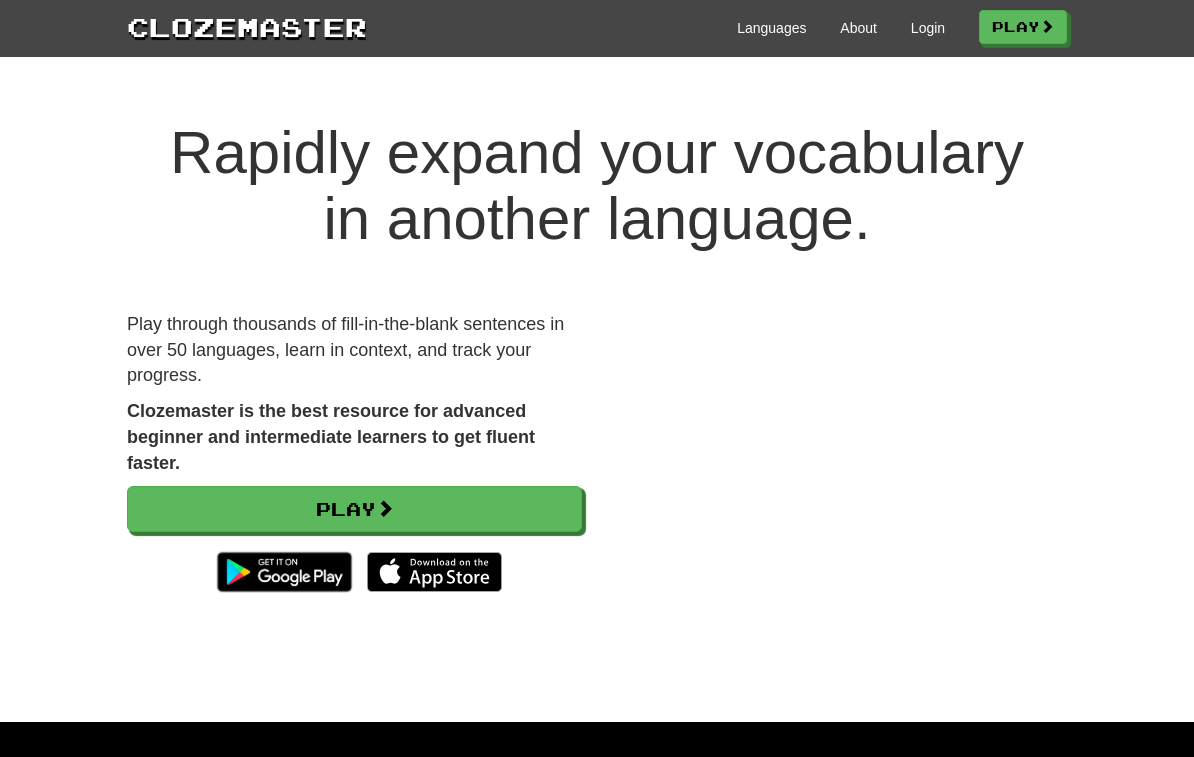 scroll, scrollTop: 78, scrollLeft: 0, axis: vertical 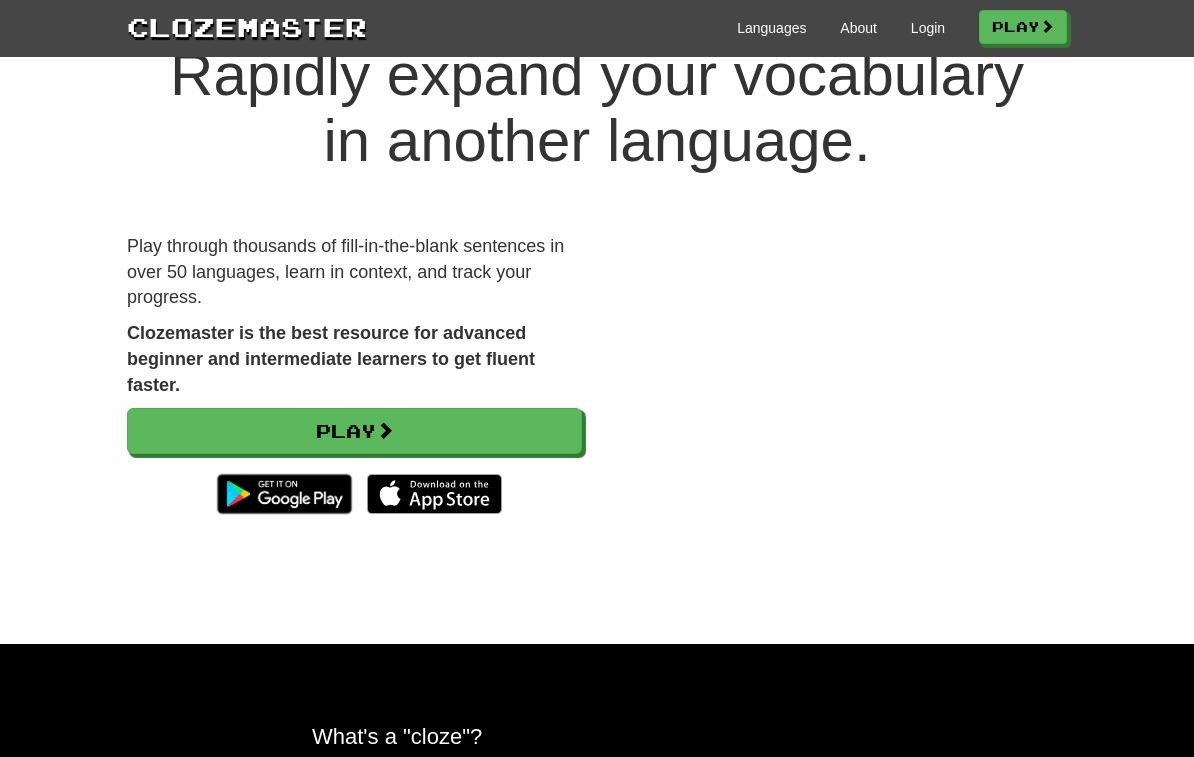 click on "Play" at bounding box center [1023, 27] 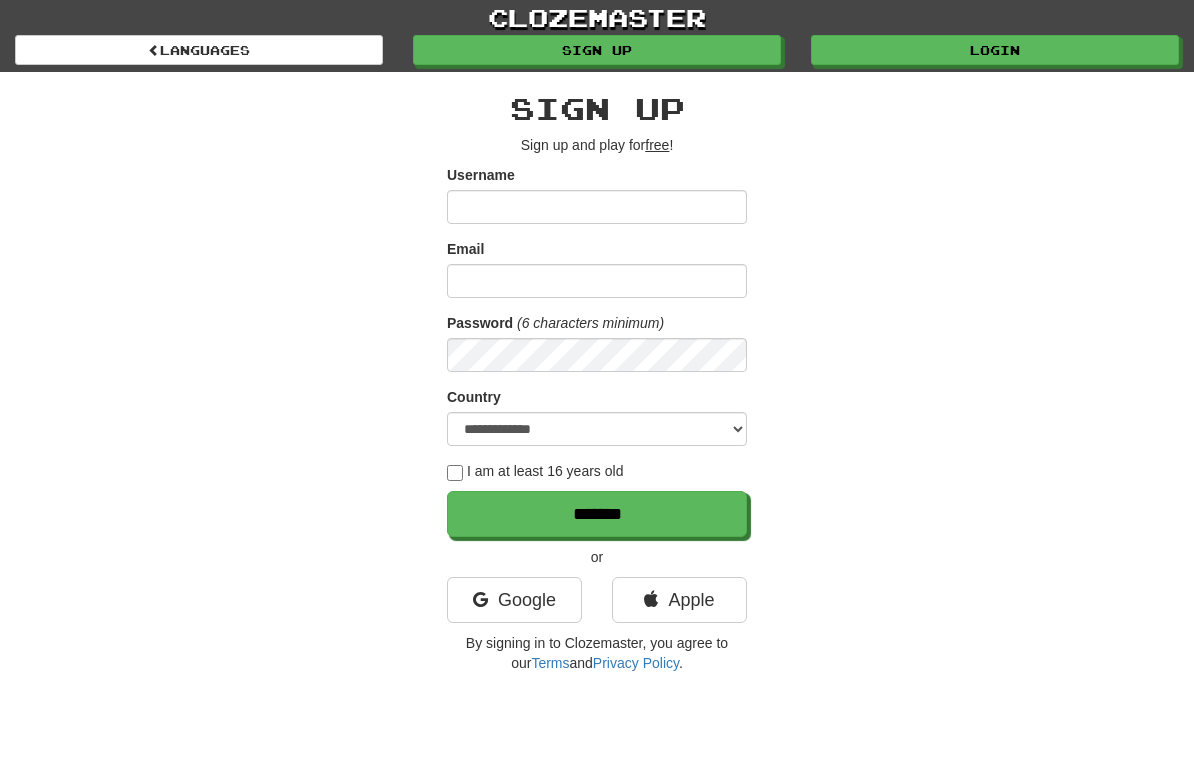 scroll, scrollTop: 0, scrollLeft: 0, axis: both 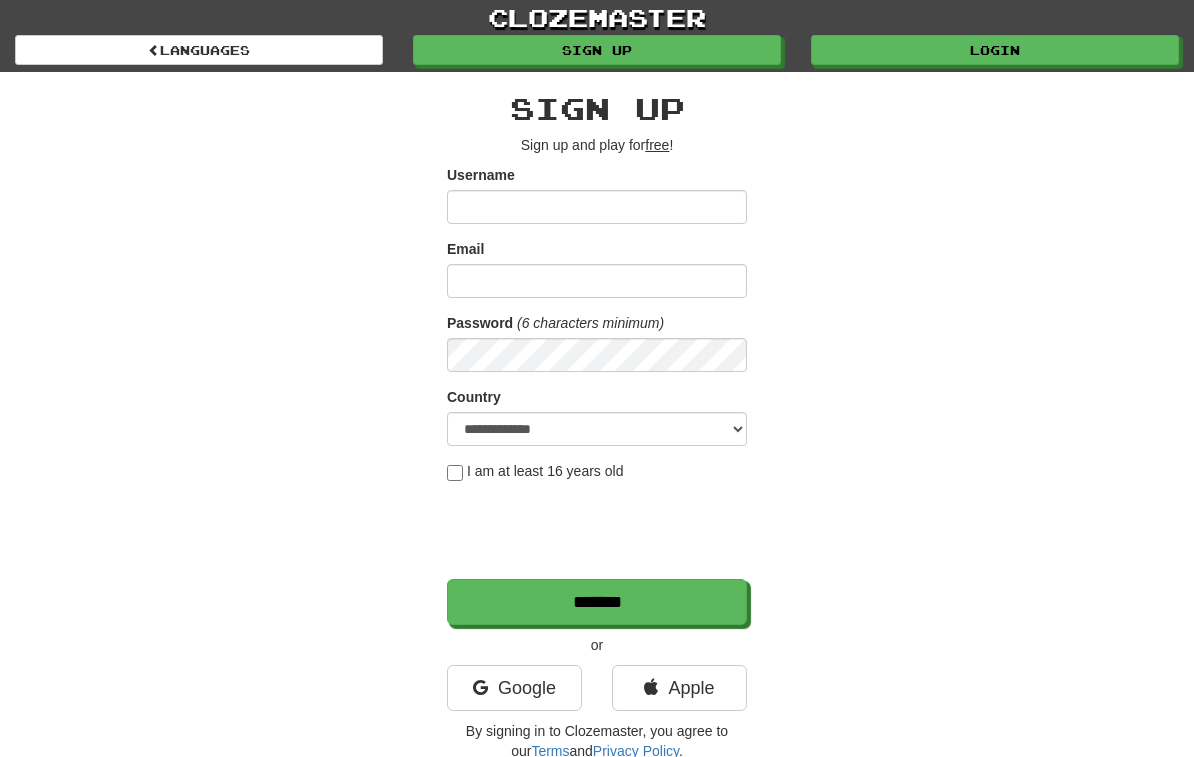 click on "Apple" at bounding box center (679, 688) 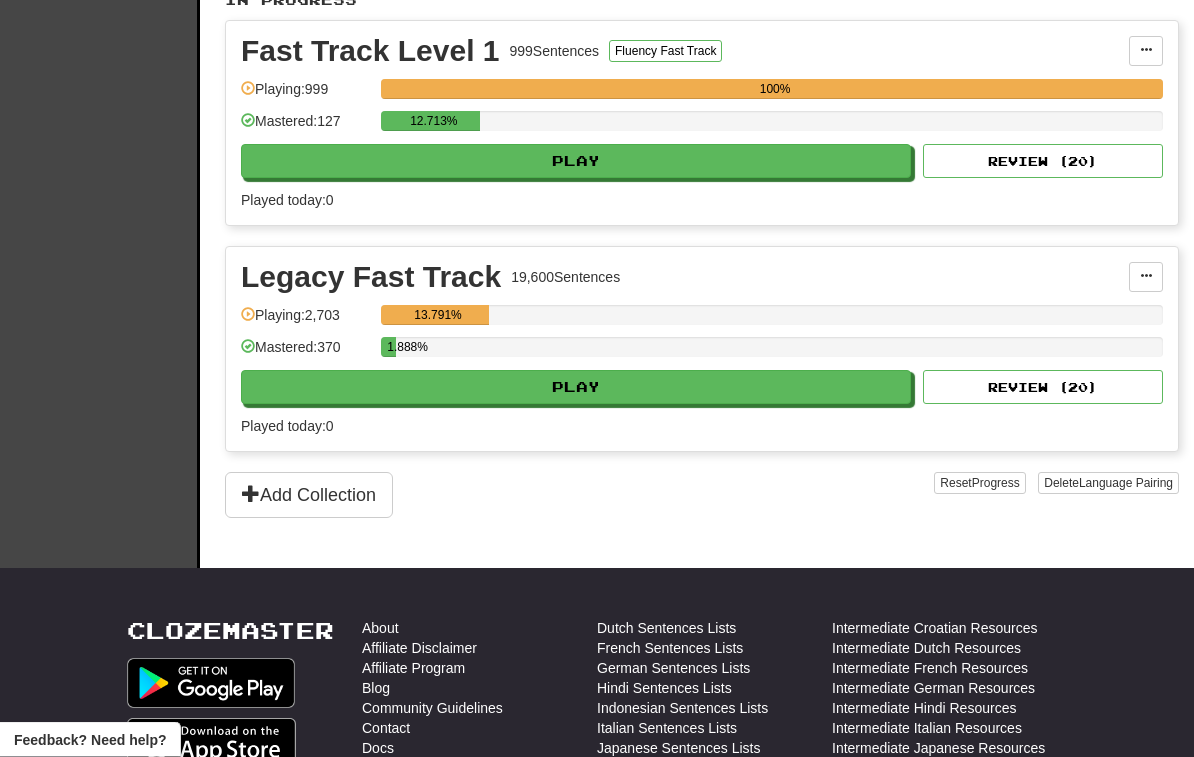 scroll, scrollTop: 478, scrollLeft: 0, axis: vertical 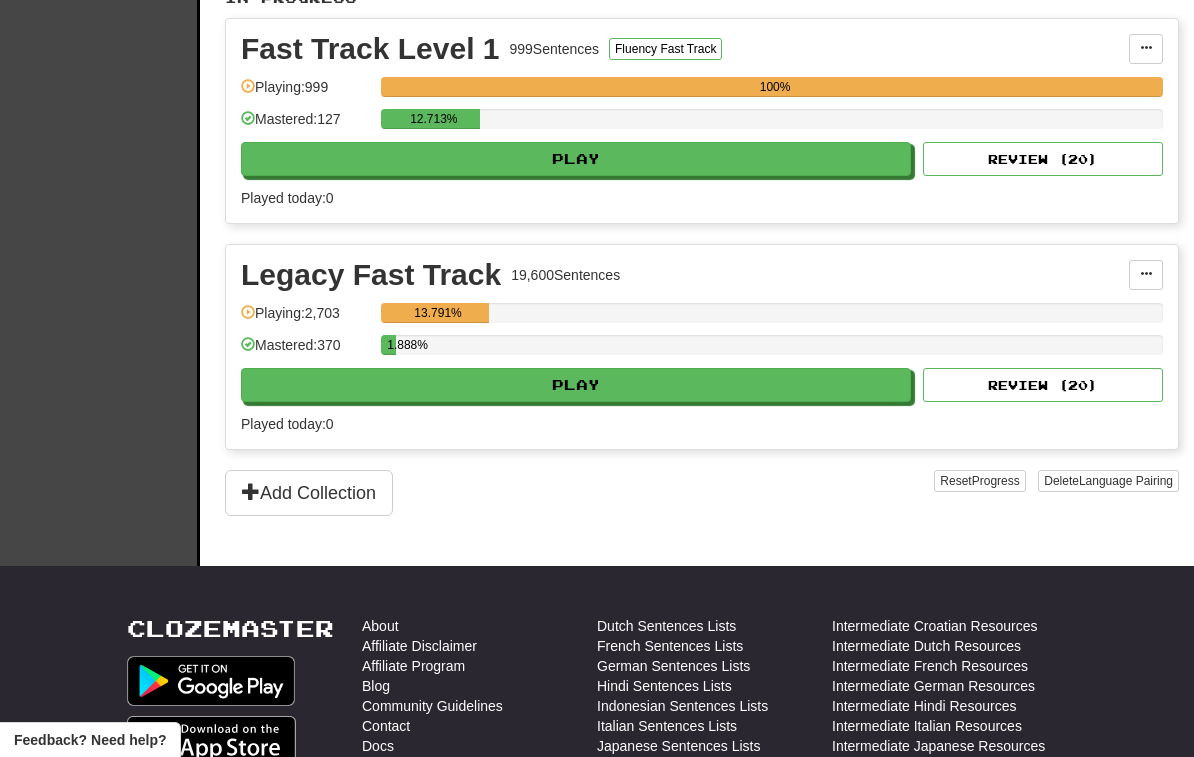 click on "Play" at bounding box center [576, 385] 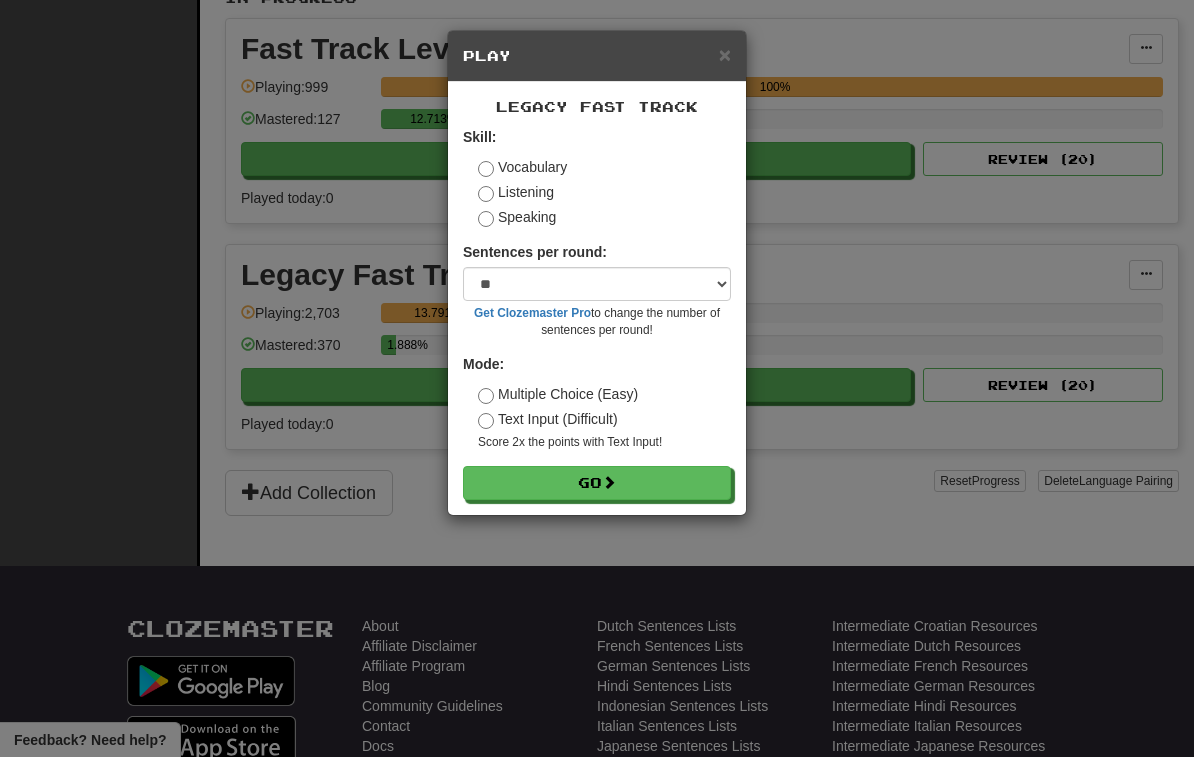 click on "Go" at bounding box center (597, 483) 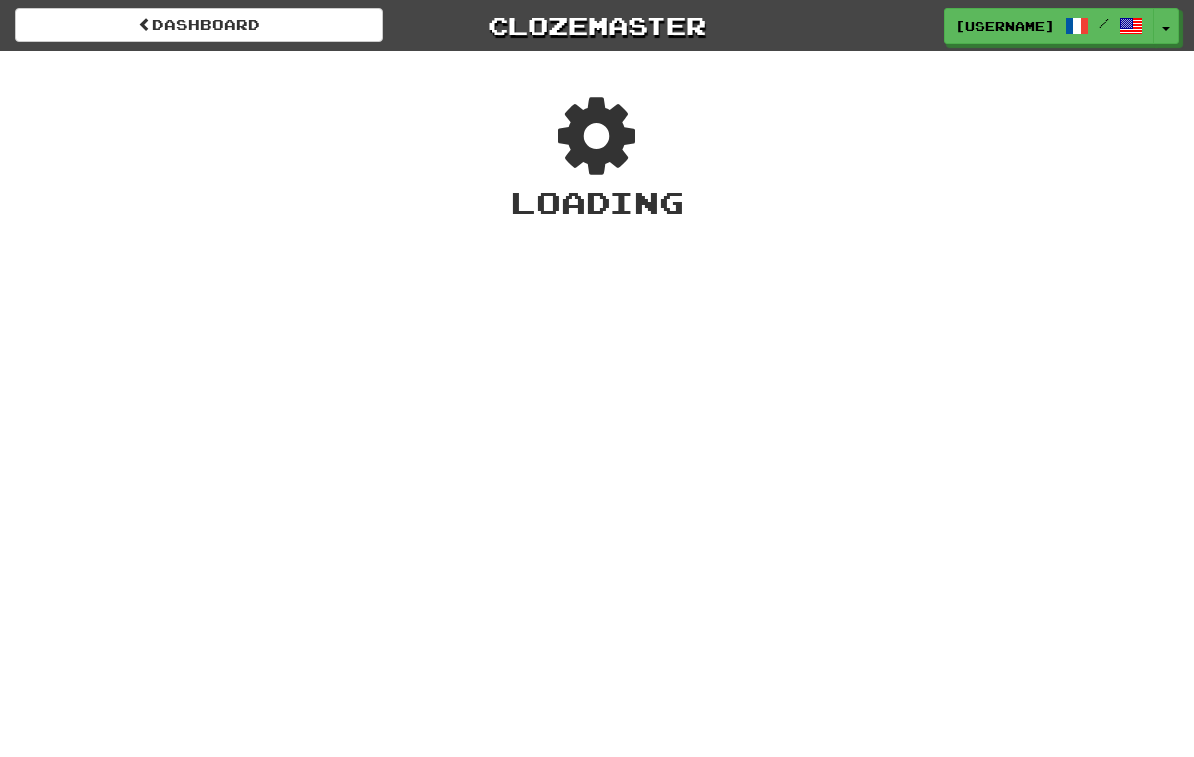 scroll, scrollTop: 0, scrollLeft: 0, axis: both 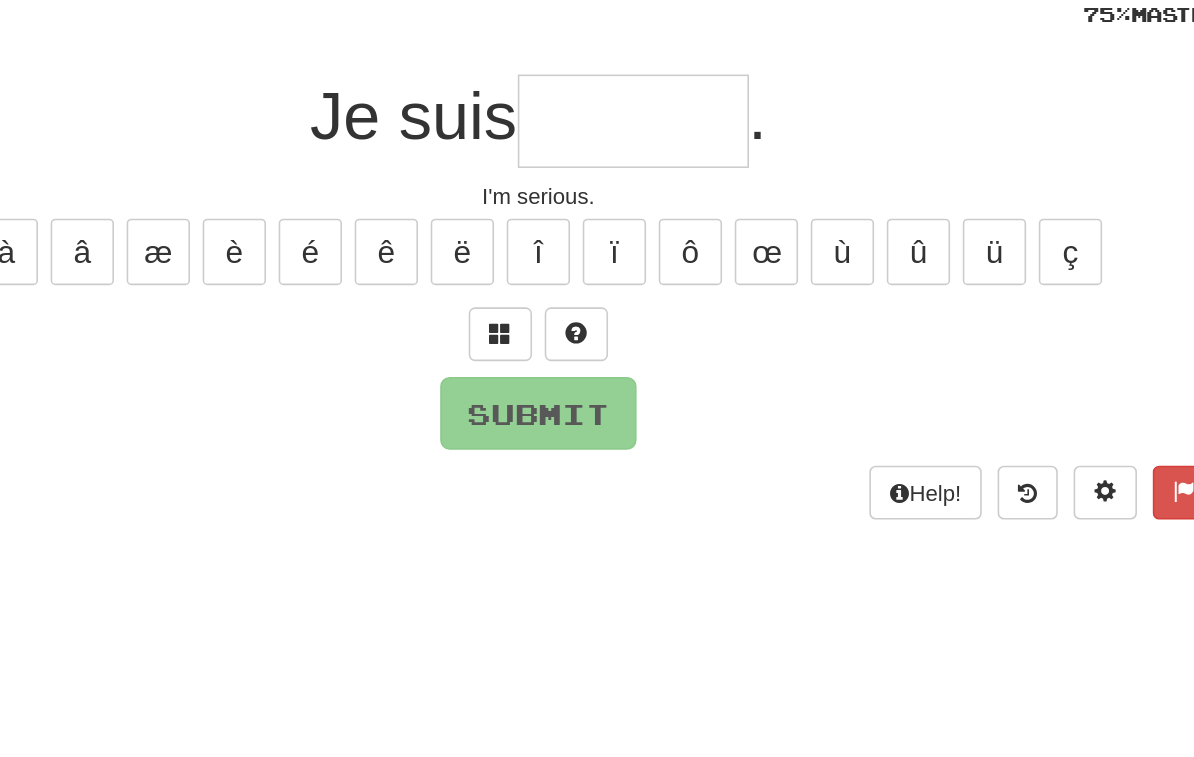 click at bounding box center (573, 362) 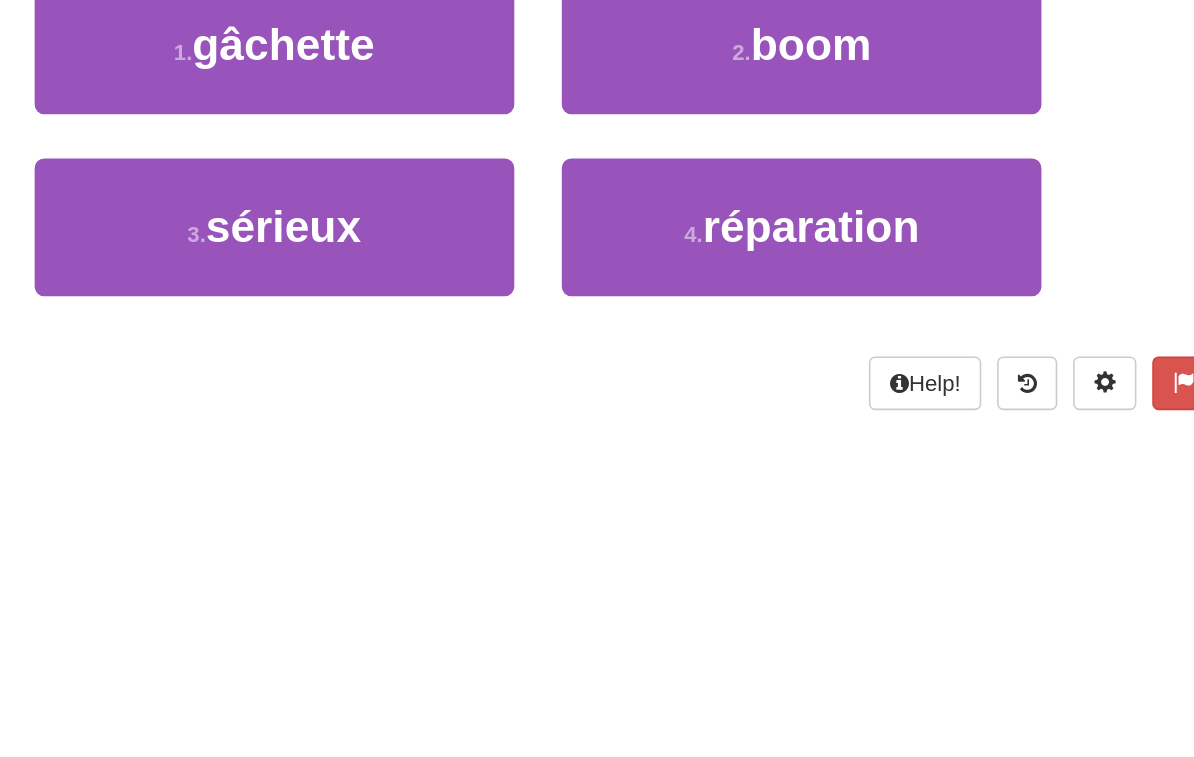 click on "3 .  sérieux" at bounding box center [430, 507] 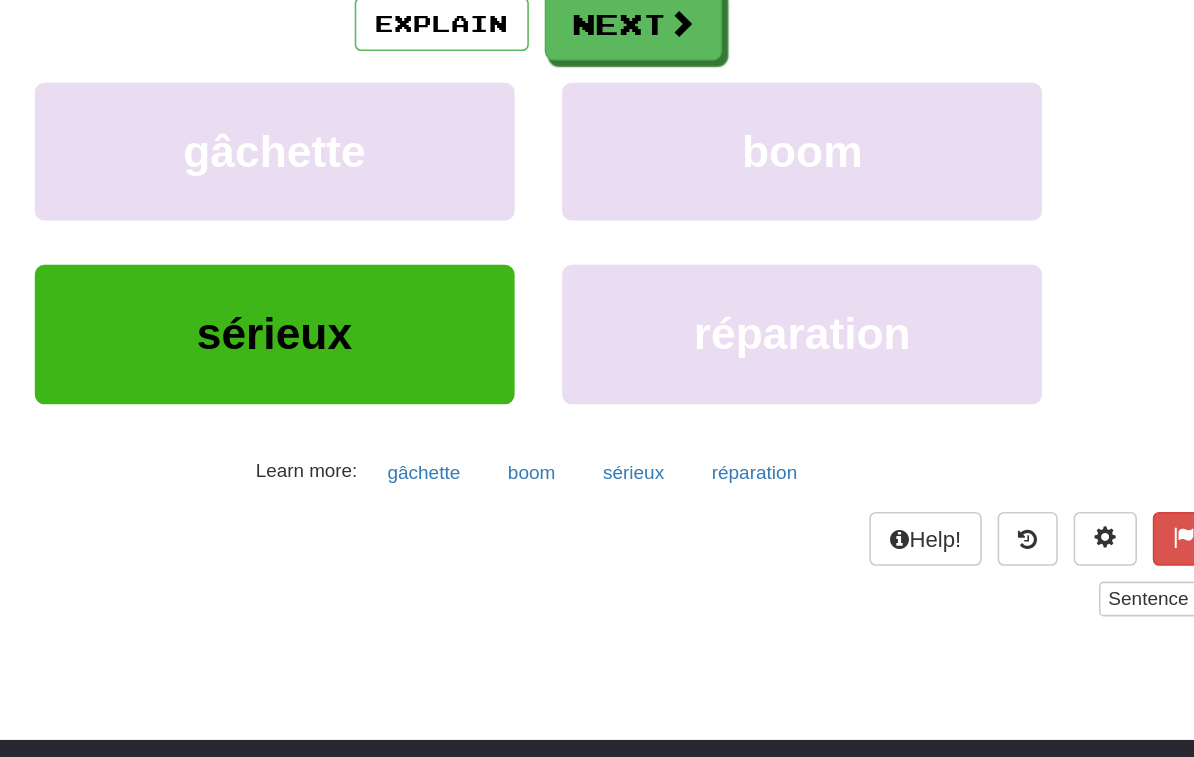 click on "Next" at bounding box center (657, 273) 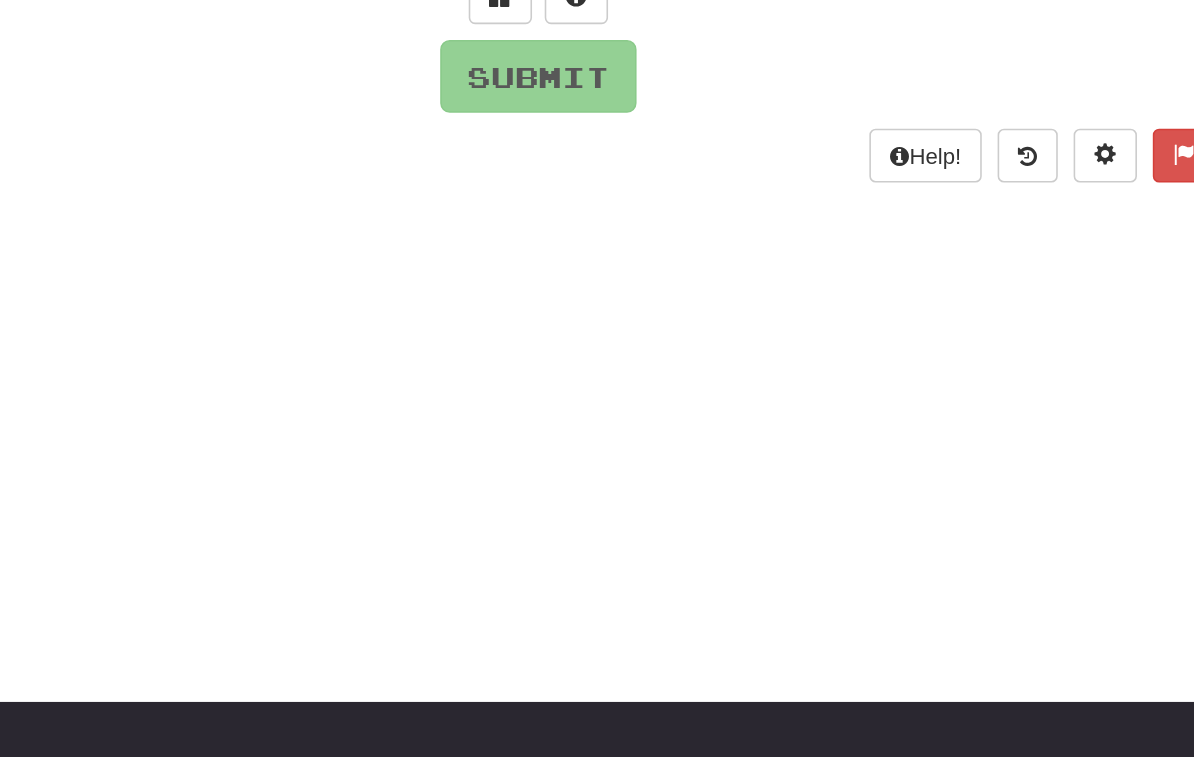 scroll, scrollTop: 105, scrollLeft: 0, axis: vertical 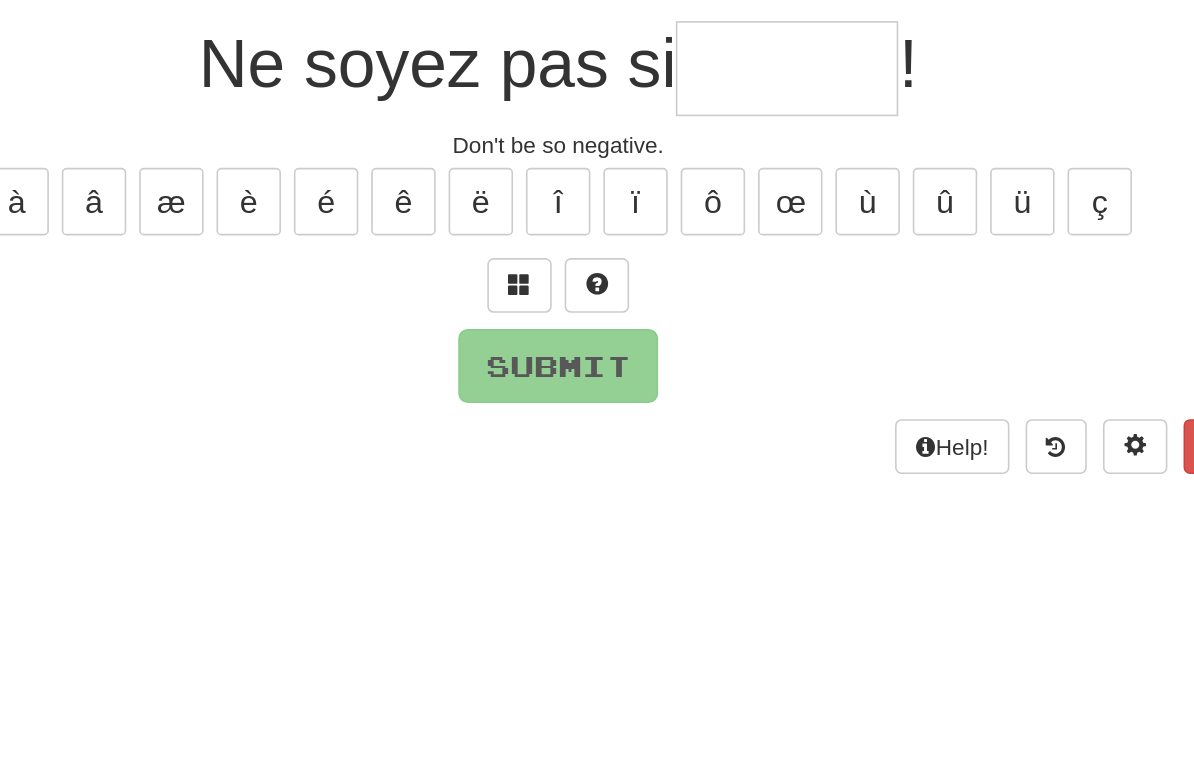 click at bounding box center (573, 257) 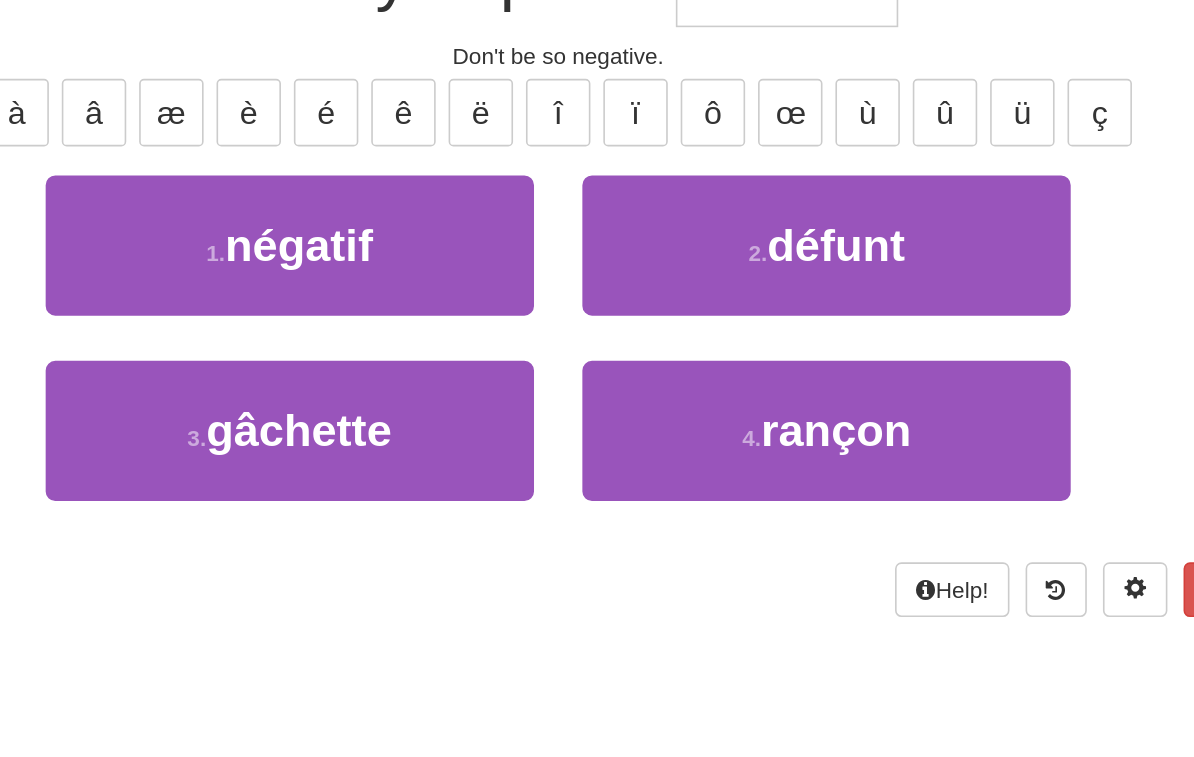 click on "1 .  négatif" at bounding box center [430, 287] 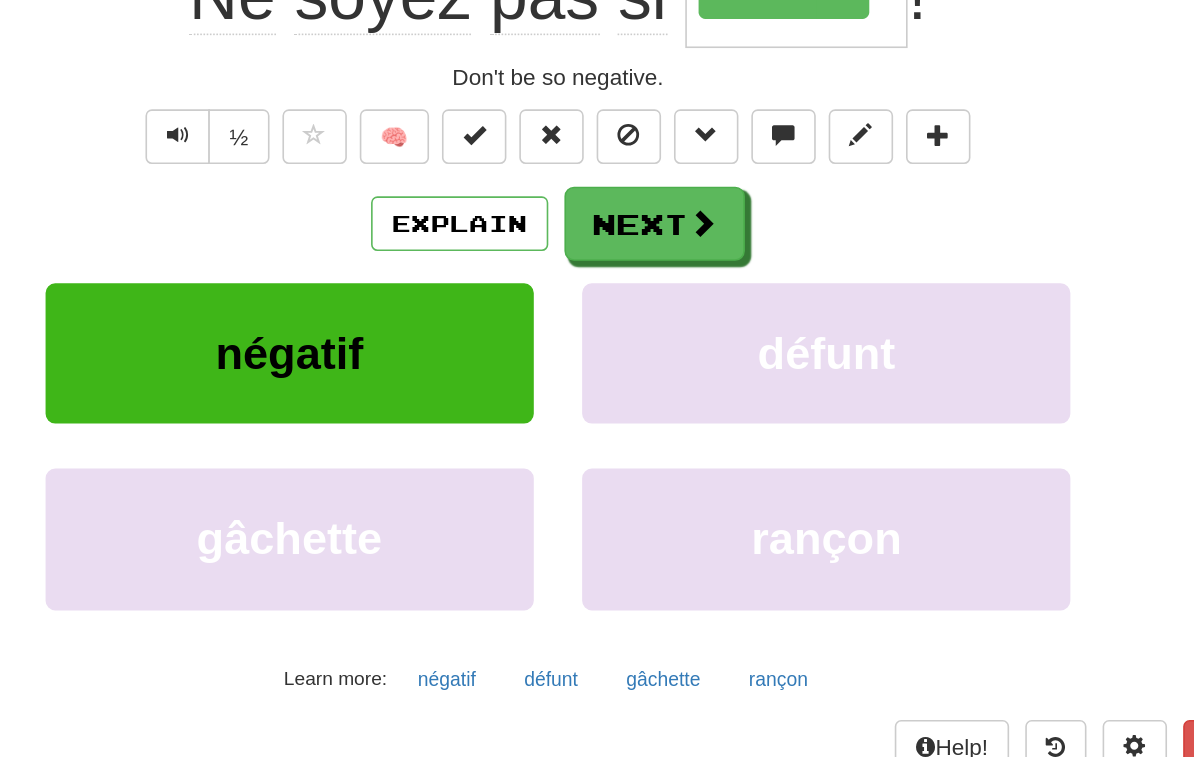 click at bounding box center (687, 273) 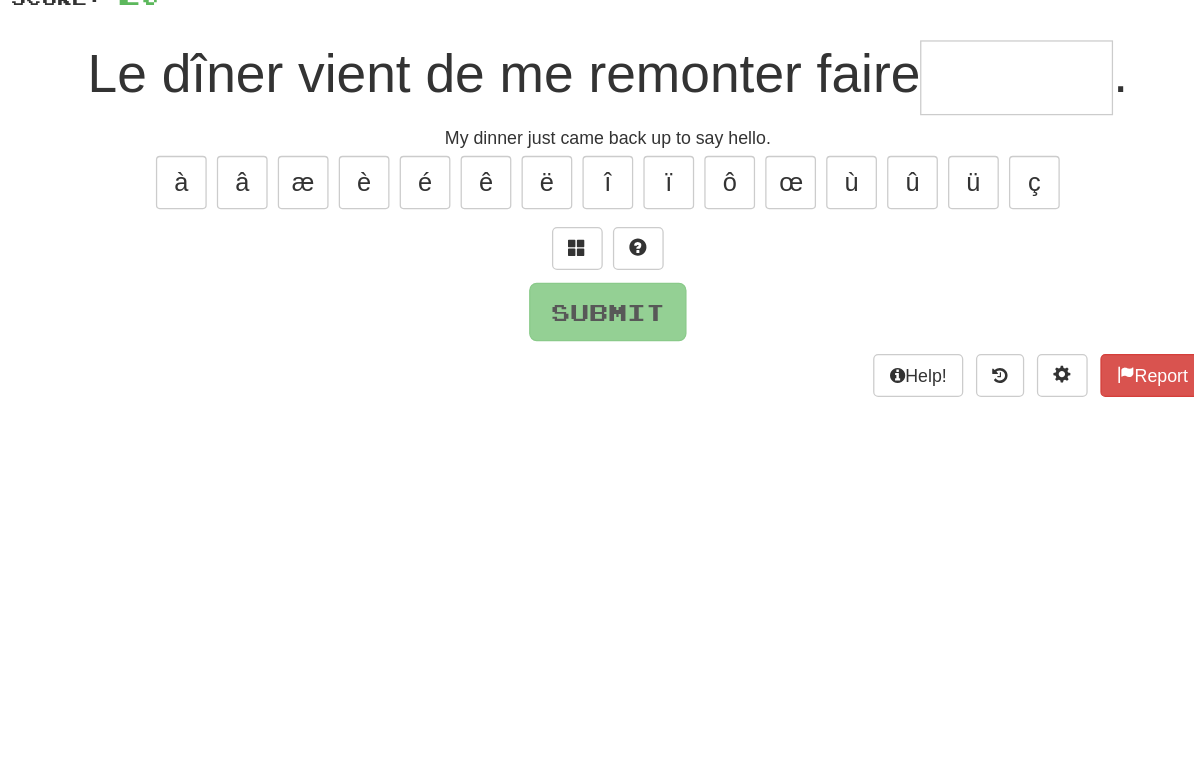 click at bounding box center (573, 256) 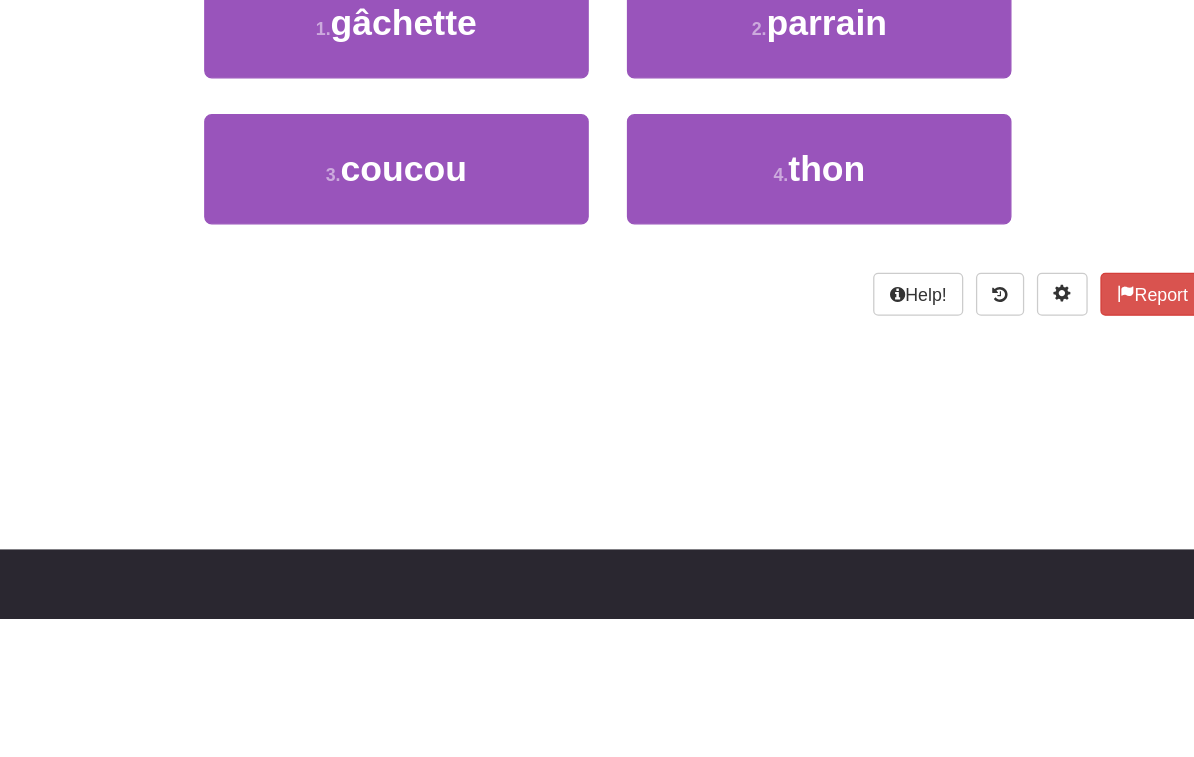 click on "3 .  coucou" at bounding box center (430, 402) 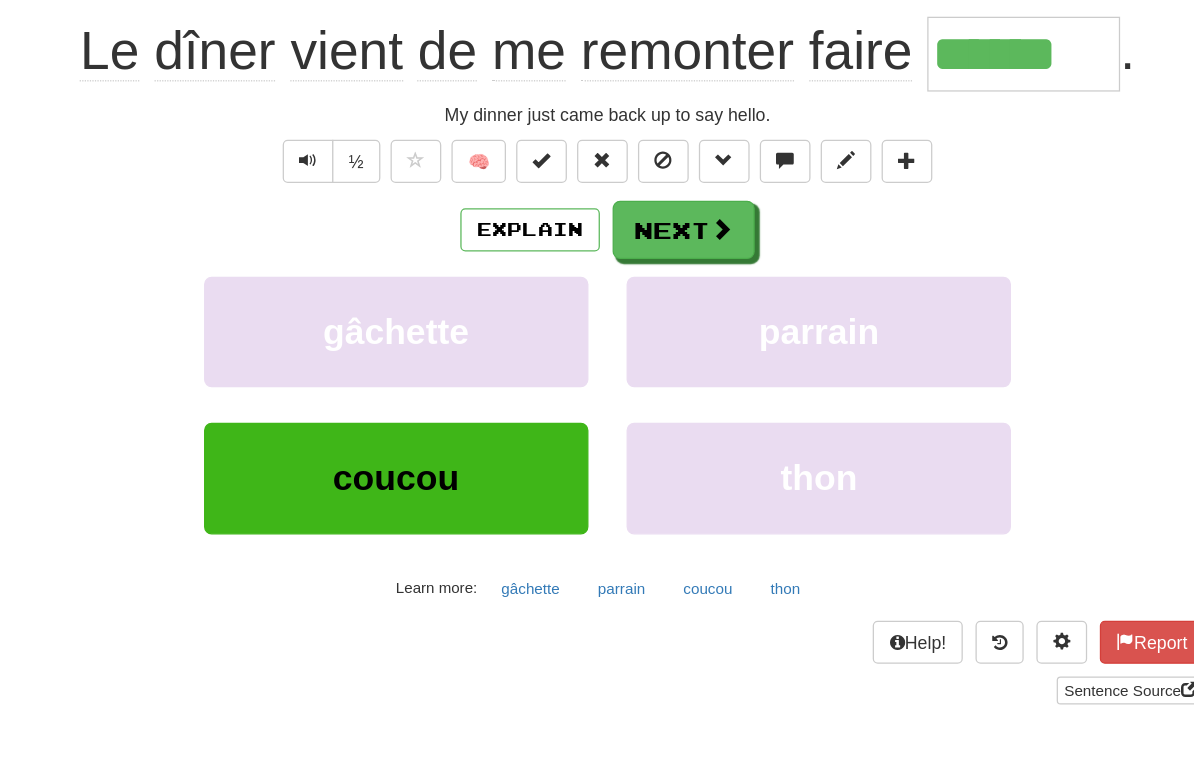 scroll, scrollTop: 198, scrollLeft: 0, axis: vertical 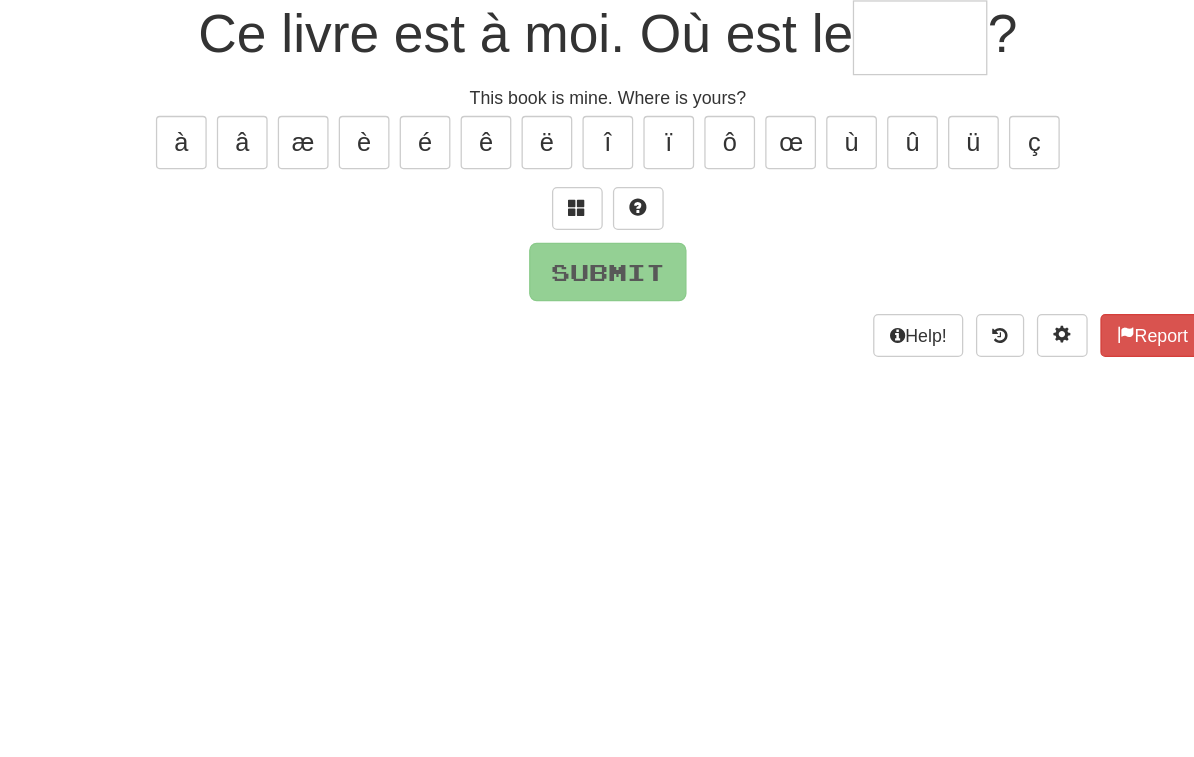 click at bounding box center [573, 163] 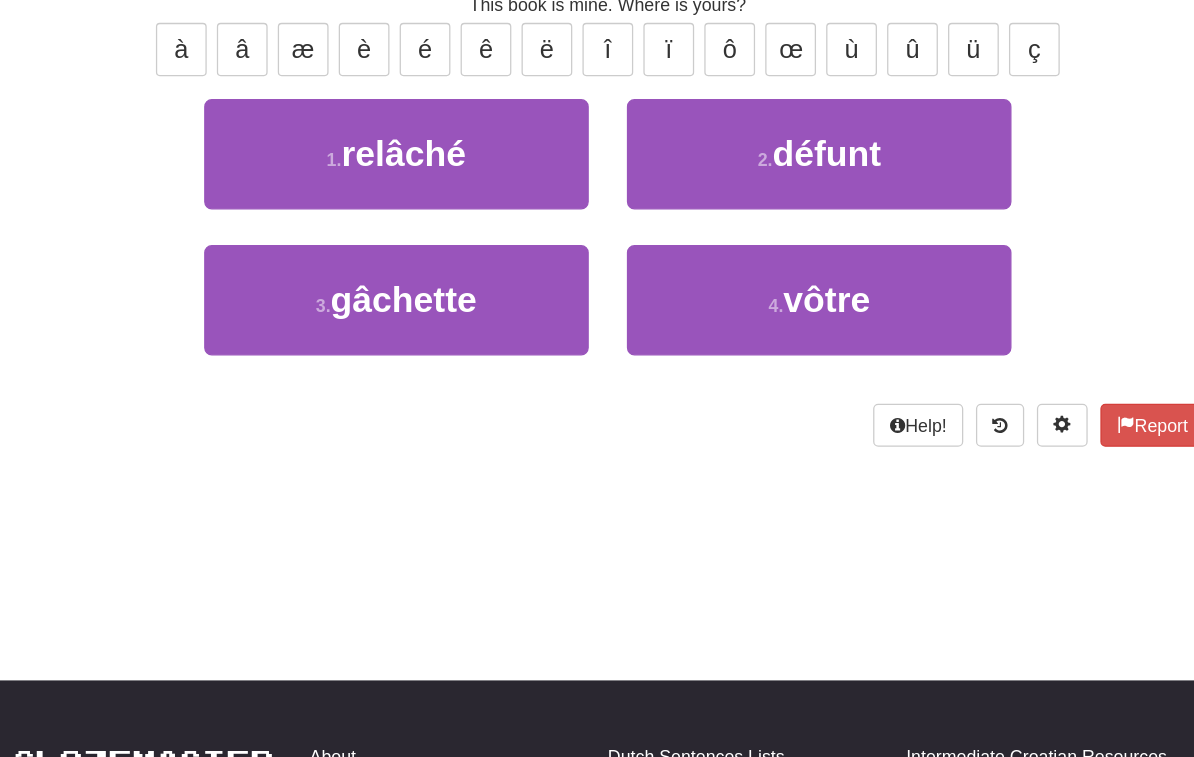 click on "vôtre" at bounding box center (769, 309) 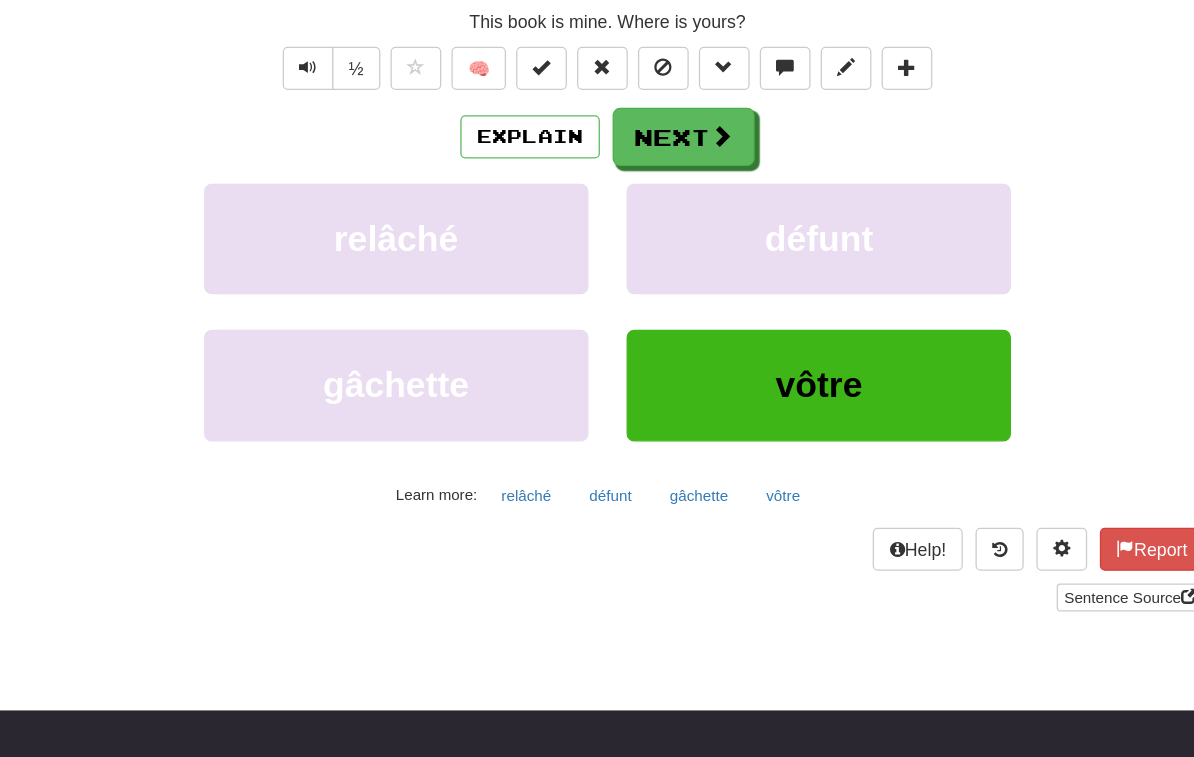 click at bounding box center (687, 180) 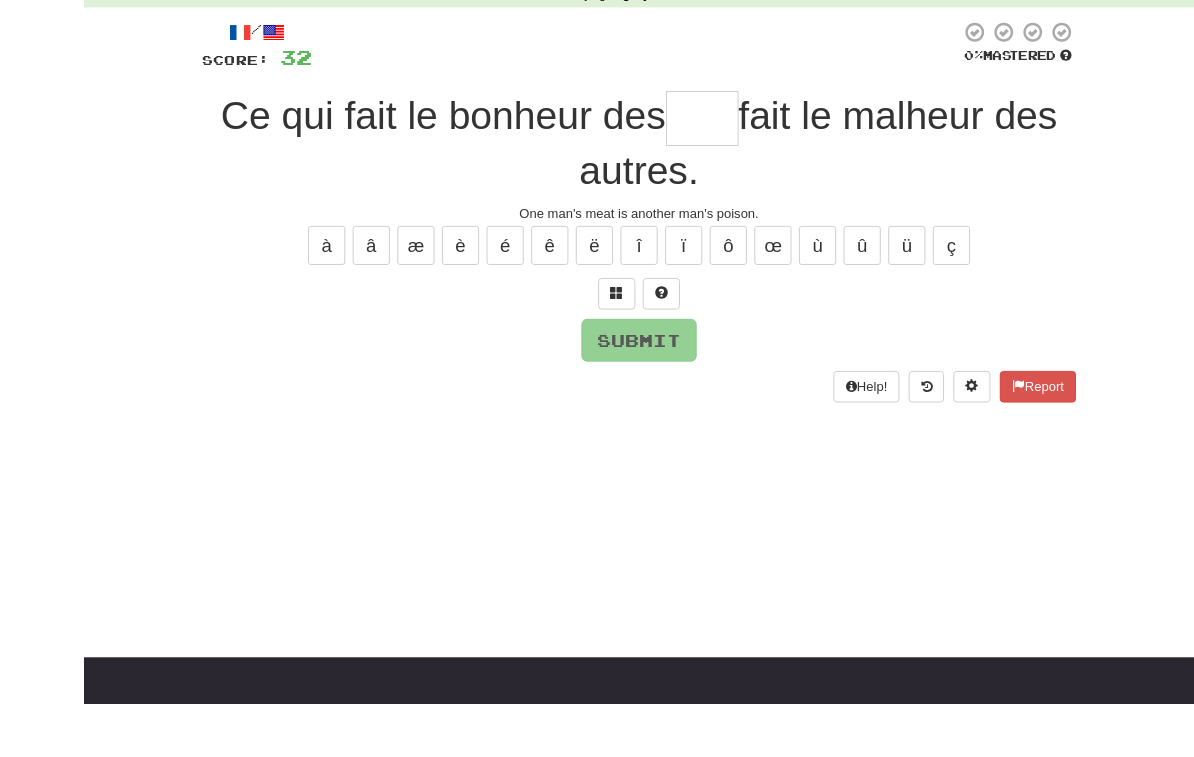 scroll, scrollTop: 97, scrollLeft: 0, axis: vertical 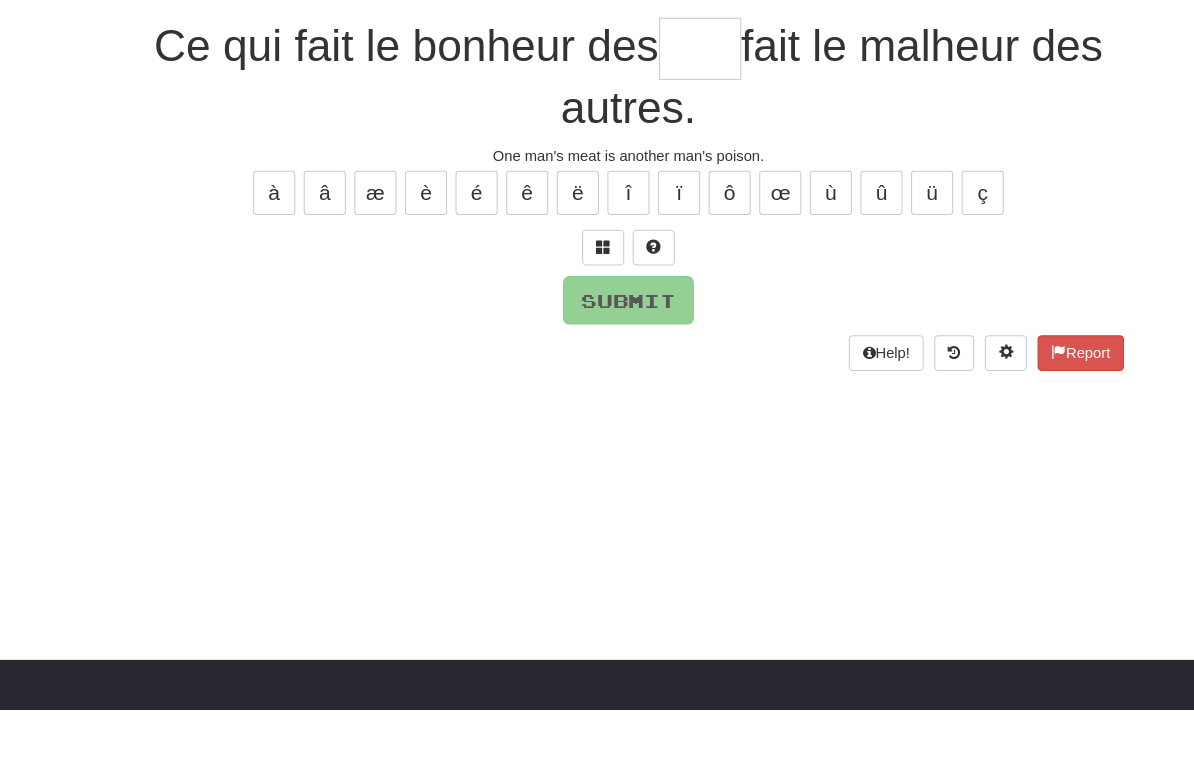 click at bounding box center (665, 130) 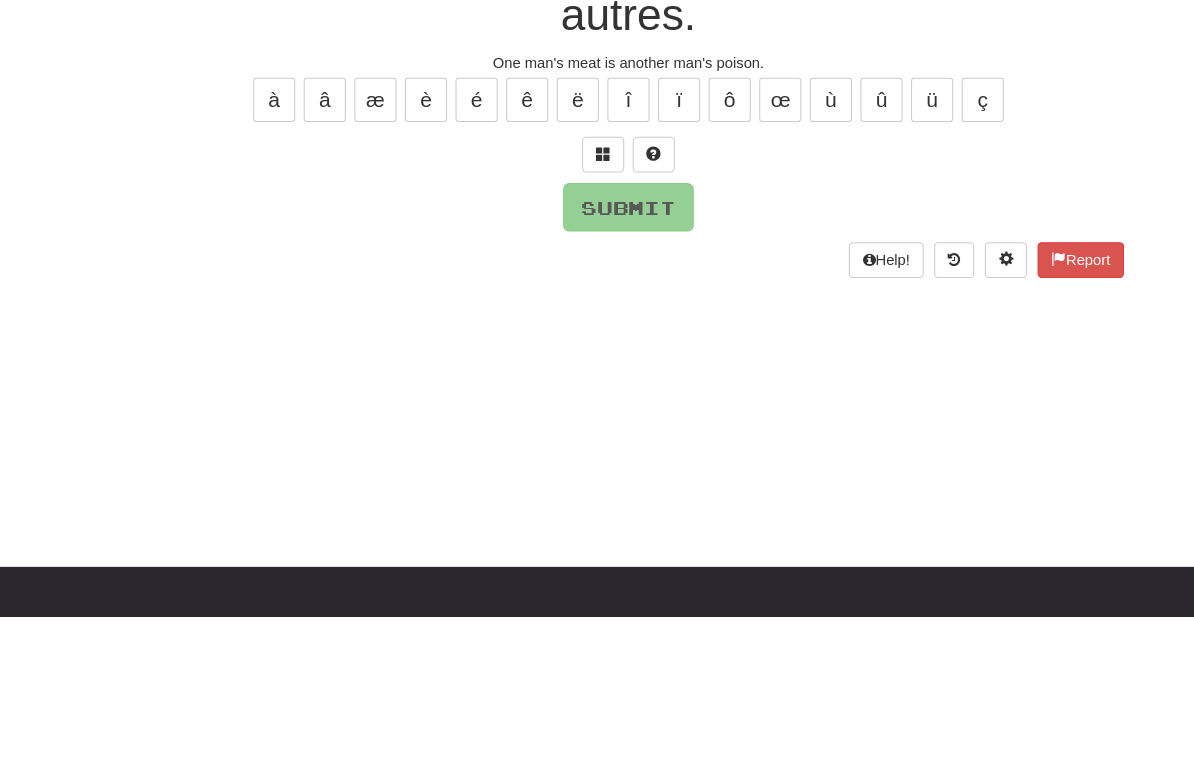 click at bounding box center (573, 318) 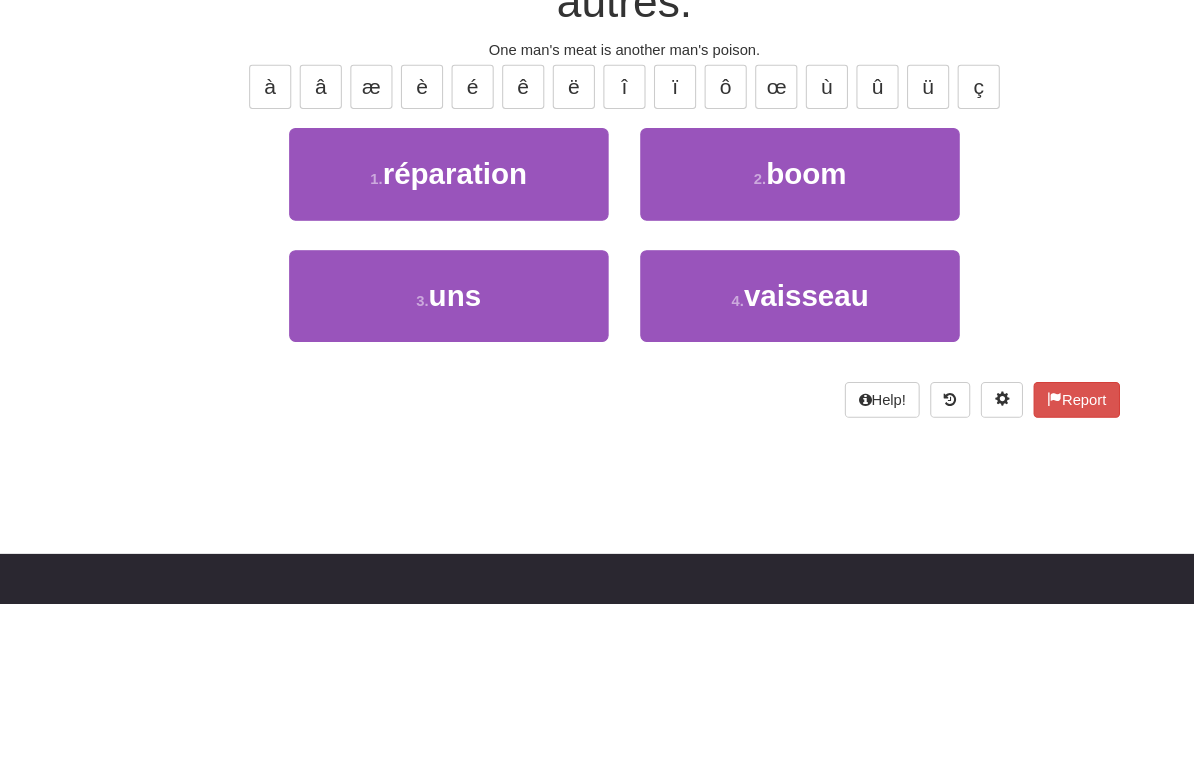 click on "3 .  uns" at bounding box center [430, 465] 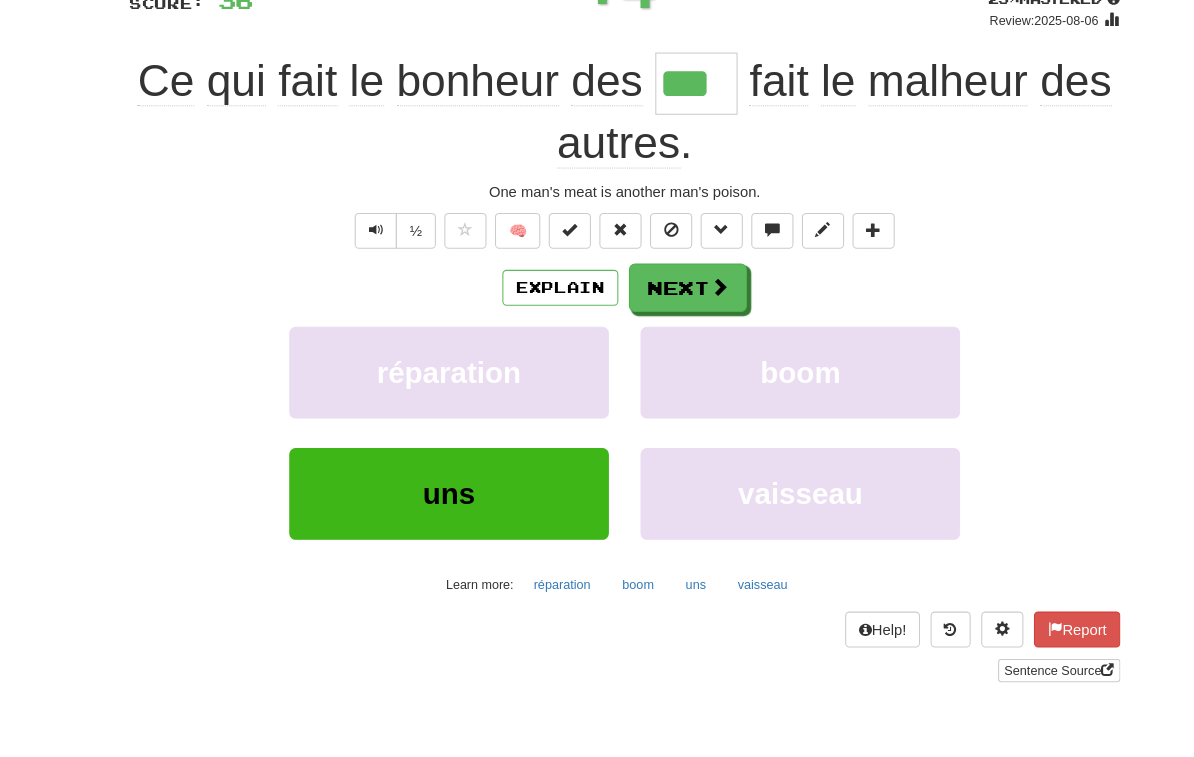 scroll, scrollTop: 161, scrollLeft: 0, axis: vertical 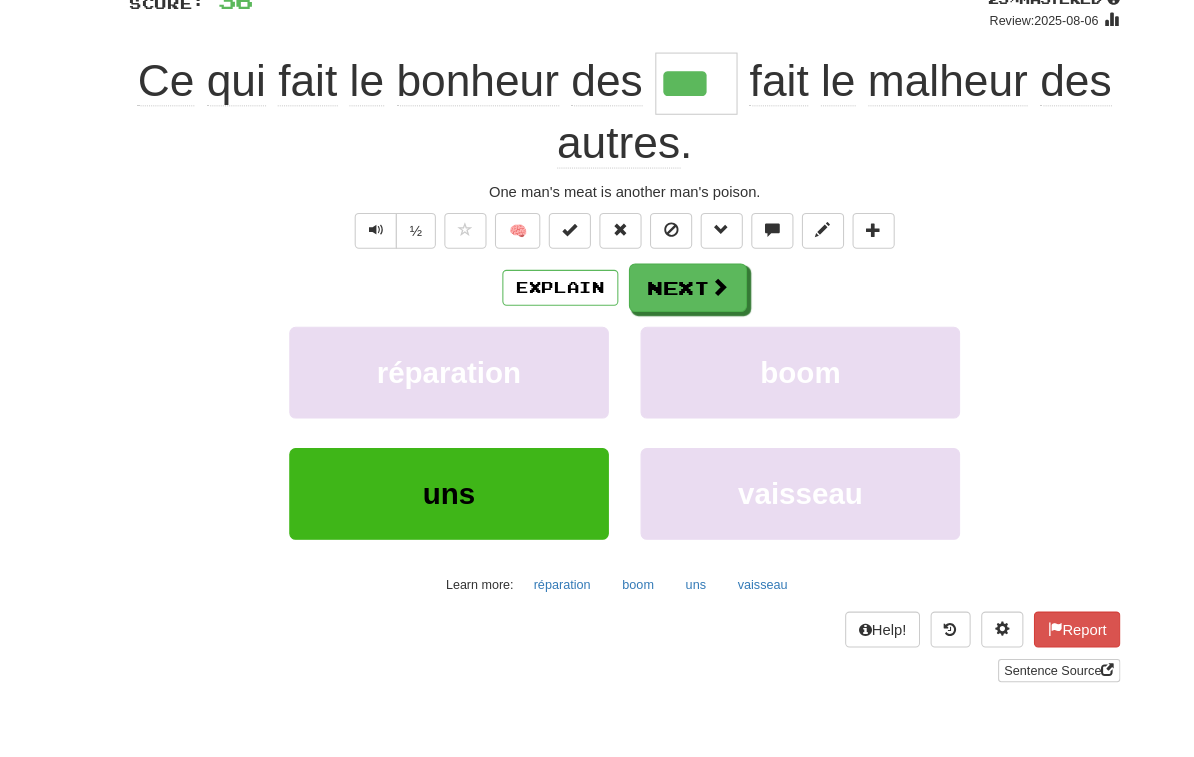 click at bounding box center [687, 272] 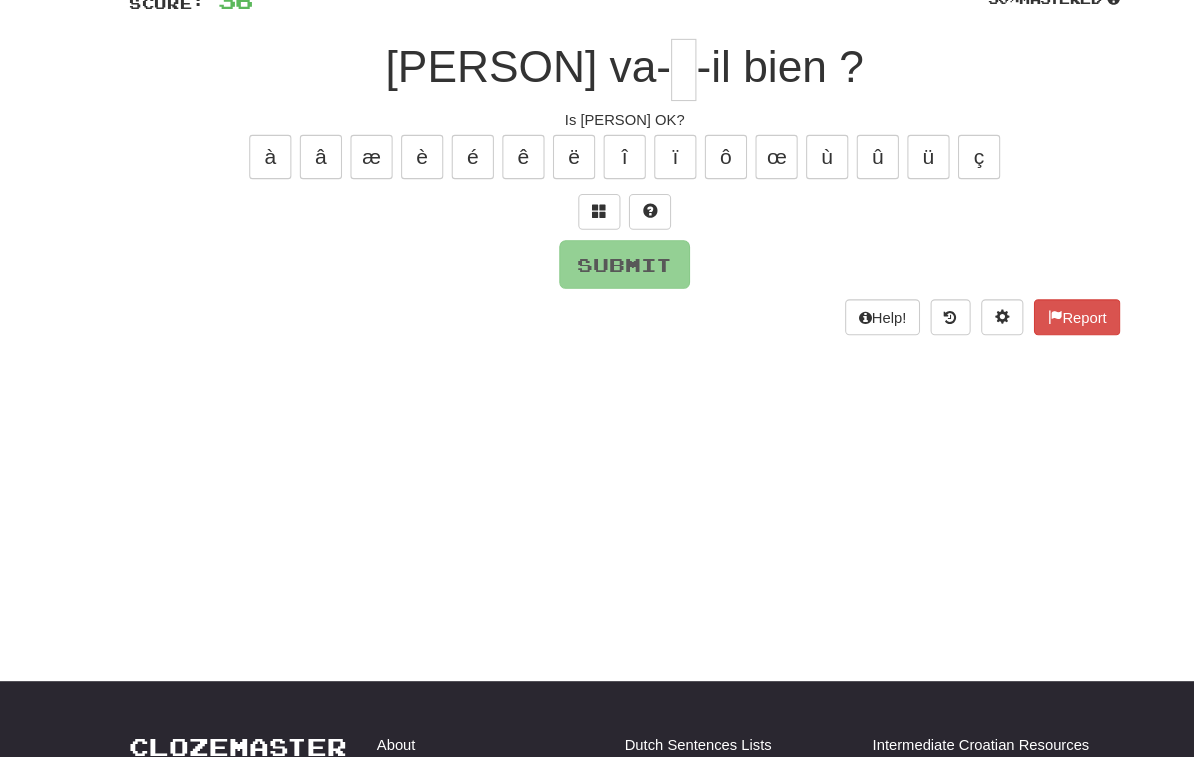 scroll, scrollTop: 161, scrollLeft: 0, axis: vertical 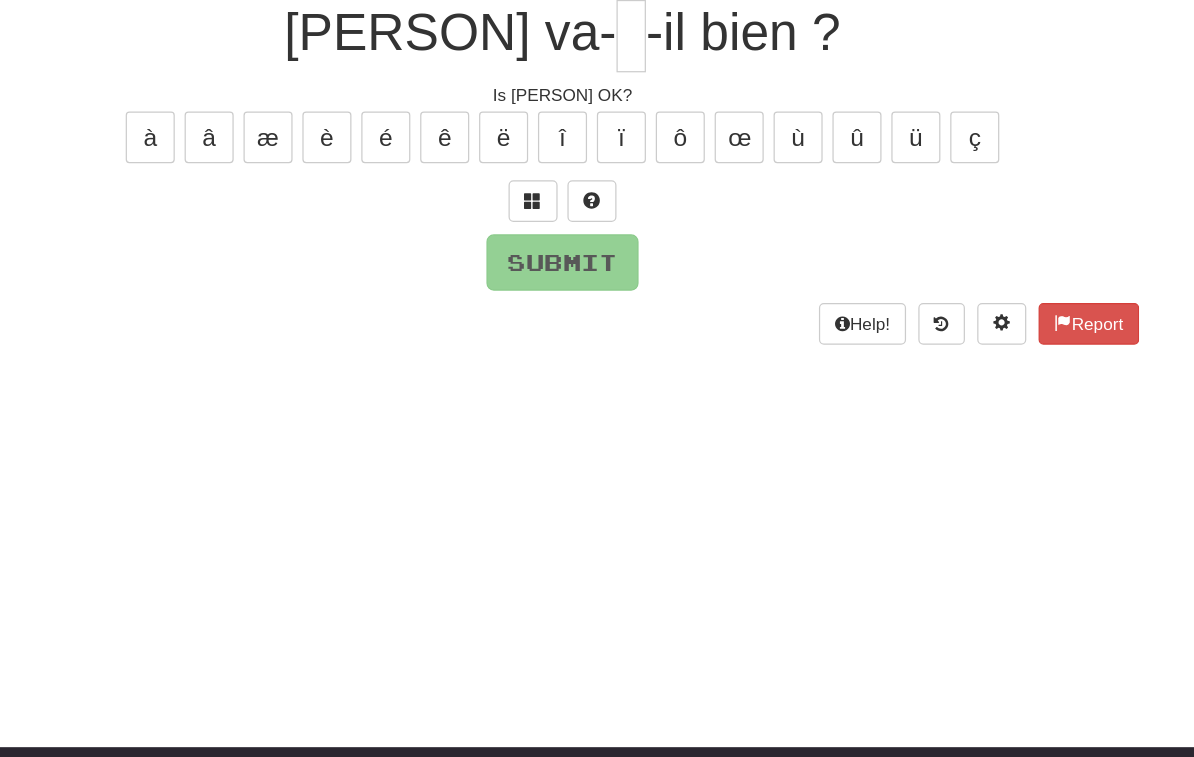 click at bounding box center (573, 201) 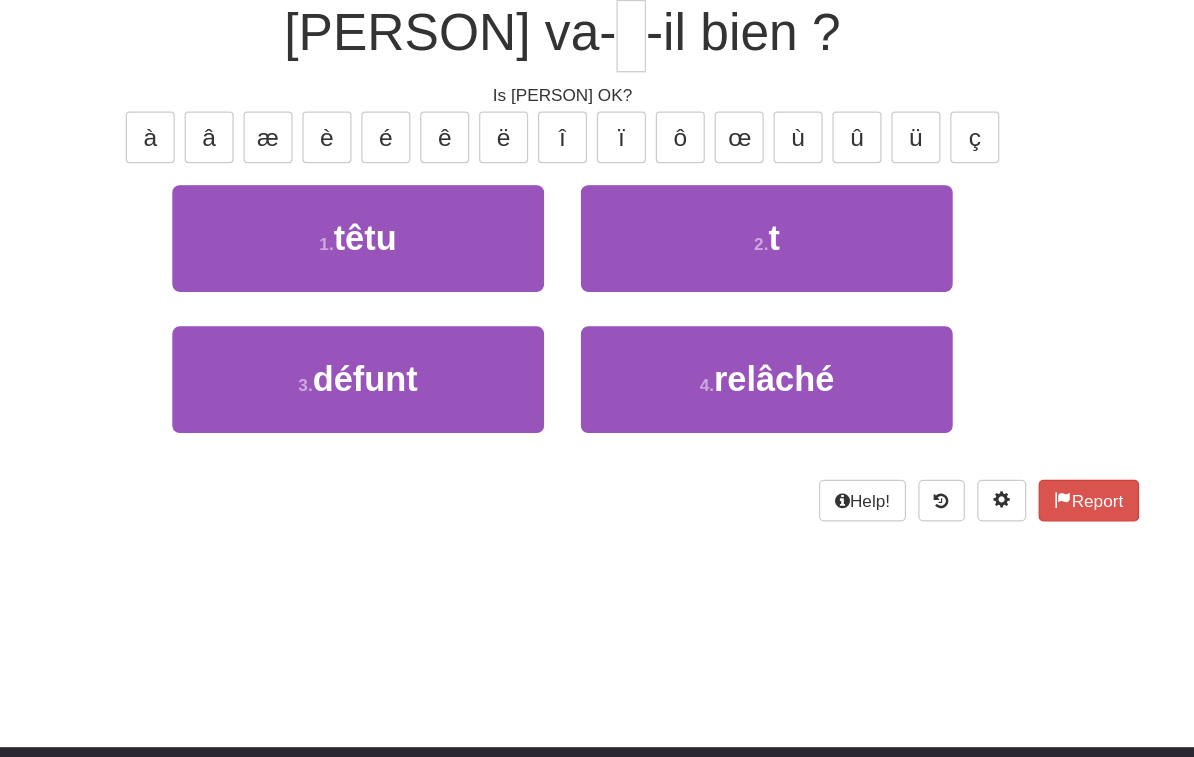 click on "2 .  t" at bounding box center [763, 231] 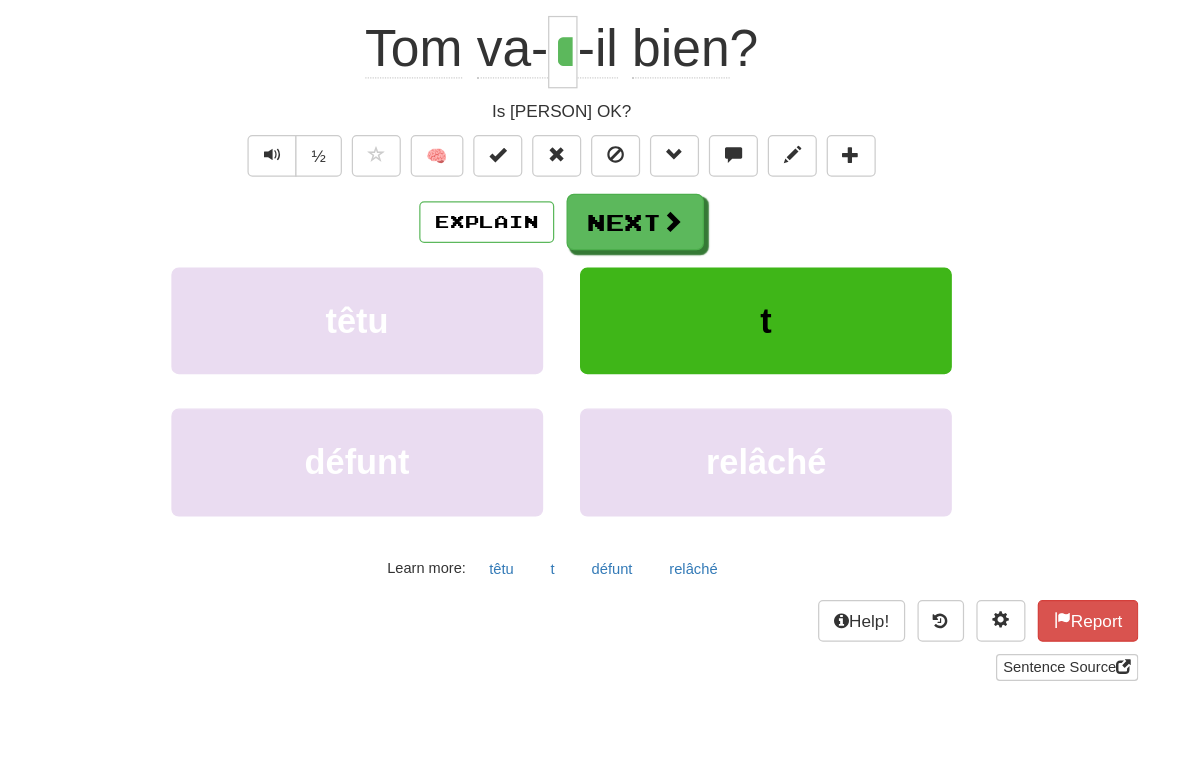 click on "Next" at bounding box center (657, 218) 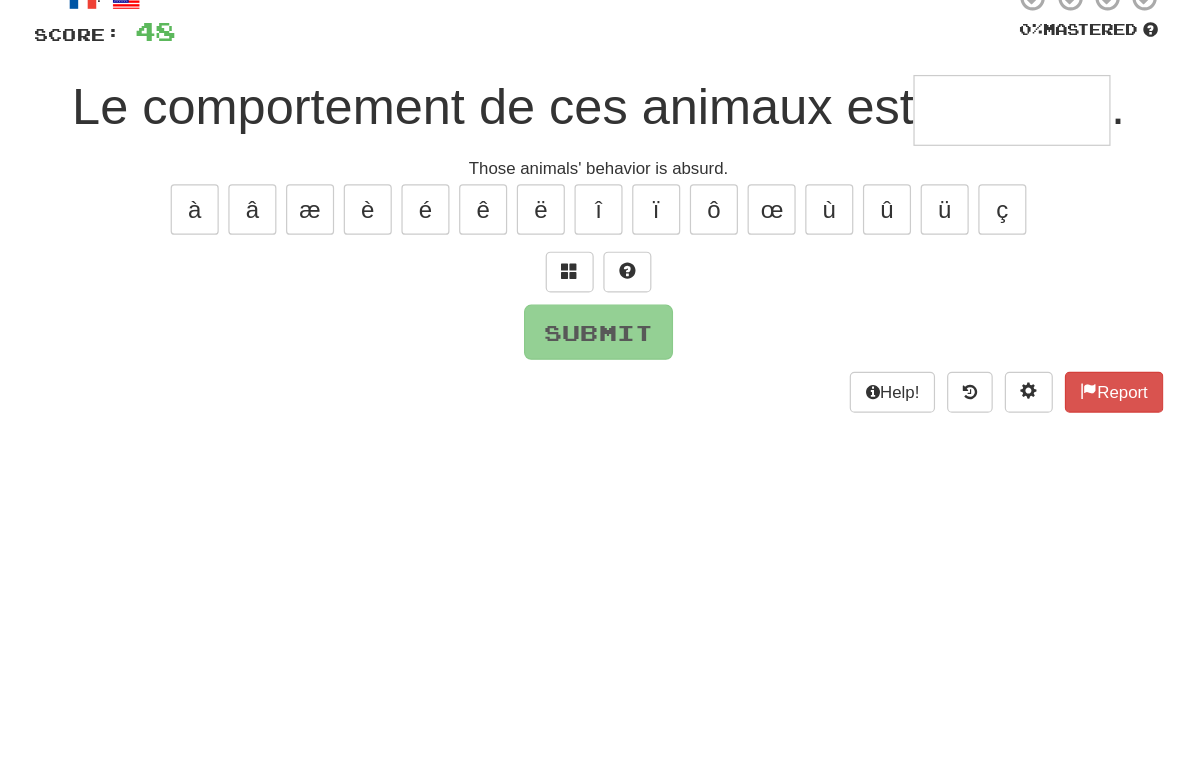 scroll, scrollTop: 135, scrollLeft: 0, axis: vertical 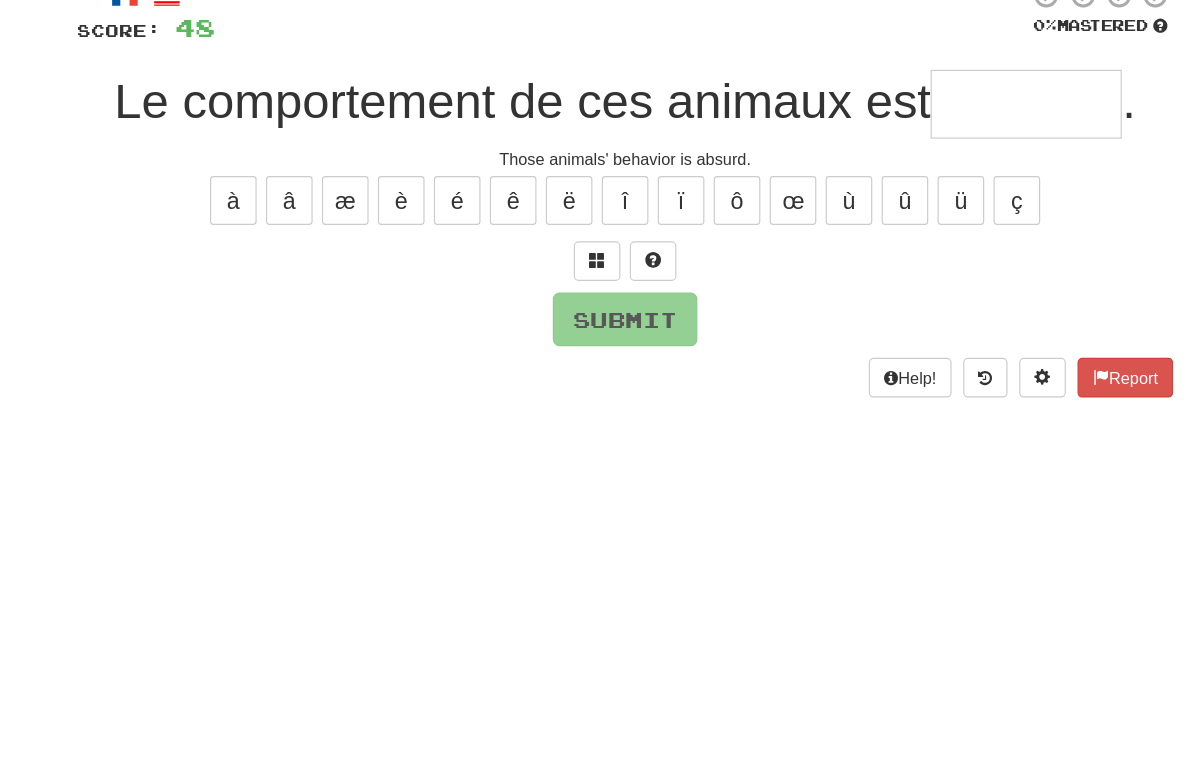 click at bounding box center [573, 227] 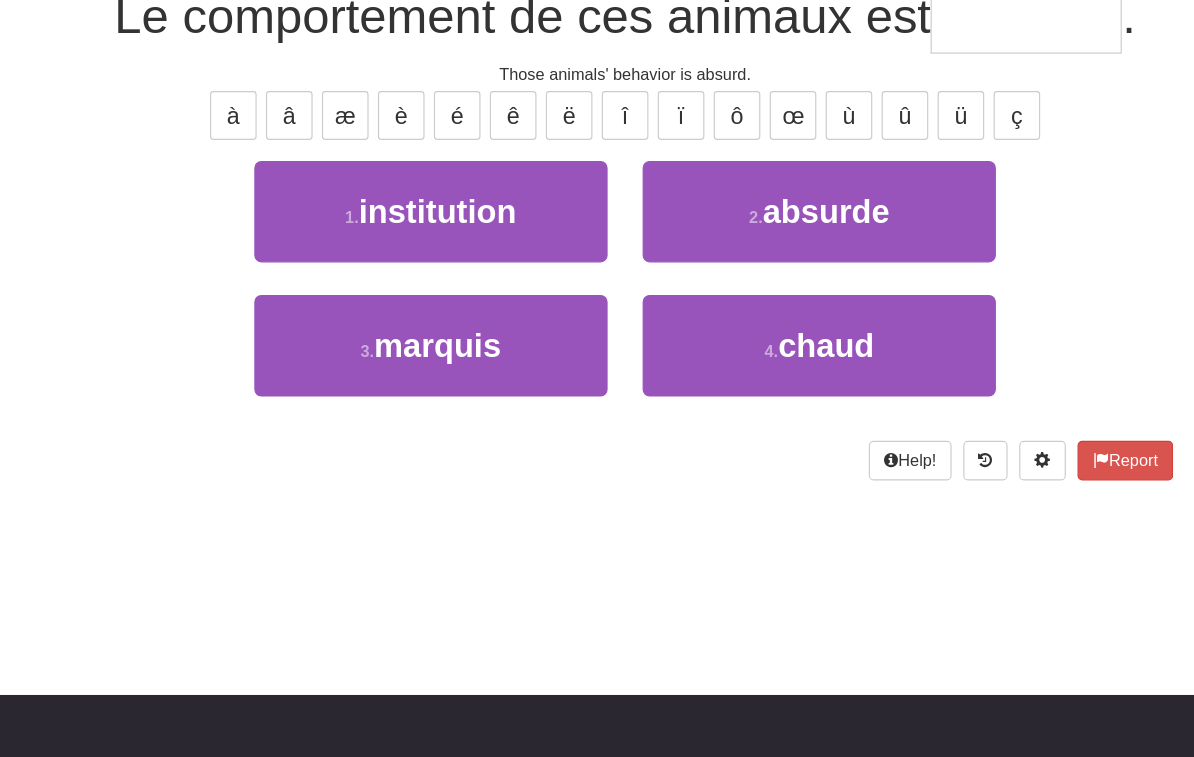 click on "absurde" at bounding box center (769, 257) 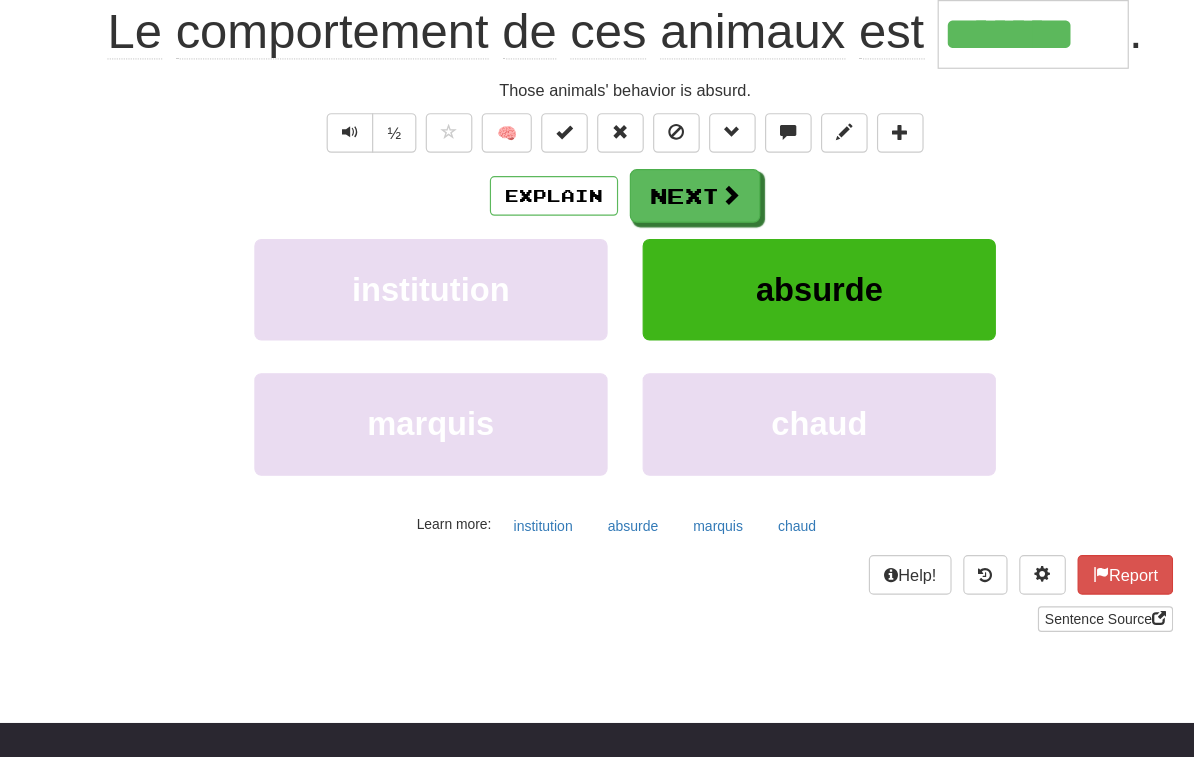 click at bounding box center (687, 243) 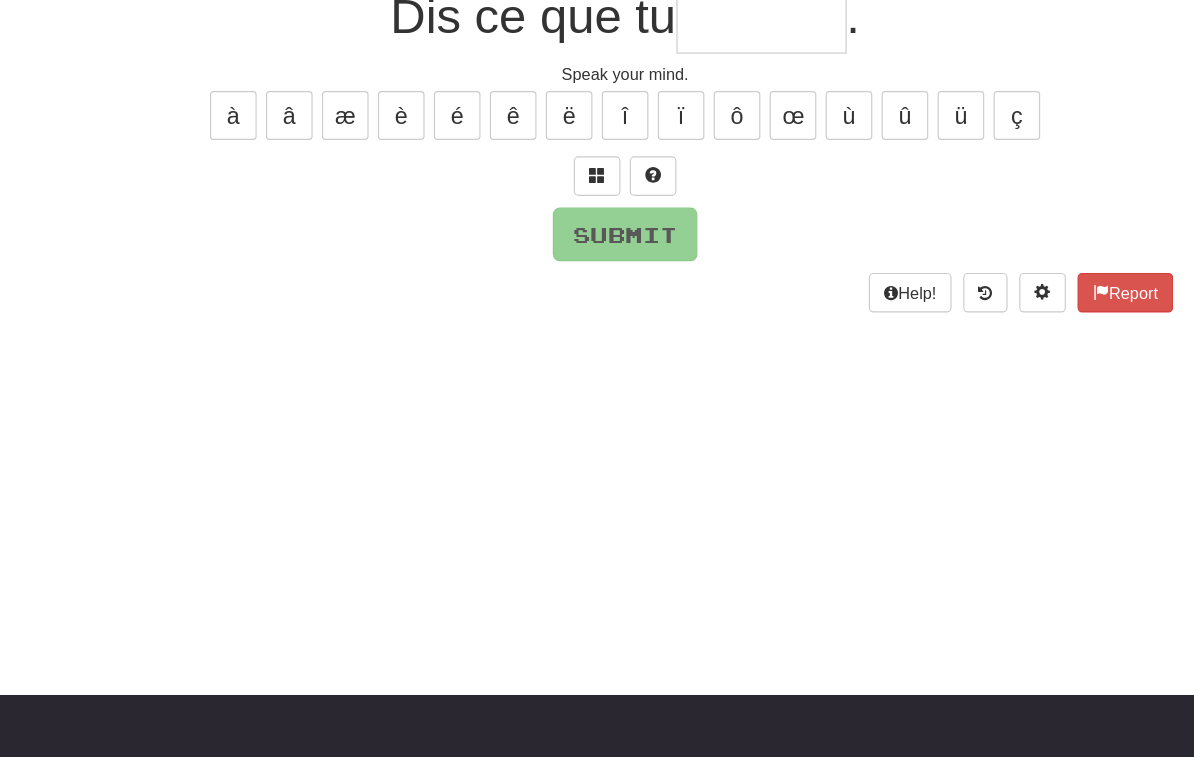scroll, scrollTop: 70, scrollLeft: 0, axis: vertical 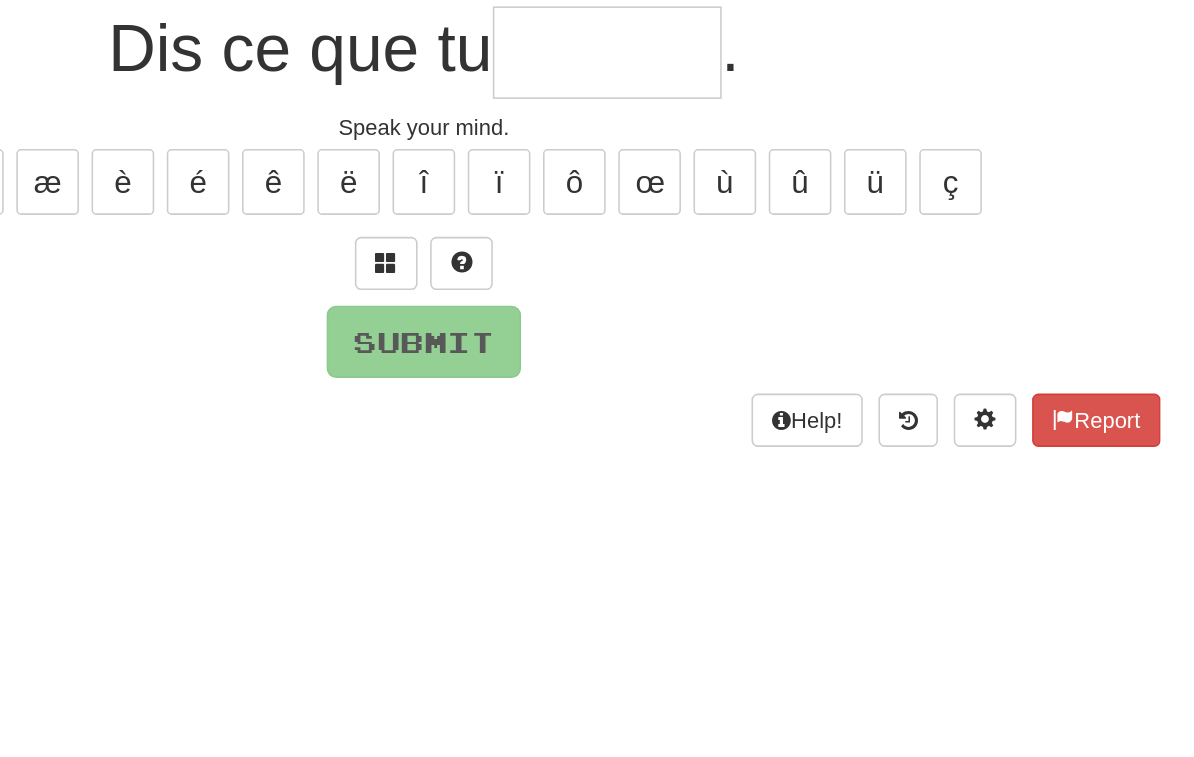 click at bounding box center [573, 291] 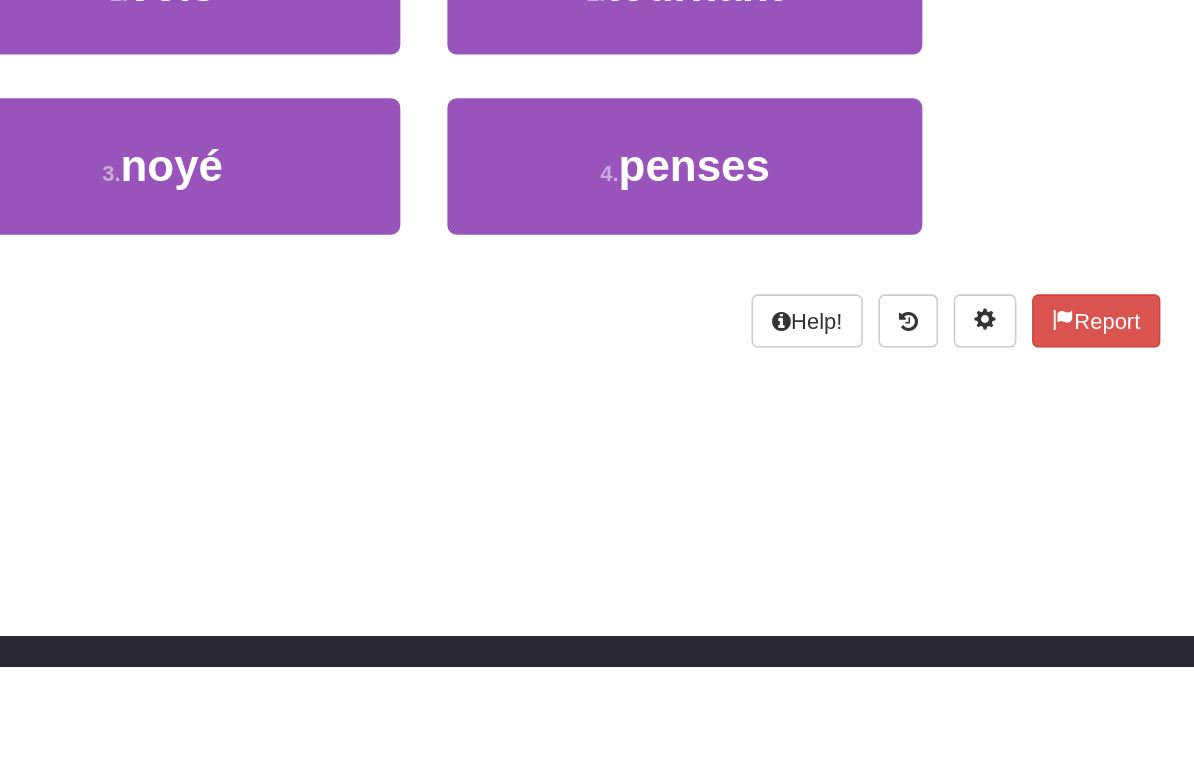 click on "penses" at bounding box center [769, 437] 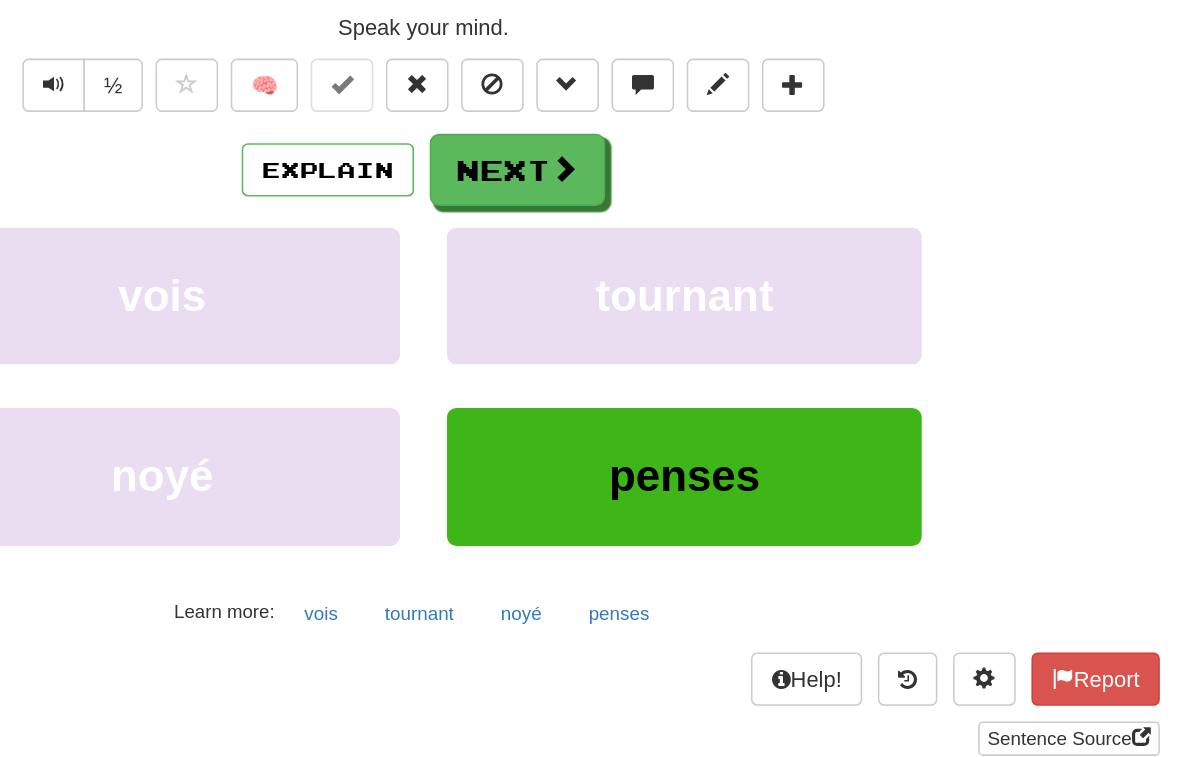 click on "Next" at bounding box center (657, 231) 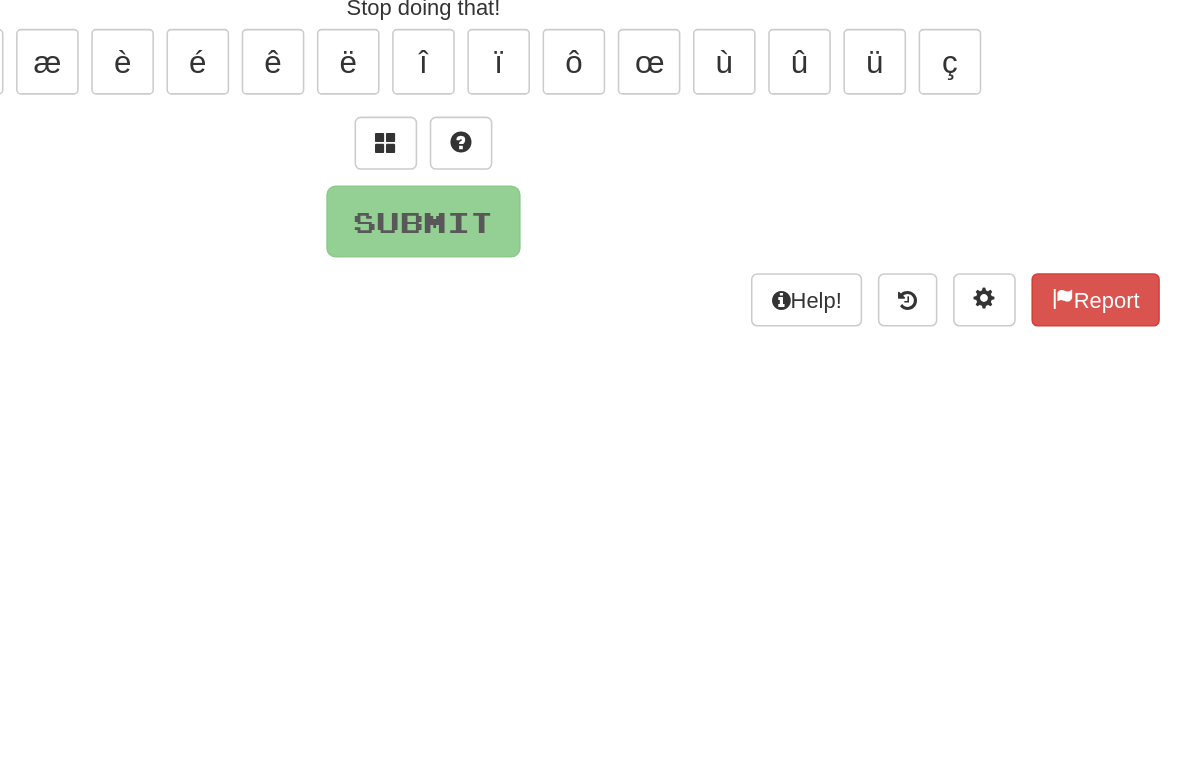 scroll, scrollTop: 110, scrollLeft: 0, axis: vertical 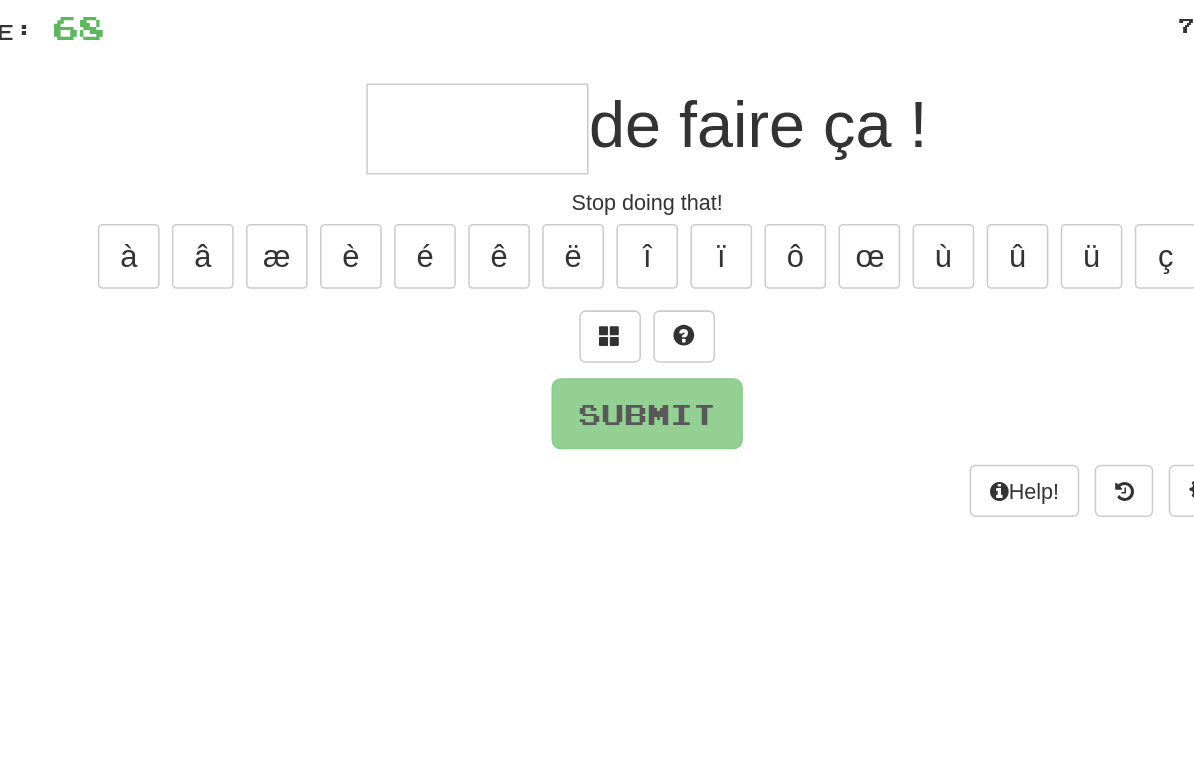 click at bounding box center (573, 252) 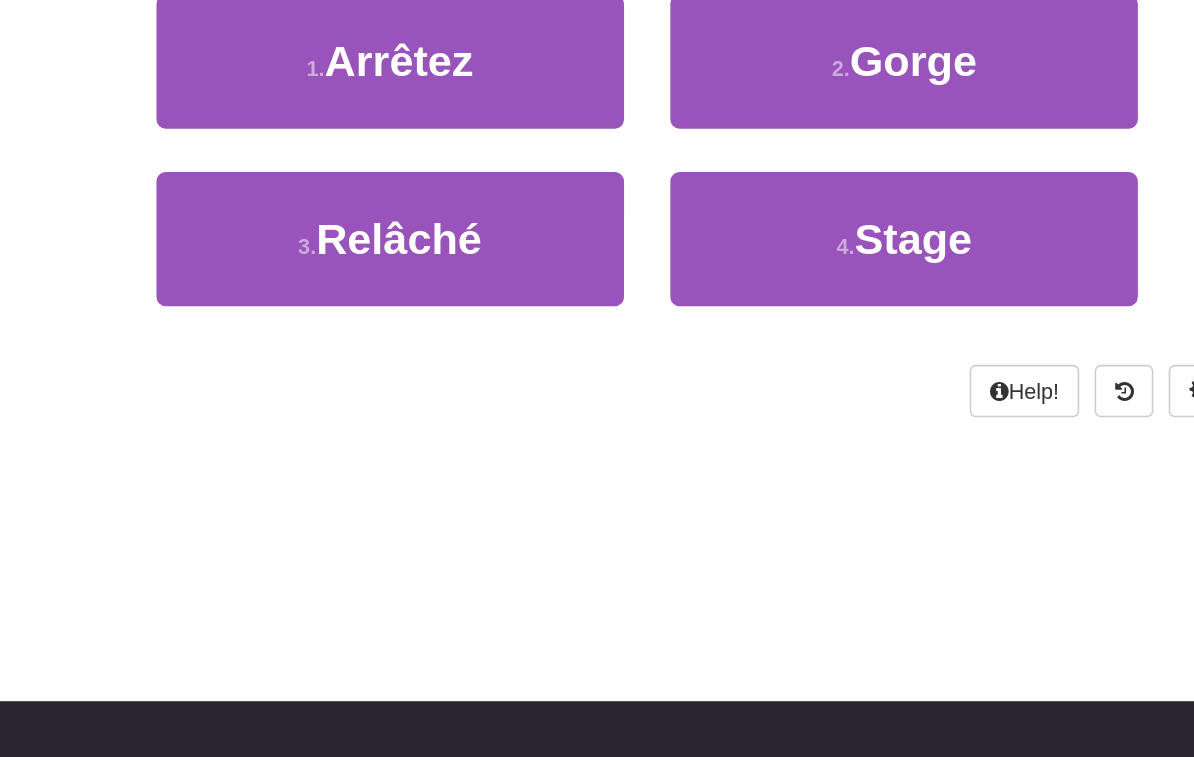 click on "1 .  Arrêtez" at bounding box center [430, 282] 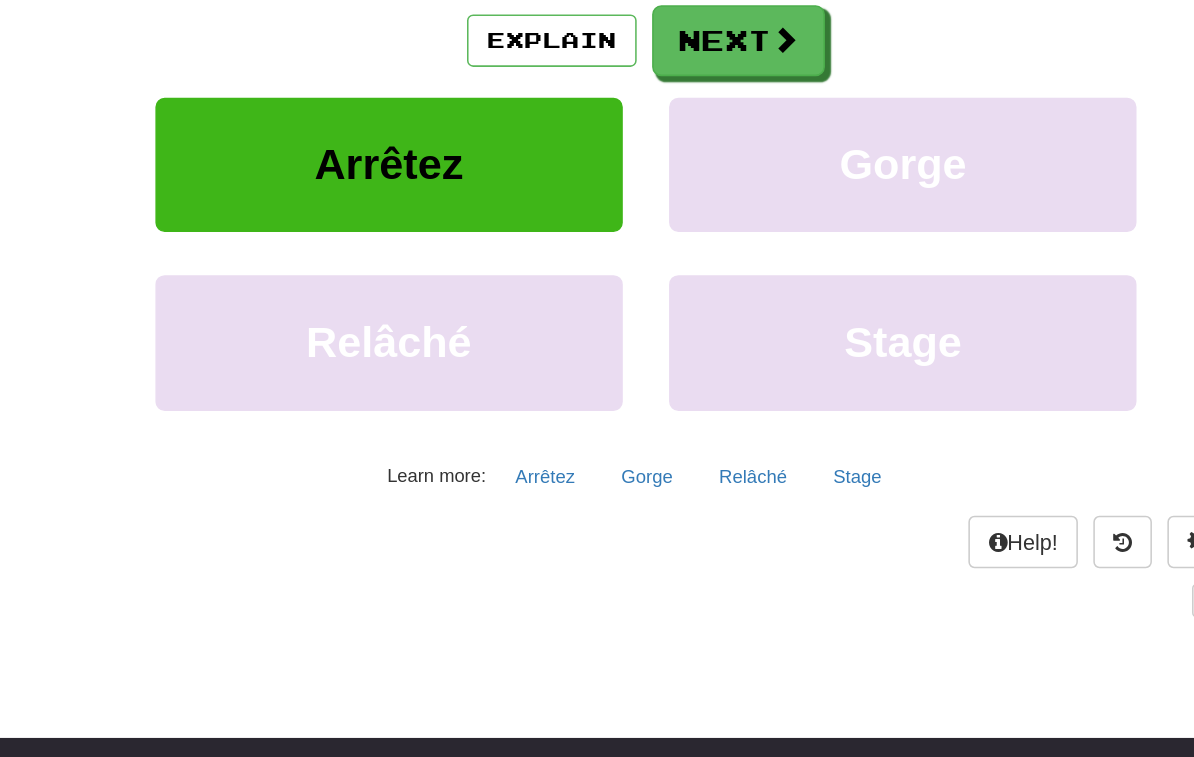 click on "Next" at bounding box center [657, 269] 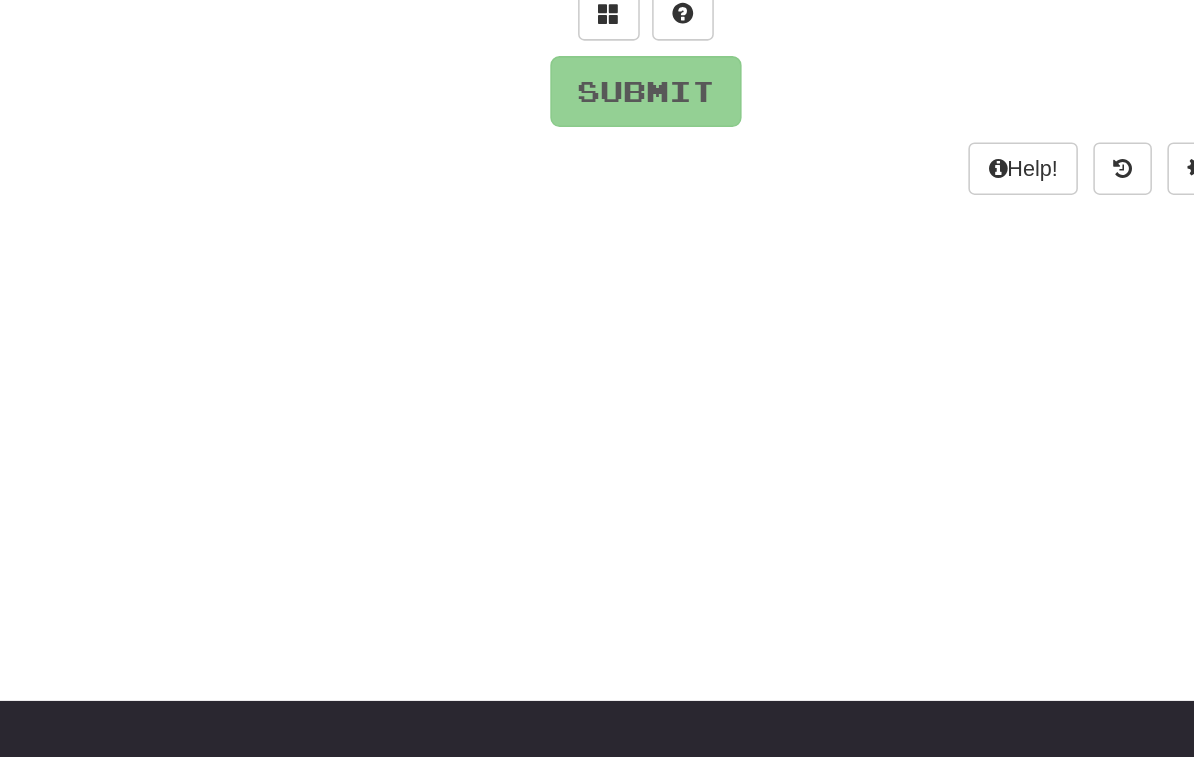scroll, scrollTop: 108, scrollLeft: 0, axis: vertical 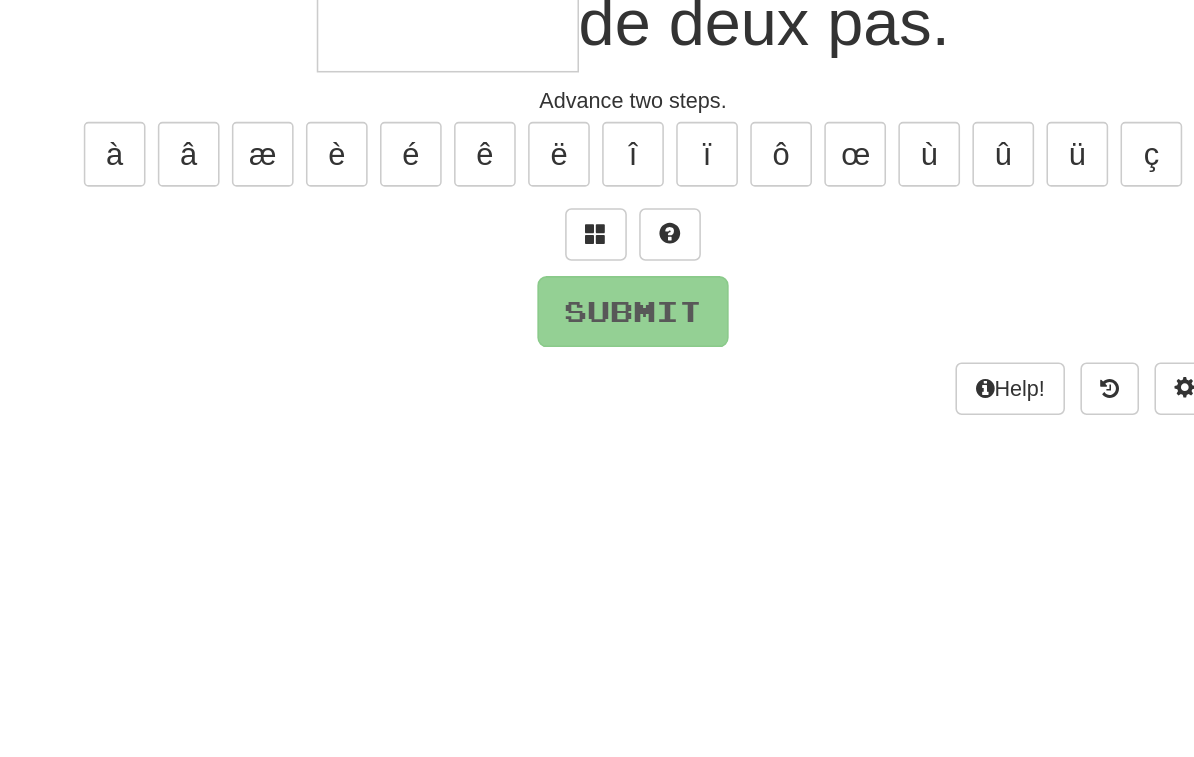 click at bounding box center [573, 254] 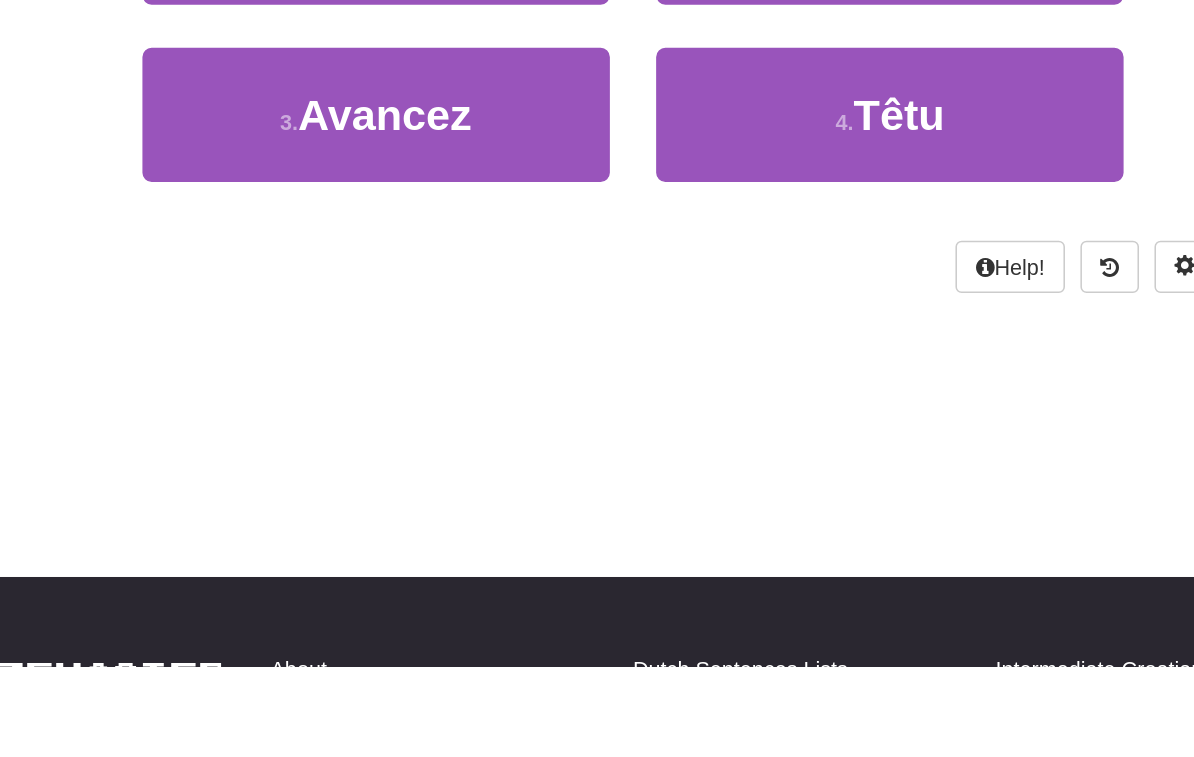 click on "3 .  Avancez" at bounding box center (430, 399) 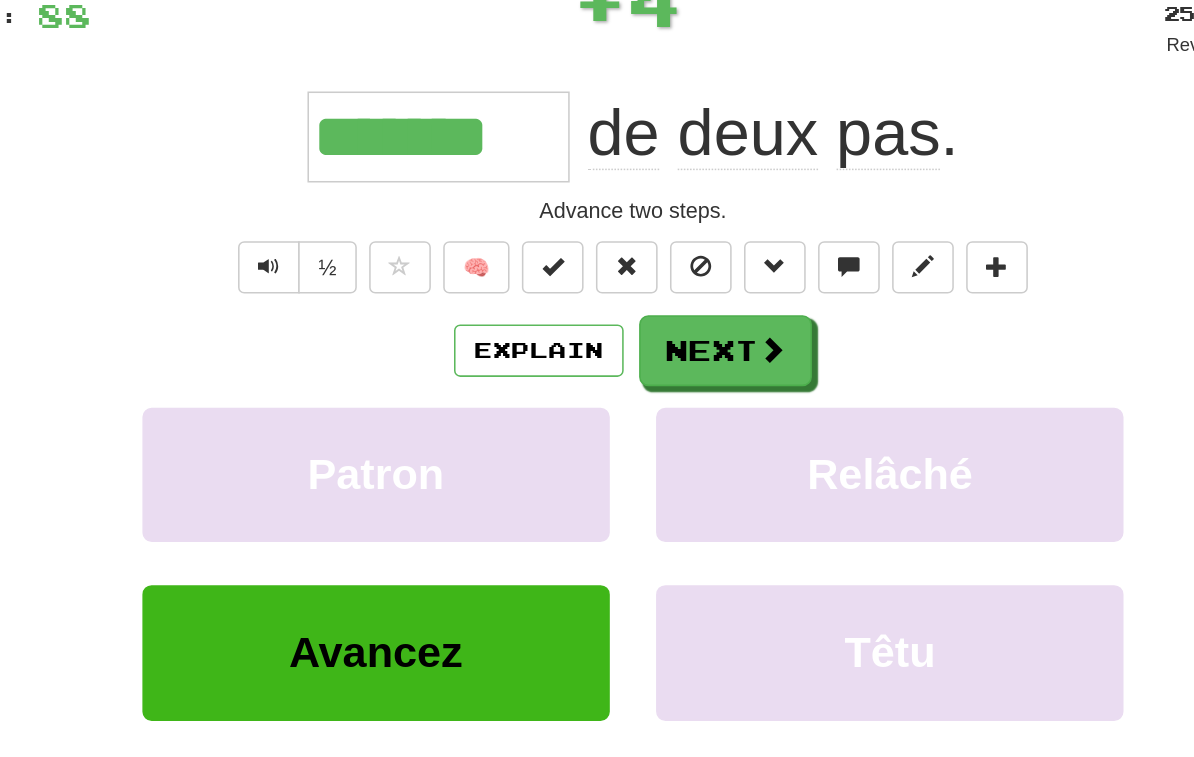 scroll, scrollTop: 151, scrollLeft: 0, axis: vertical 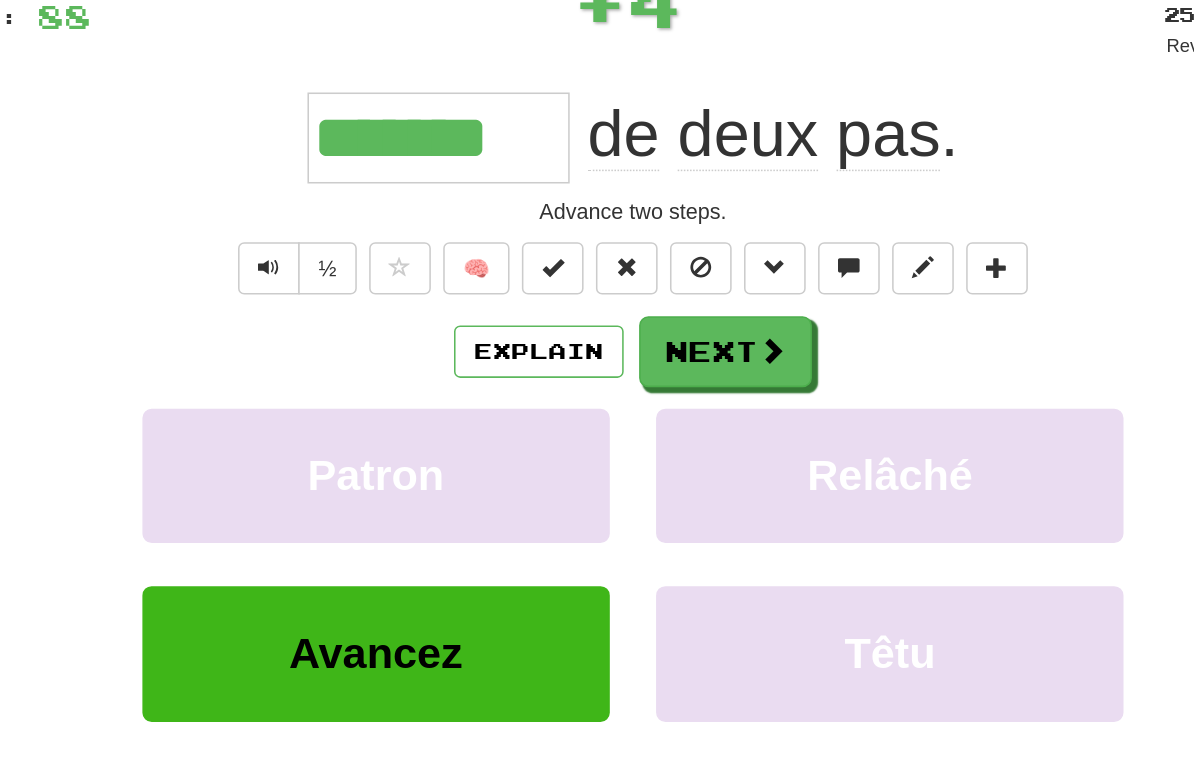 click on "Next" at bounding box center (657, 228) 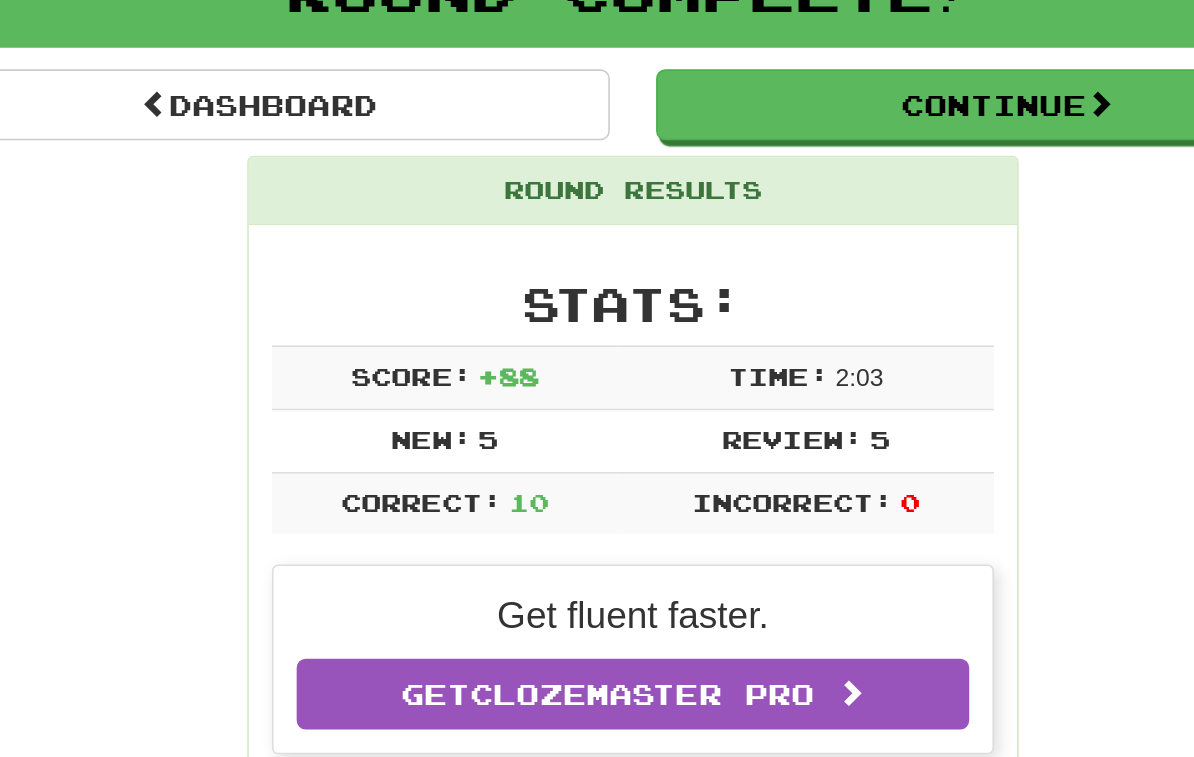 click on "Continue" at bounding box center (839, 68) 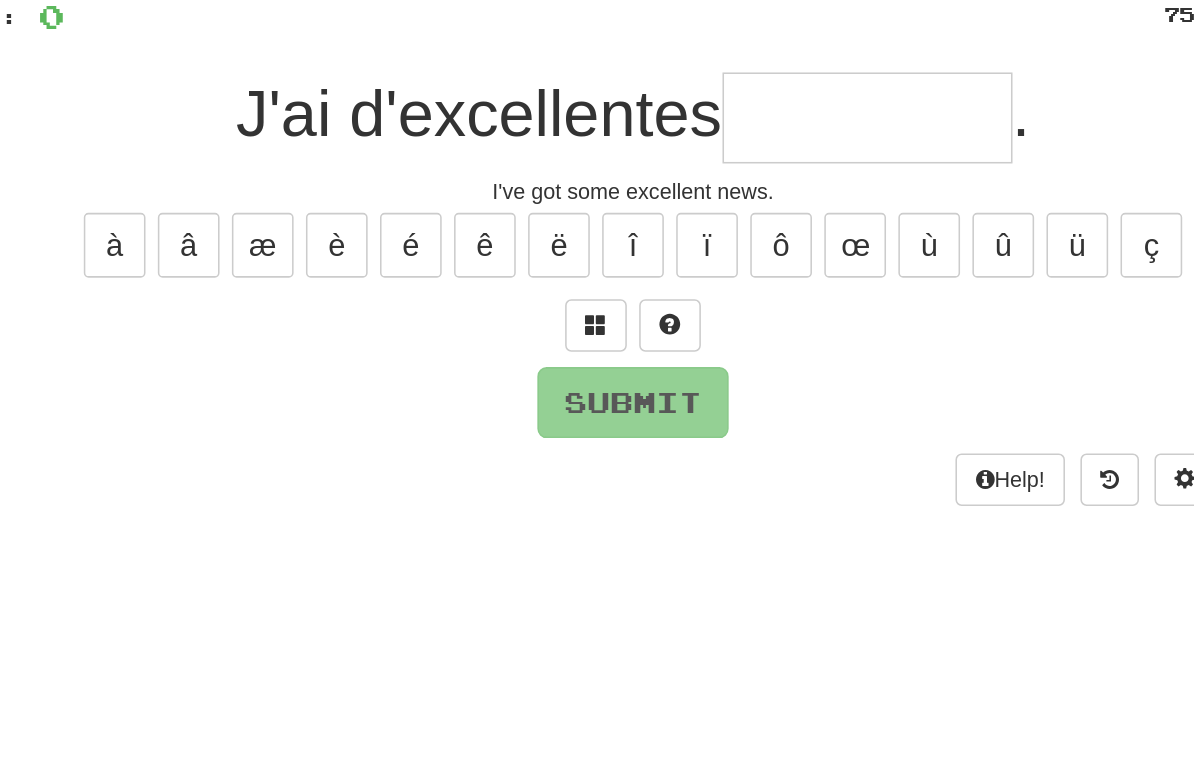 click at bounding box center [573, 211] 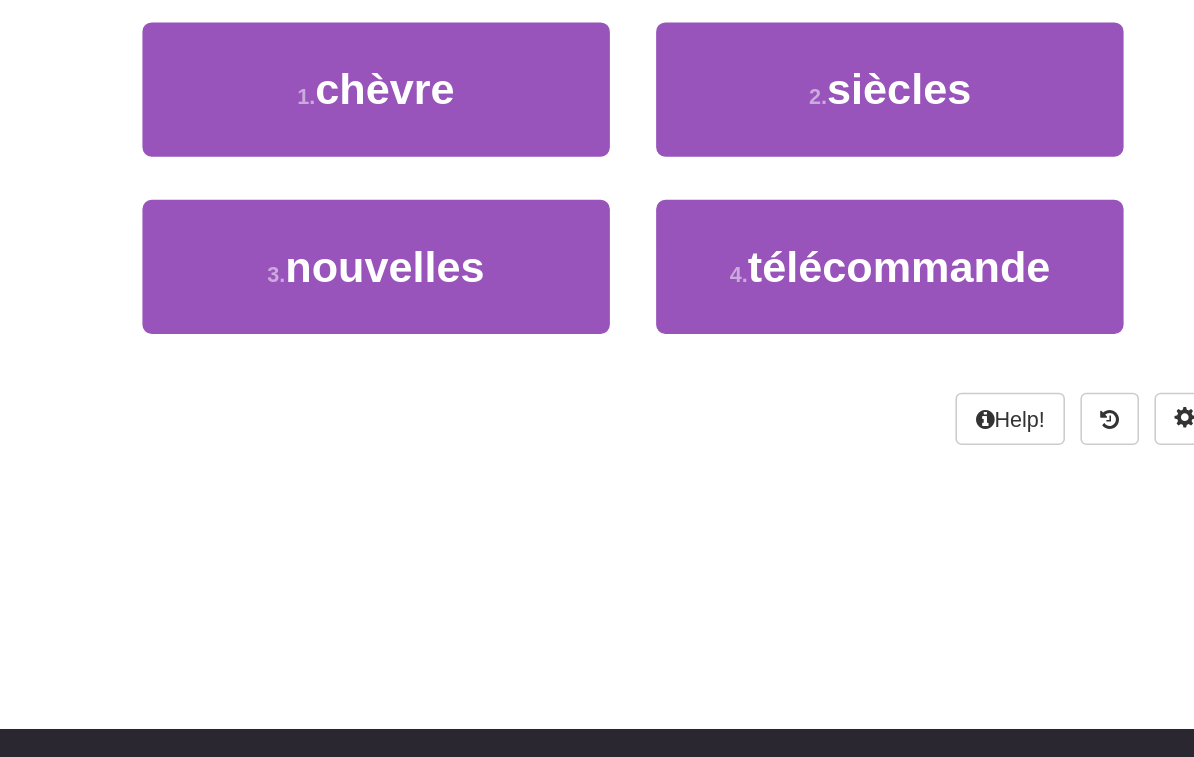 click on "3 .  nouvelles" at bounding box center [430, 356] 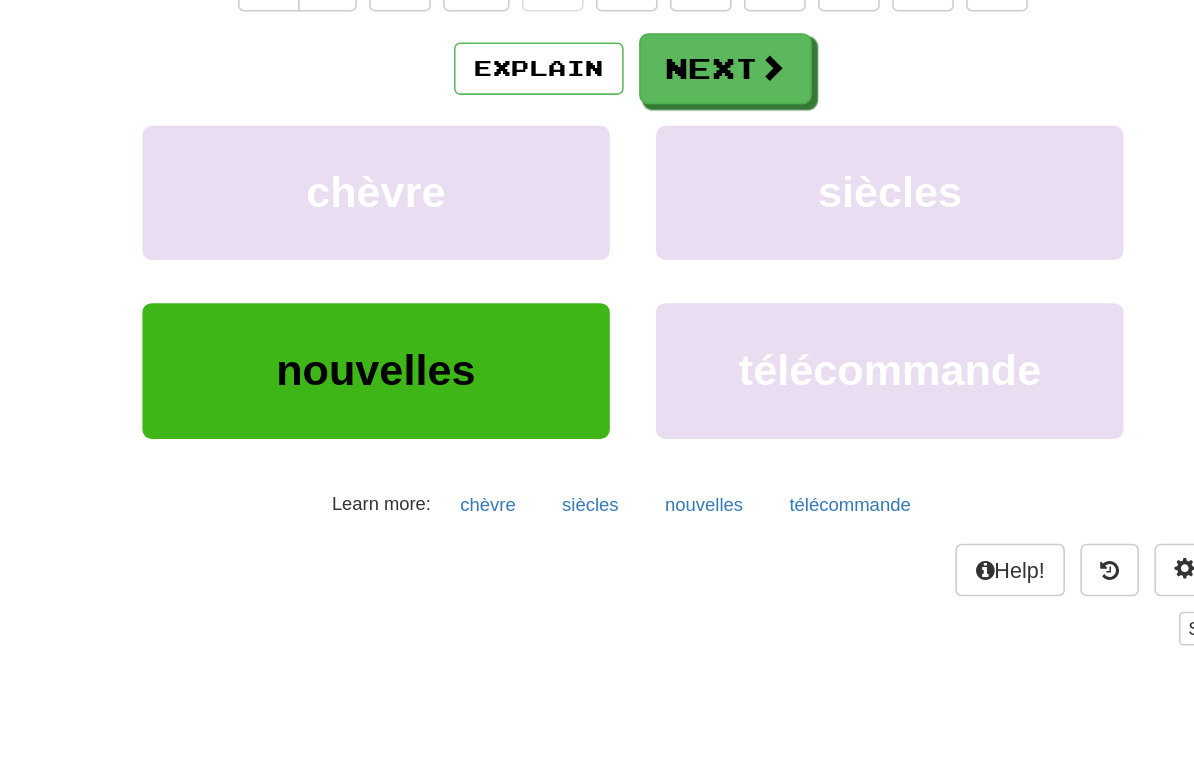 click on "Next" at bounding box center [657, 228] 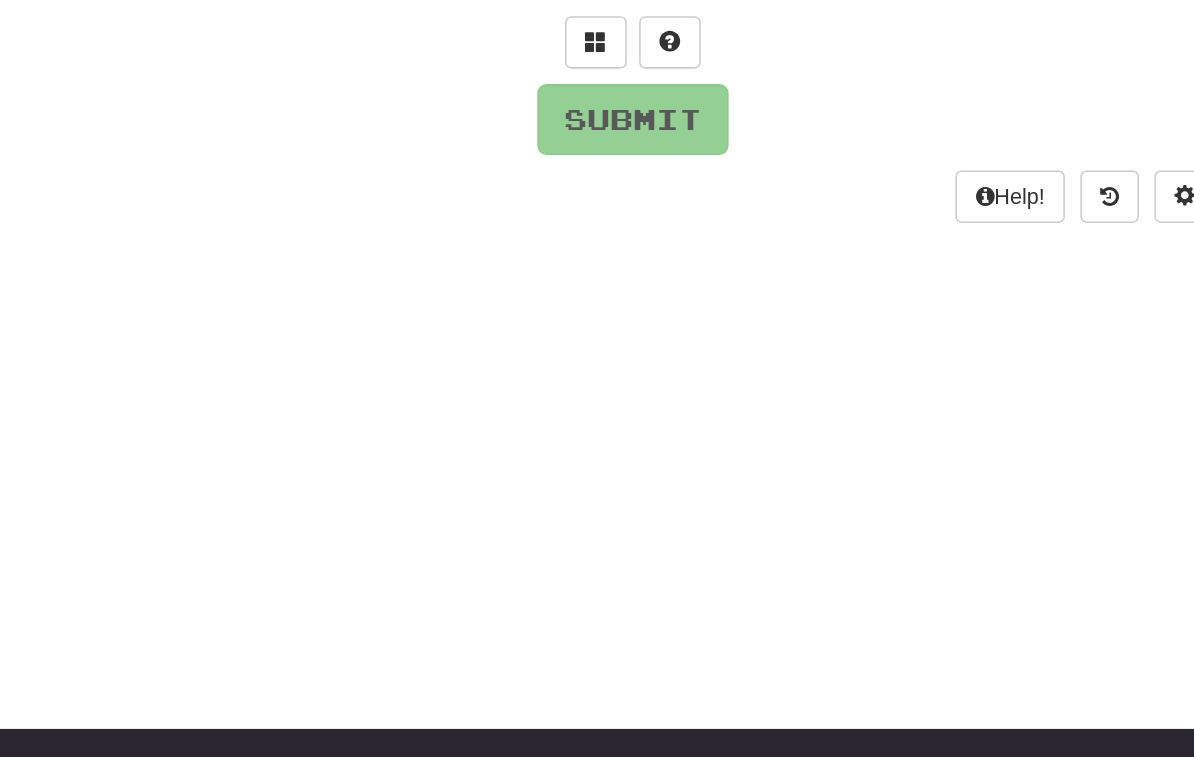 scroll, scrollTop: 108, scrollLeft: 0, axis: vertical 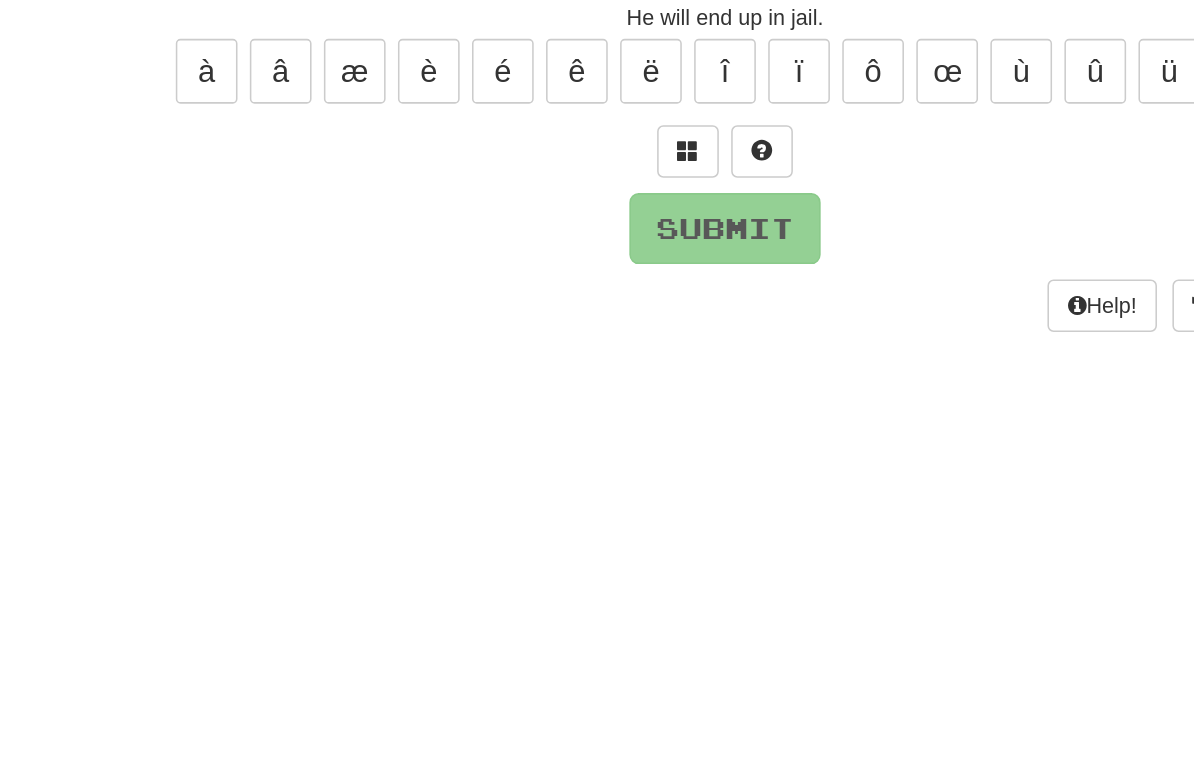 click at bounding box center [573, 253] 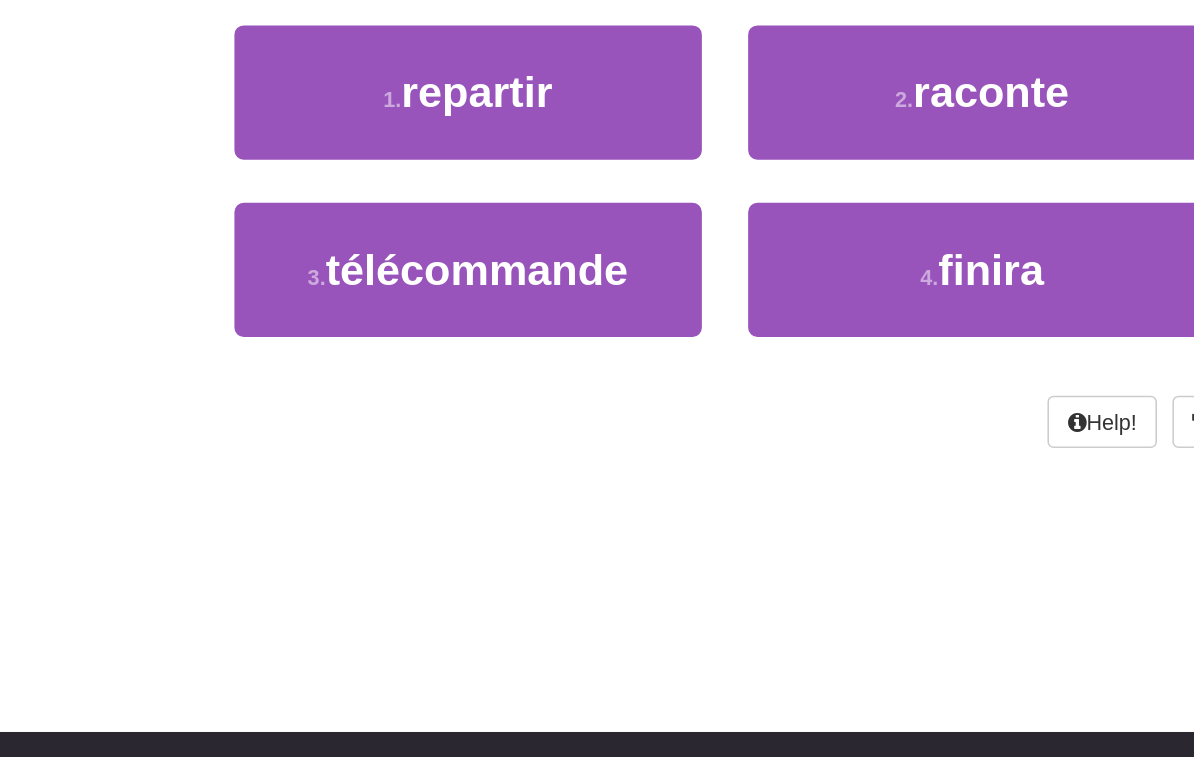 click on "finira" at bounding box center [769, 399] 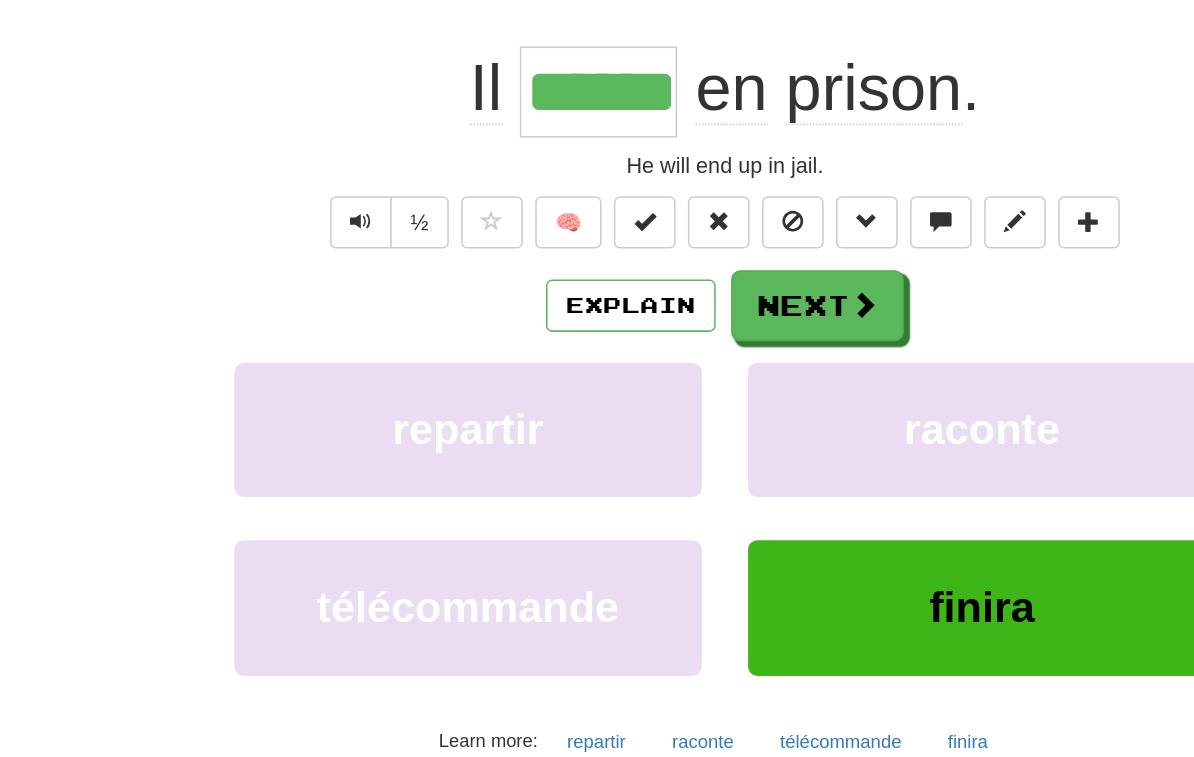 click on "Next" at bounding box center (657, 271) 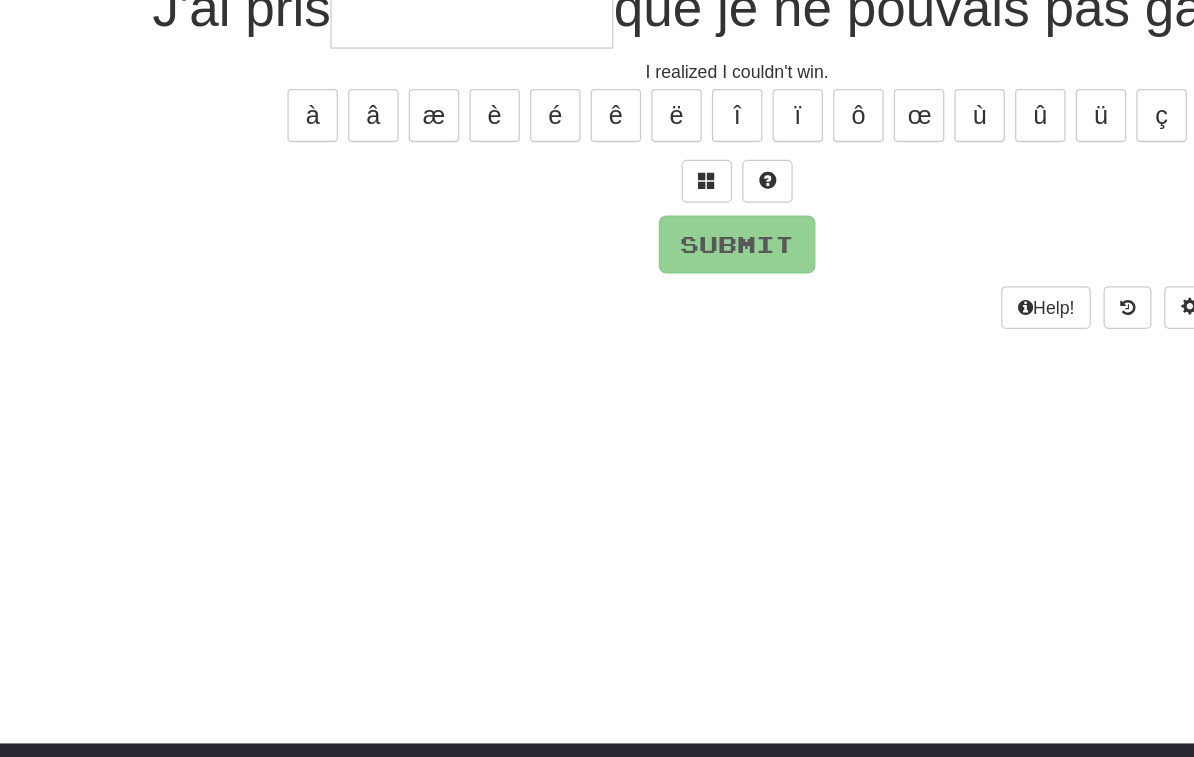 click at bounding box center [573, 253] 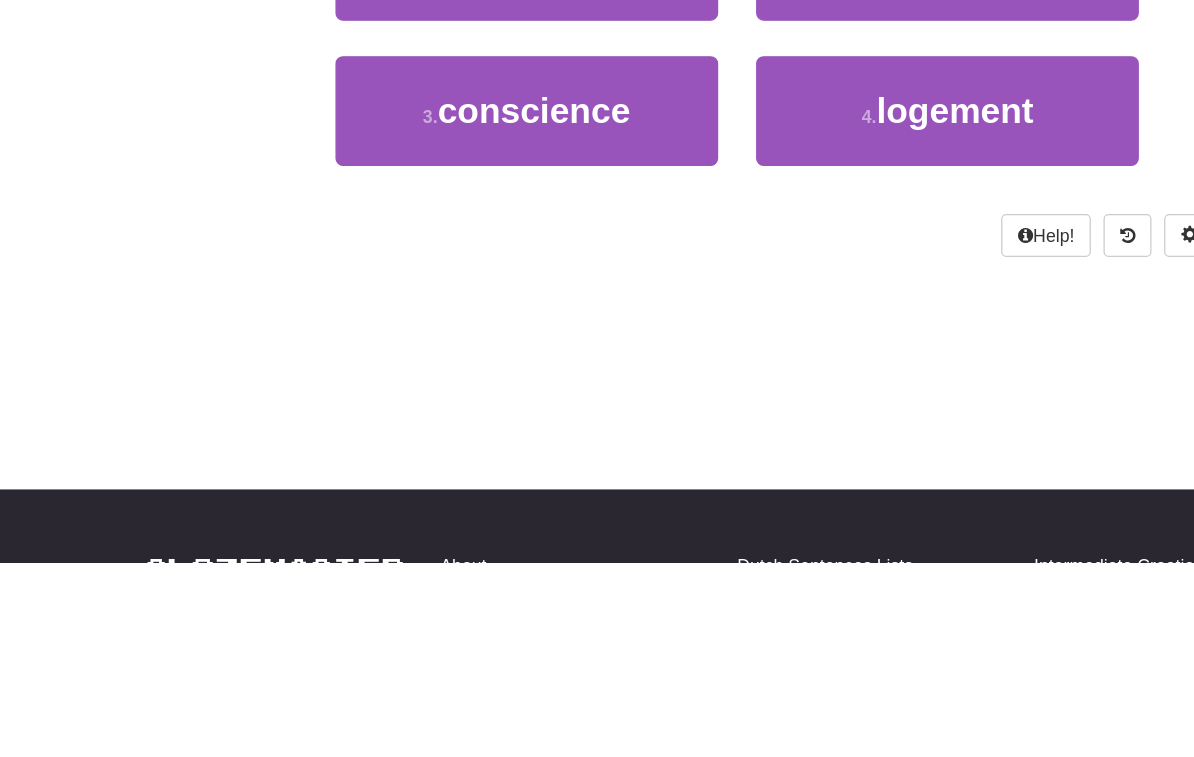 click on "3 .  conscience" at bounding box center [430, 399] 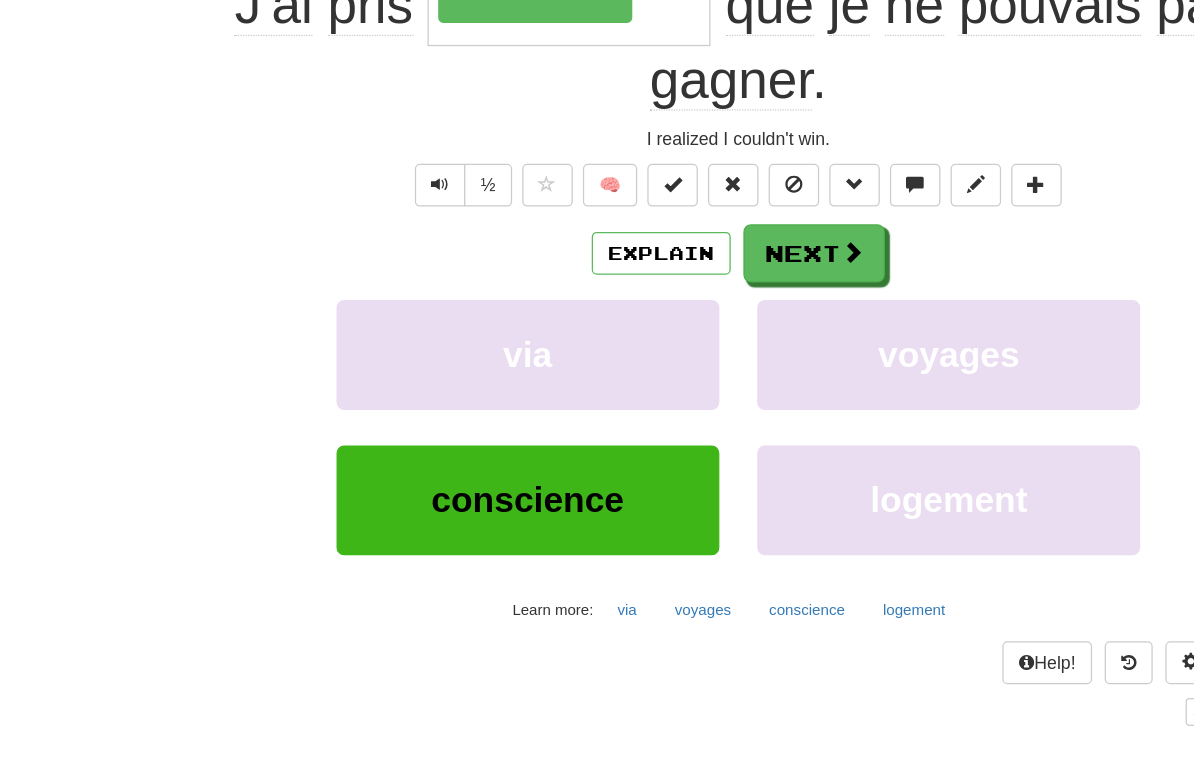 scroll, scrollTop: 233, scrollLeft: 0, axis: vertical 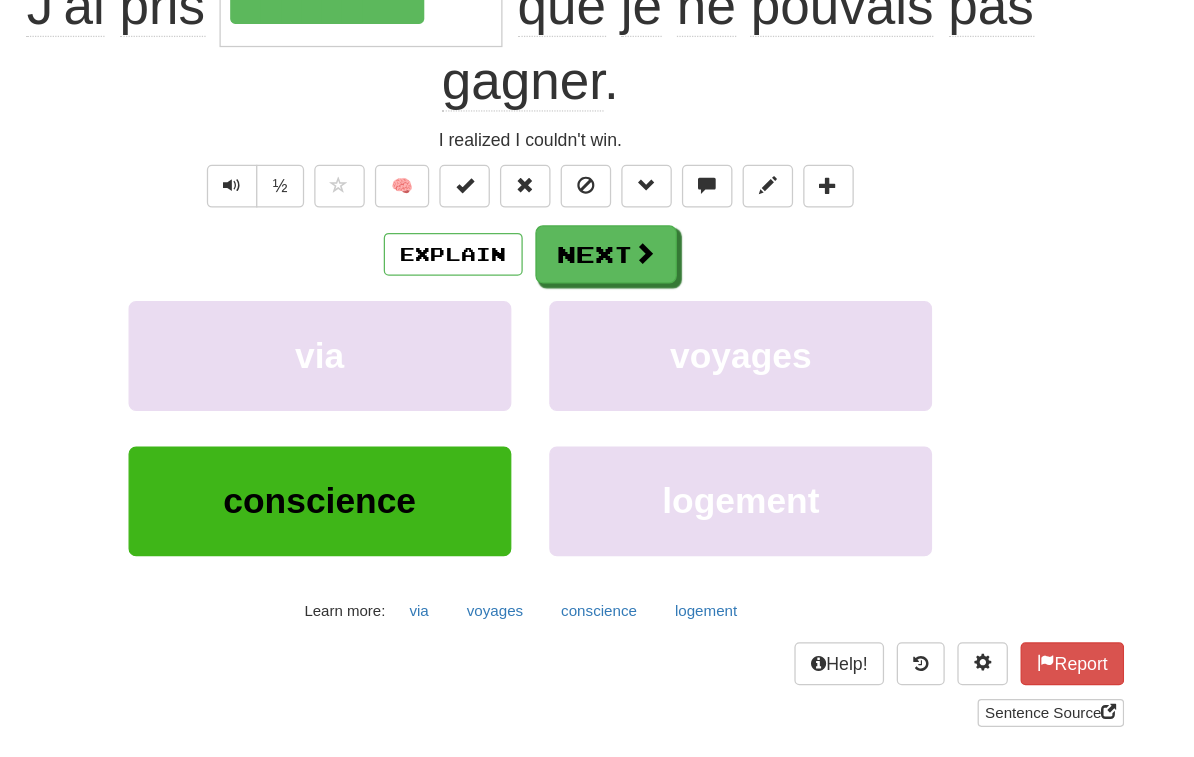click at bounding box center (687, 200) 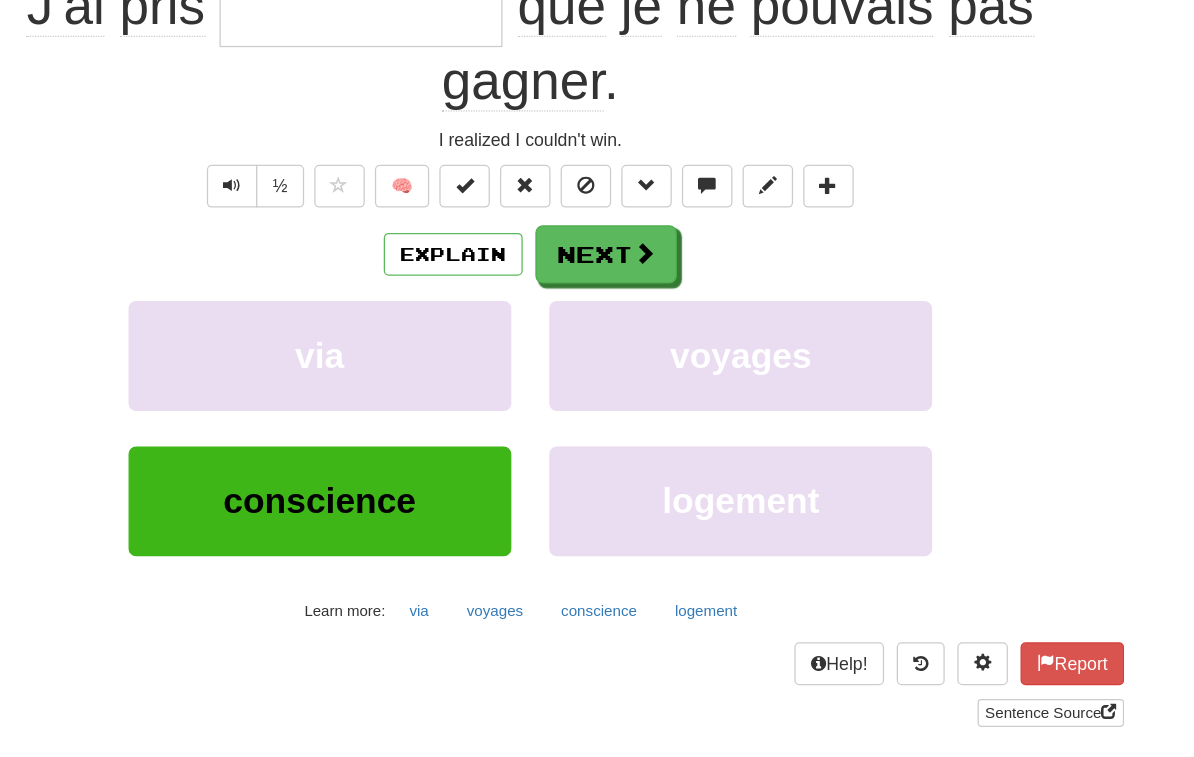 scroll, scrollTop: 82, scrollLeft: 0, axis: vertical 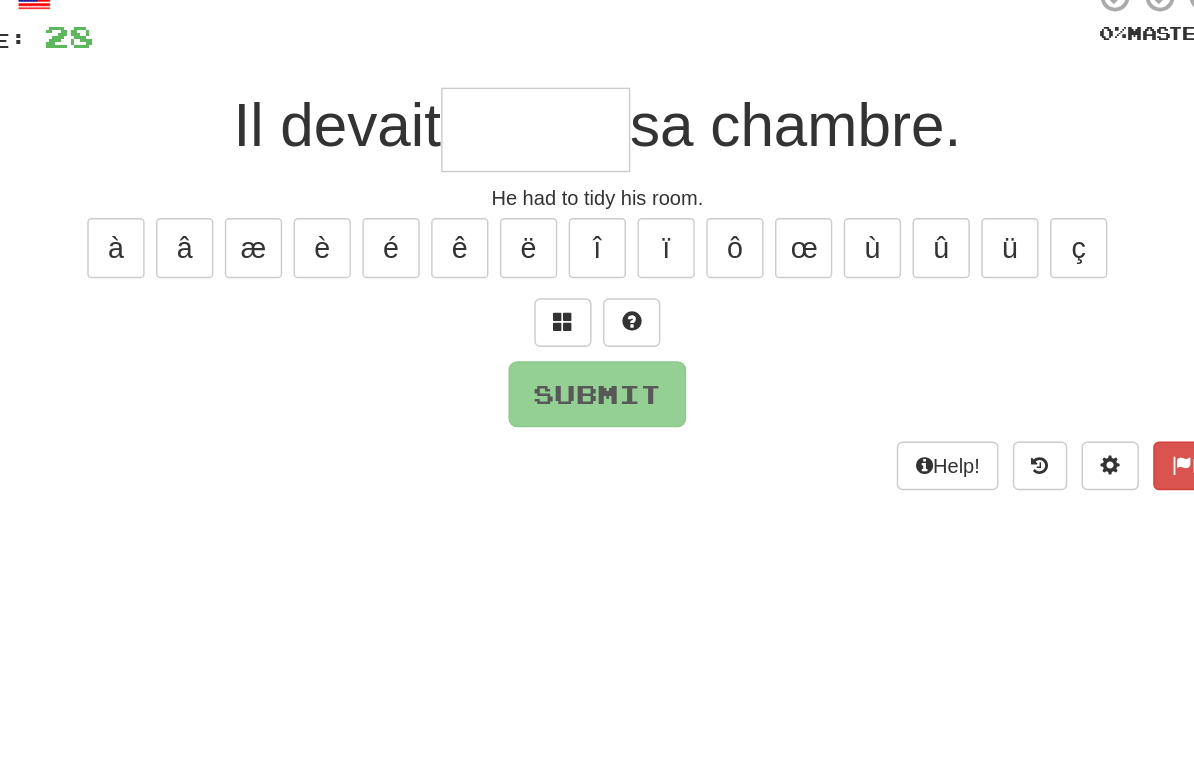 click at bounding box center [573, 279] 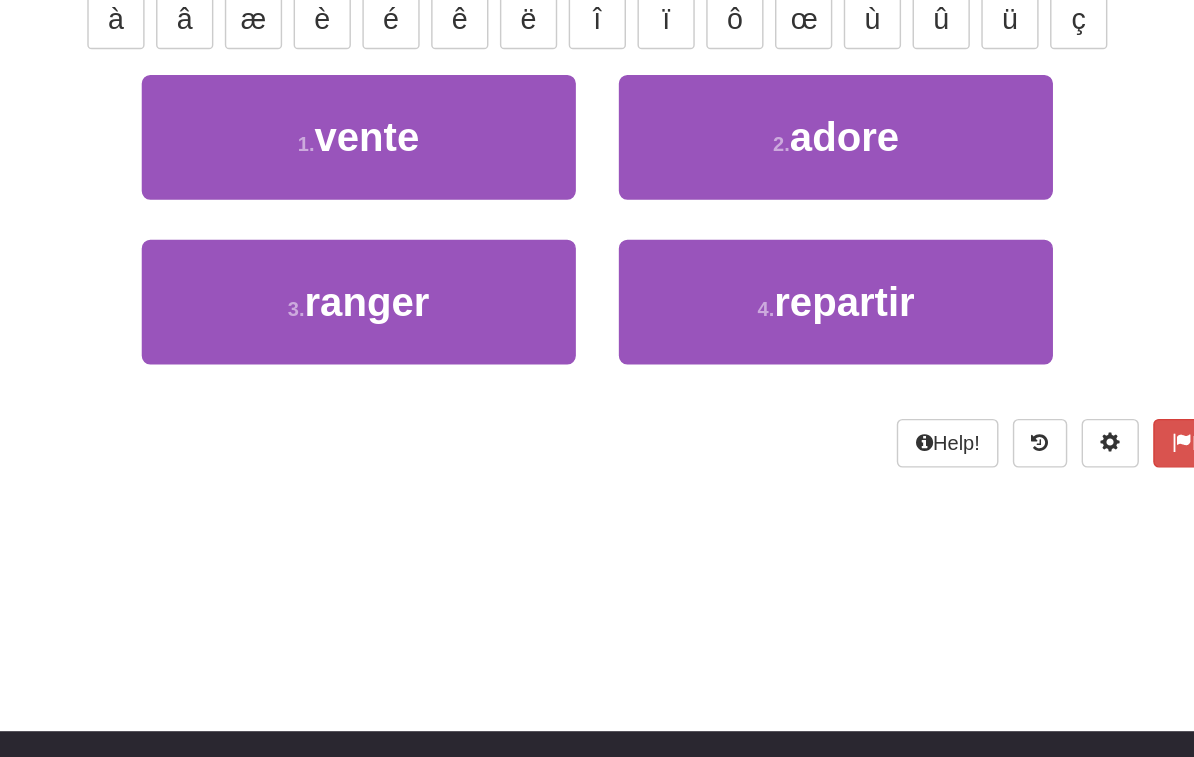 click on "3 .  ranger" at bounding box center (430, 425) 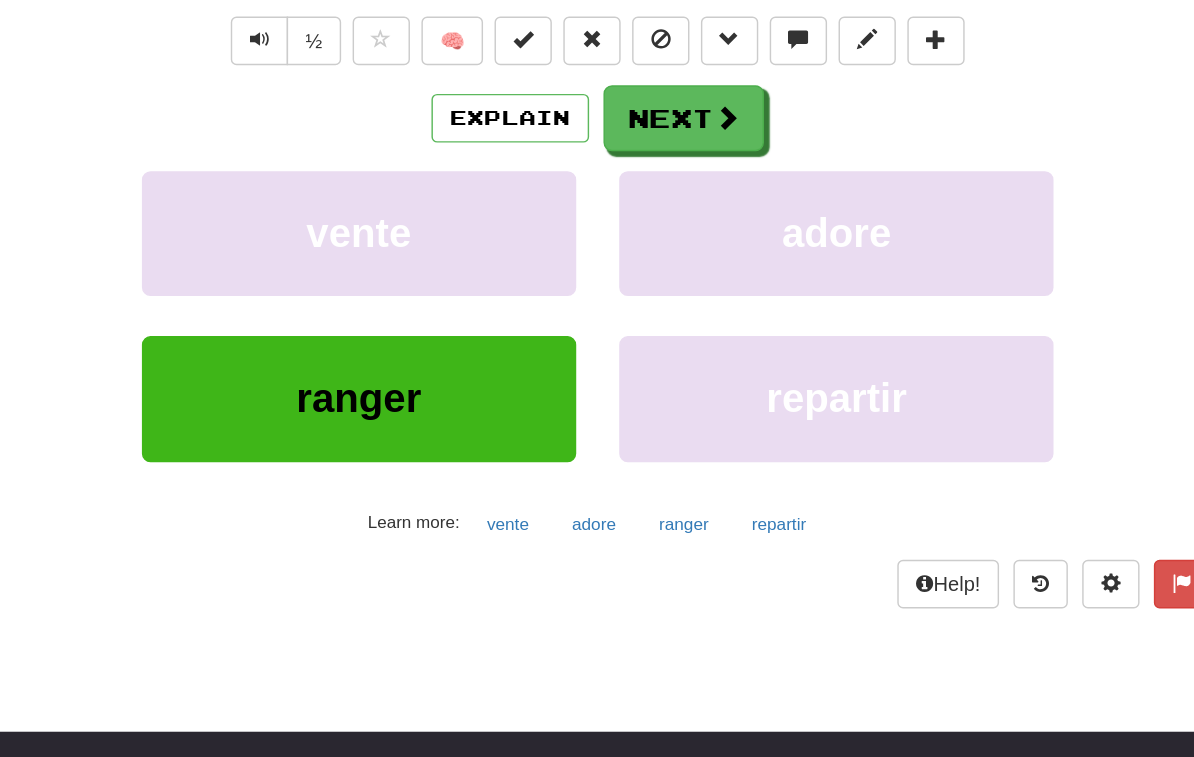 click on "Next" at bounding box center [657, 288] 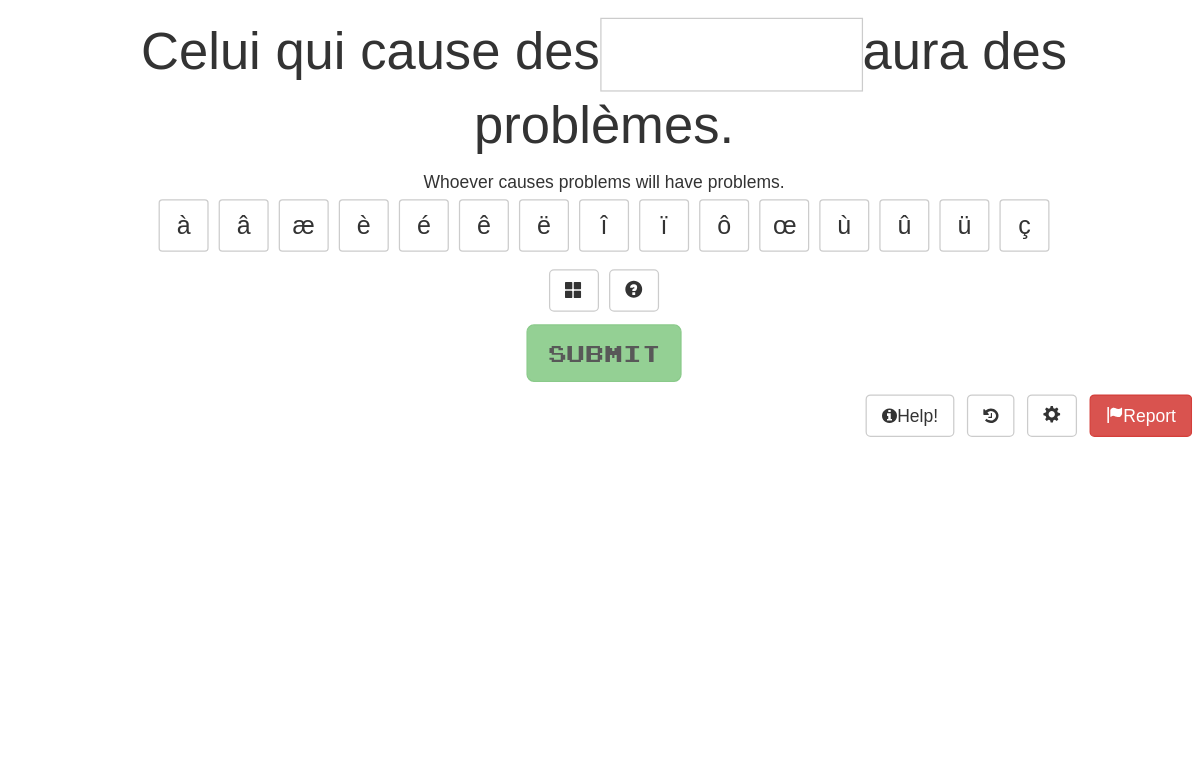 click at bounding box center [573, 325] 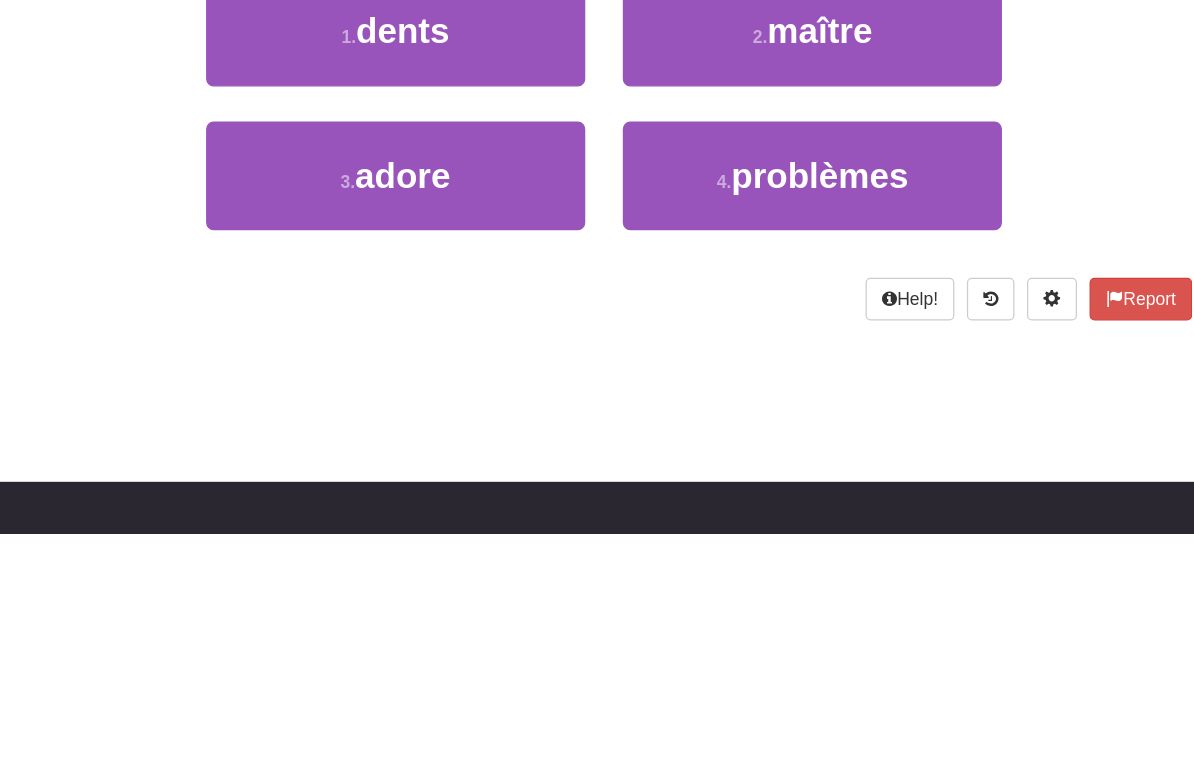 click on "problèmes" at bounding box center (770, 471) 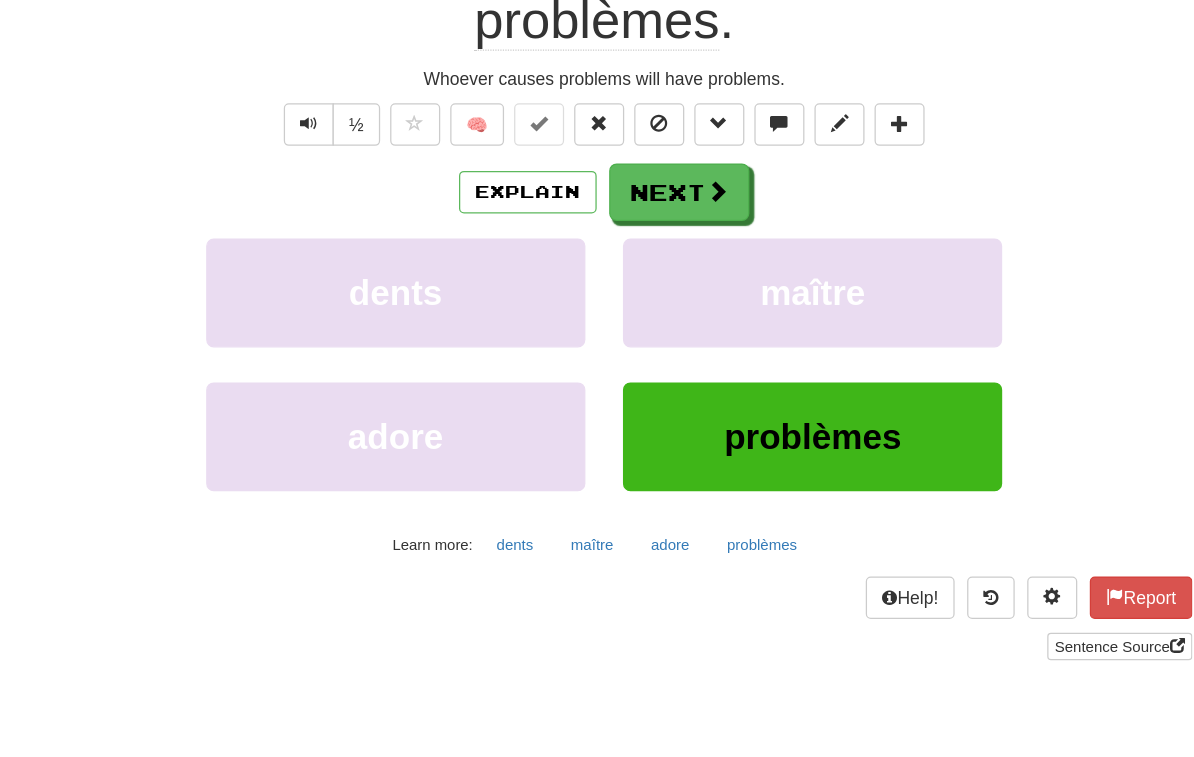 click at bounding box center (687, 153) 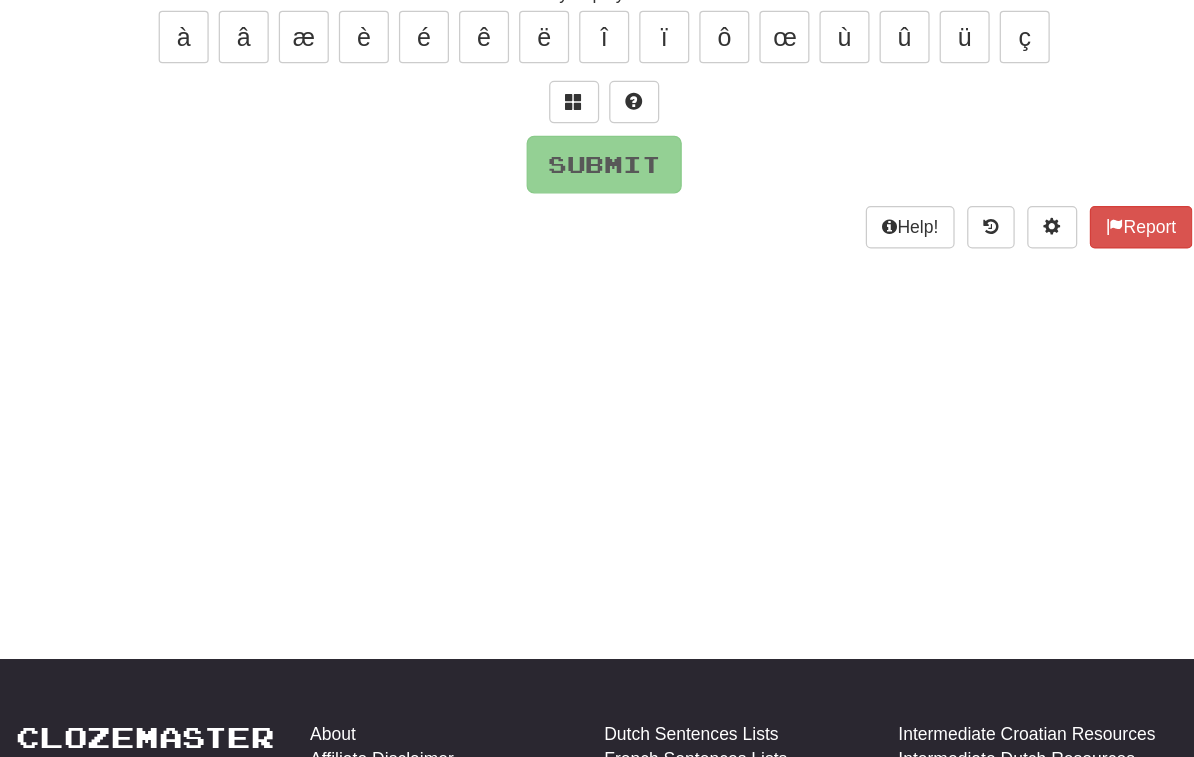 scroll, scrollTop: 81, scrollLeft: 0, axis: vertical 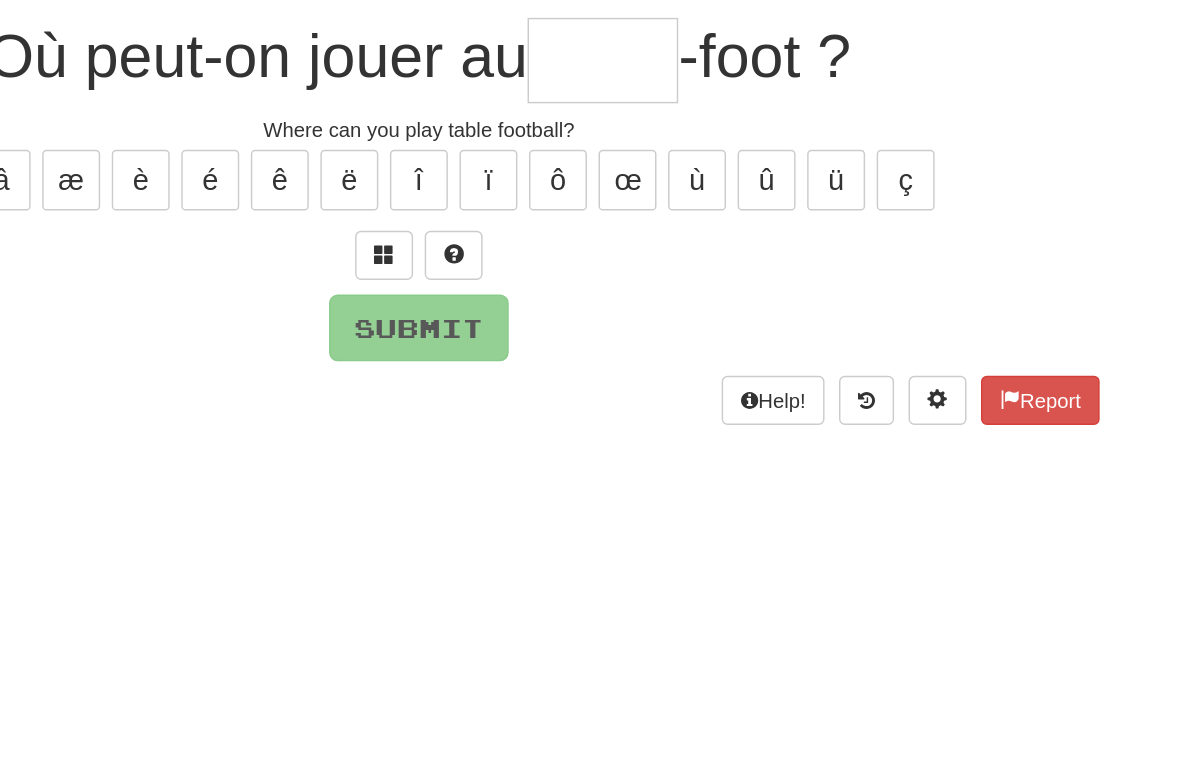 click at bounding box center (573, 281) 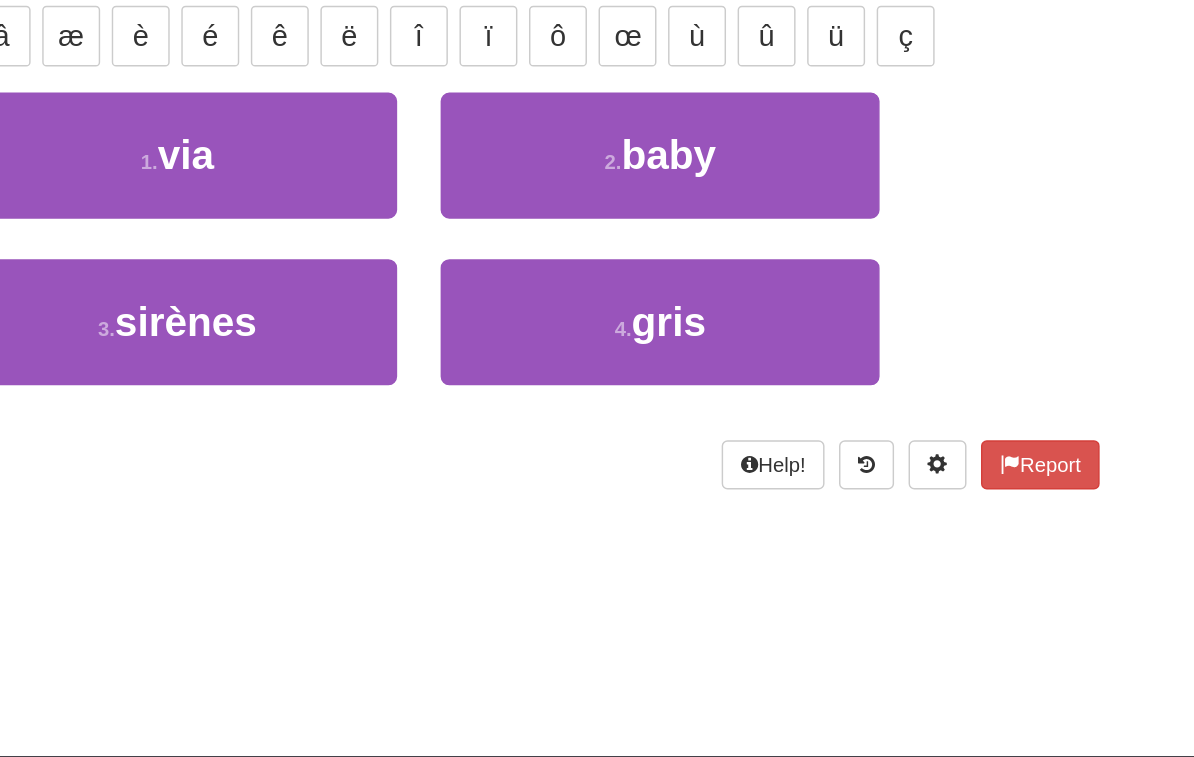 click on "2 .  baby" at bounding box center (763, 311) 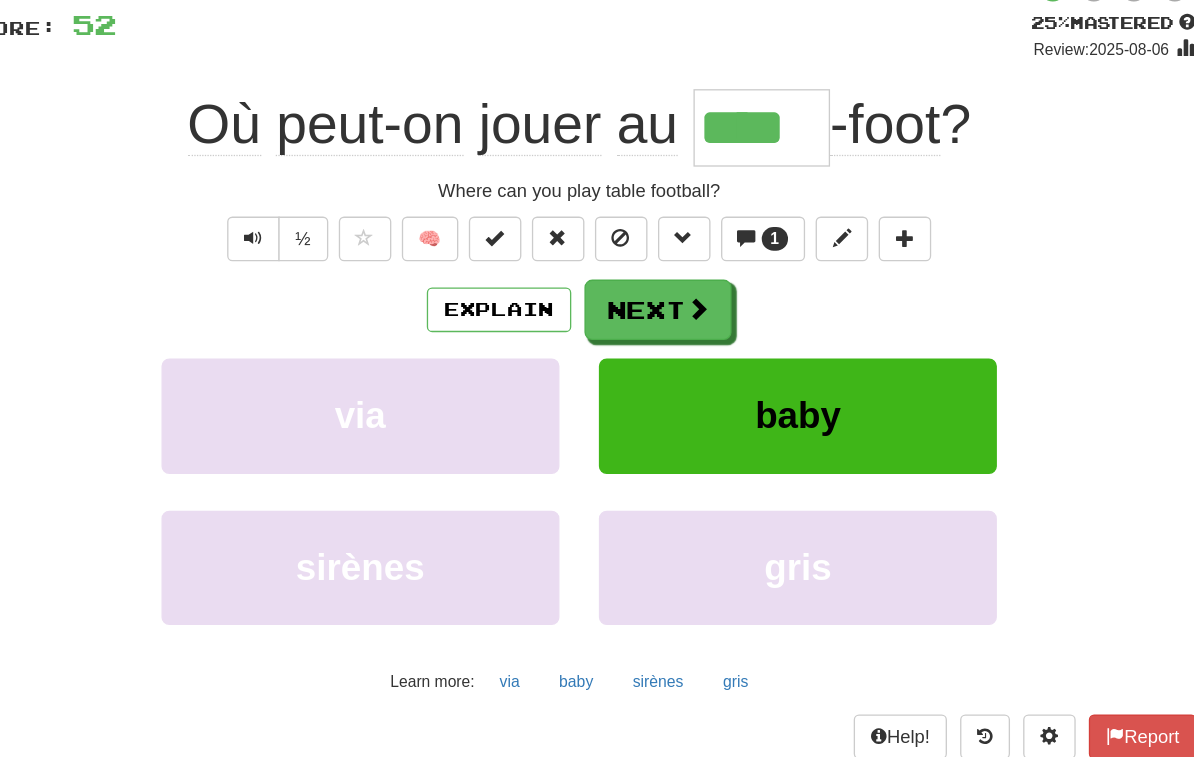 click at bounding box center (687, 297) 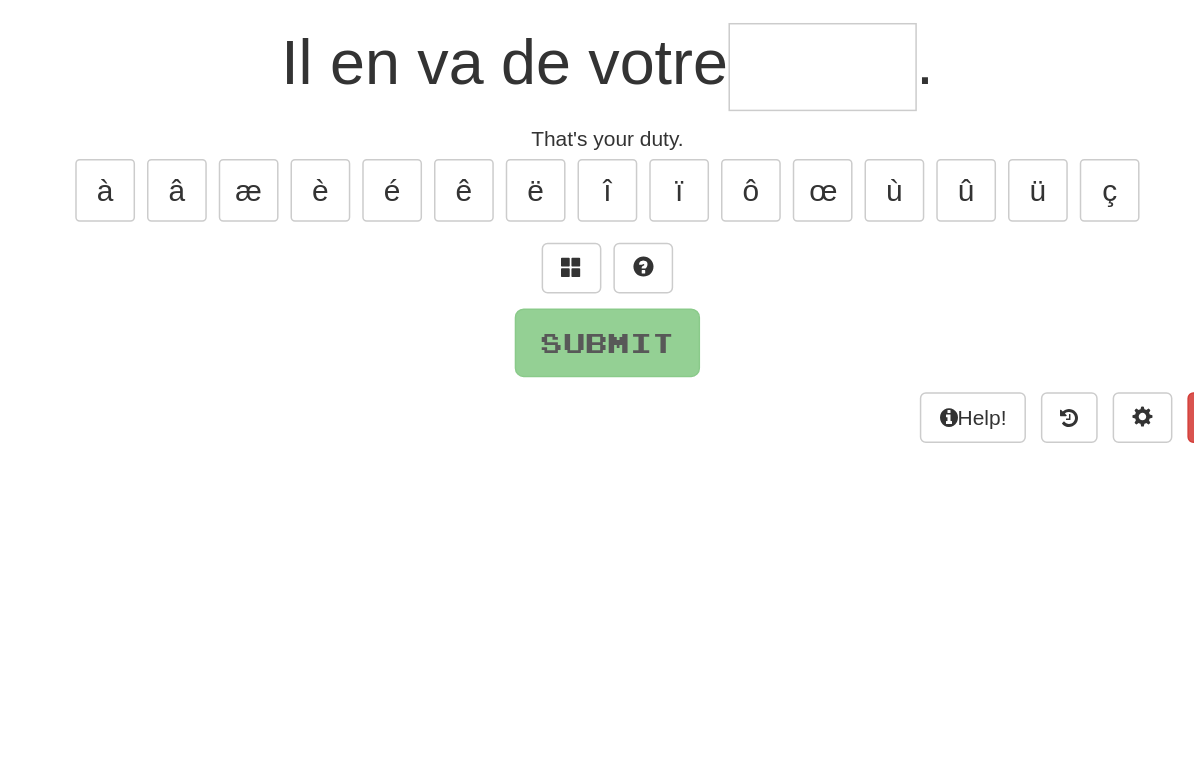 click at bounding box center (573, 281) 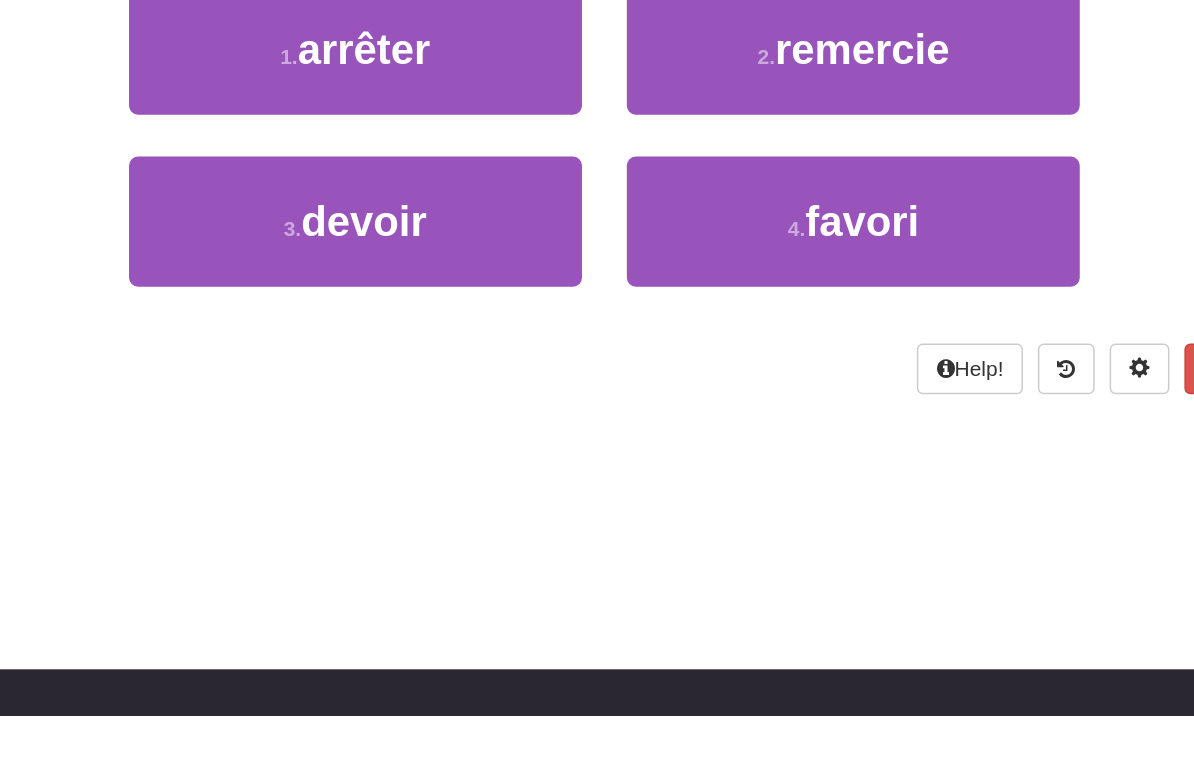 click on "3 .  devoir" at bounding box center [430, 426] 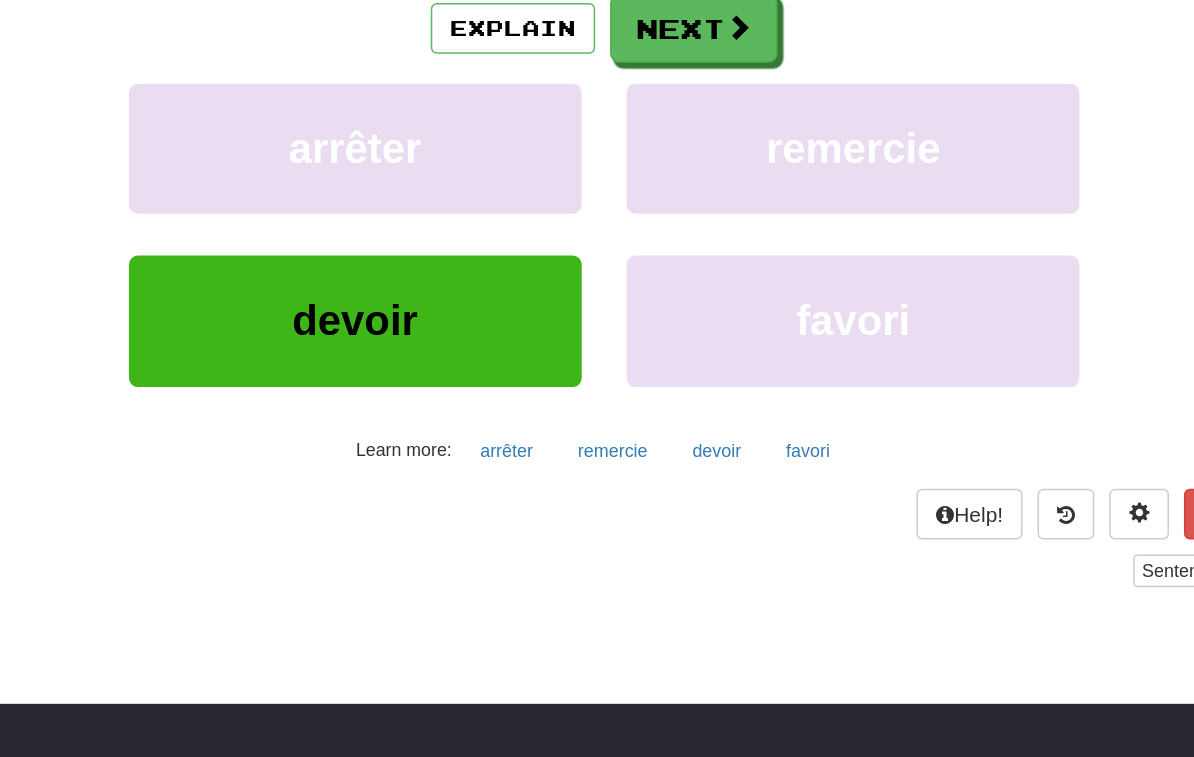 scroll, scrollTop: 130, scrollLeft: 0, axis: vertical 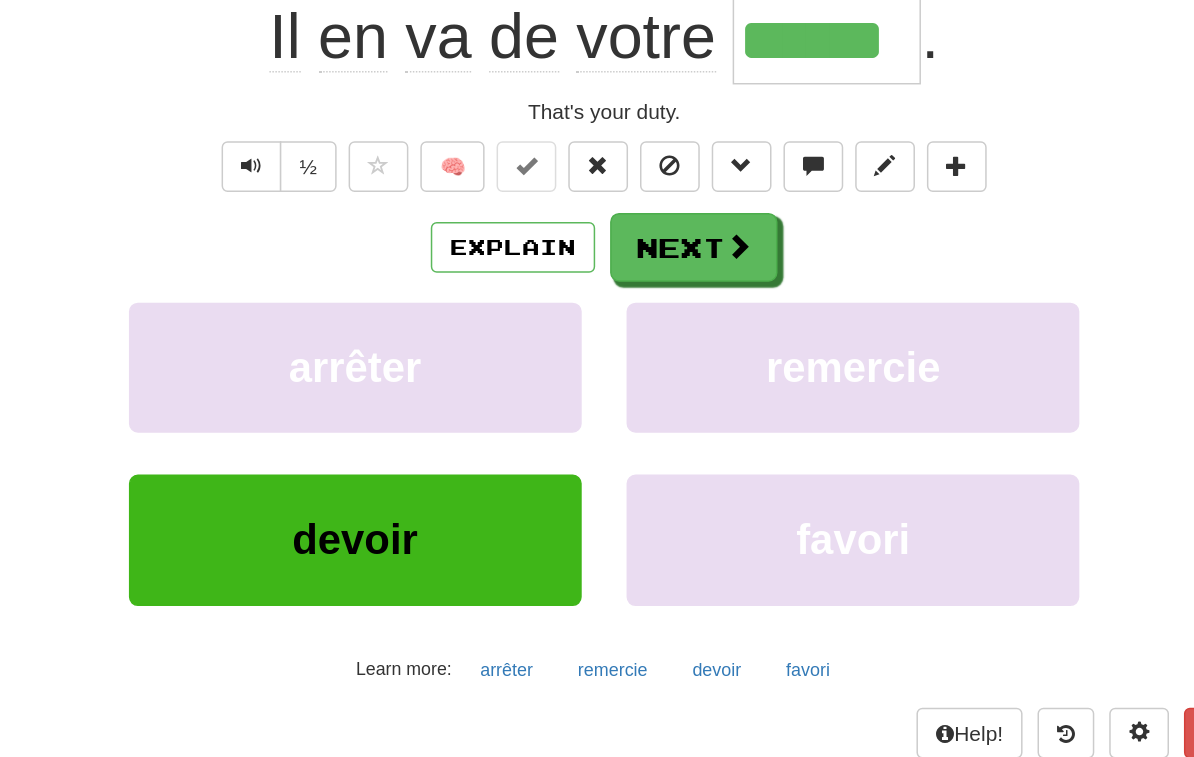 click at bounding box center (687, 248) 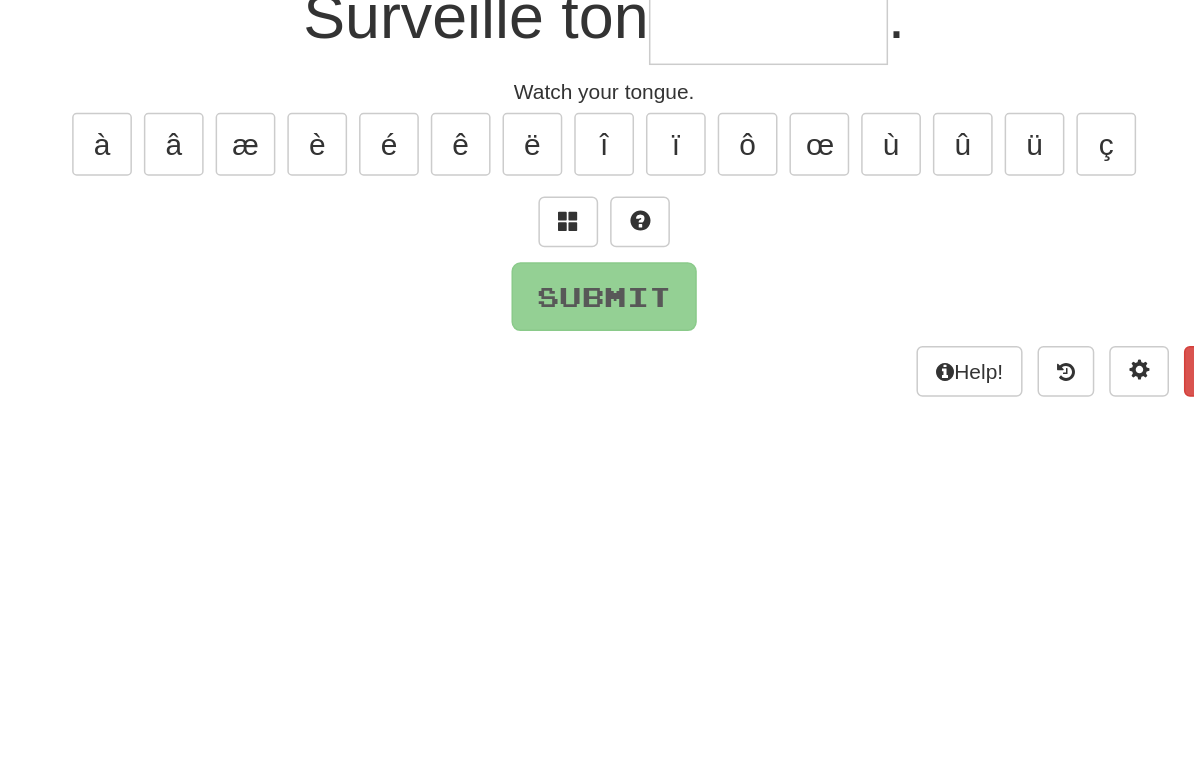scroll, scrollTop: 104, scrollLeft: 0, axis: vertical 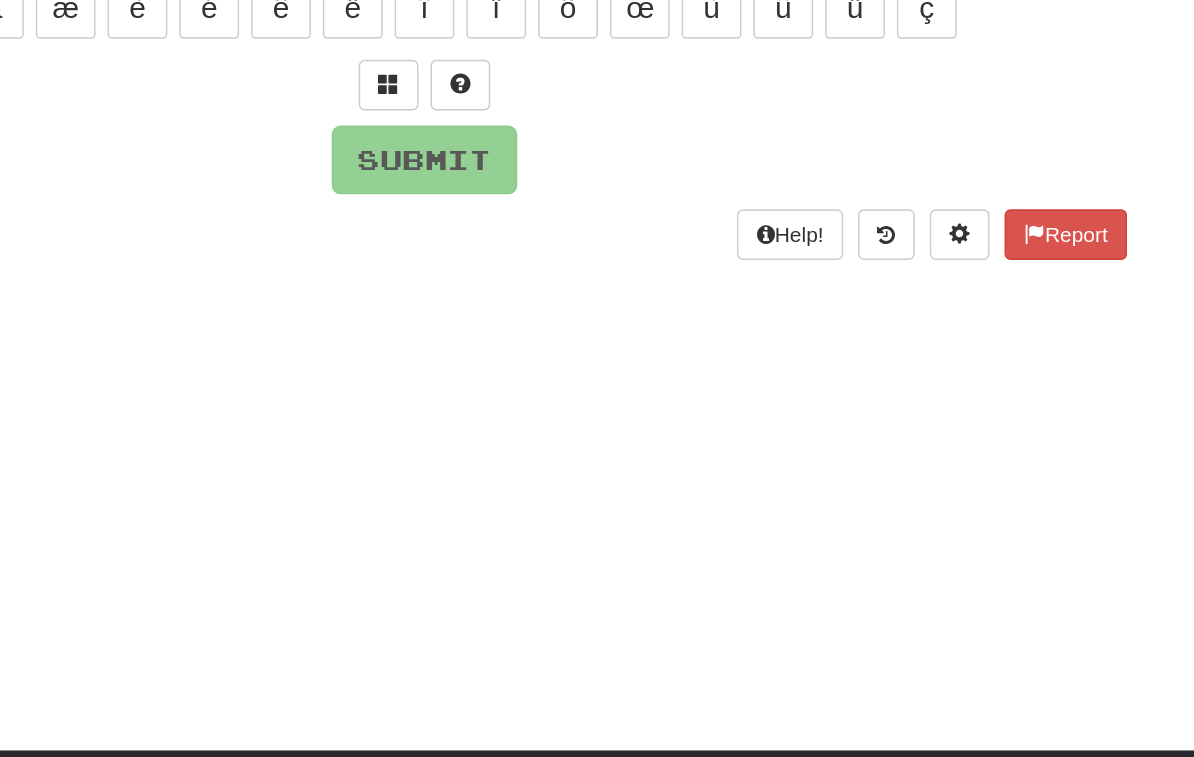 click at bounding box center (573, 258) 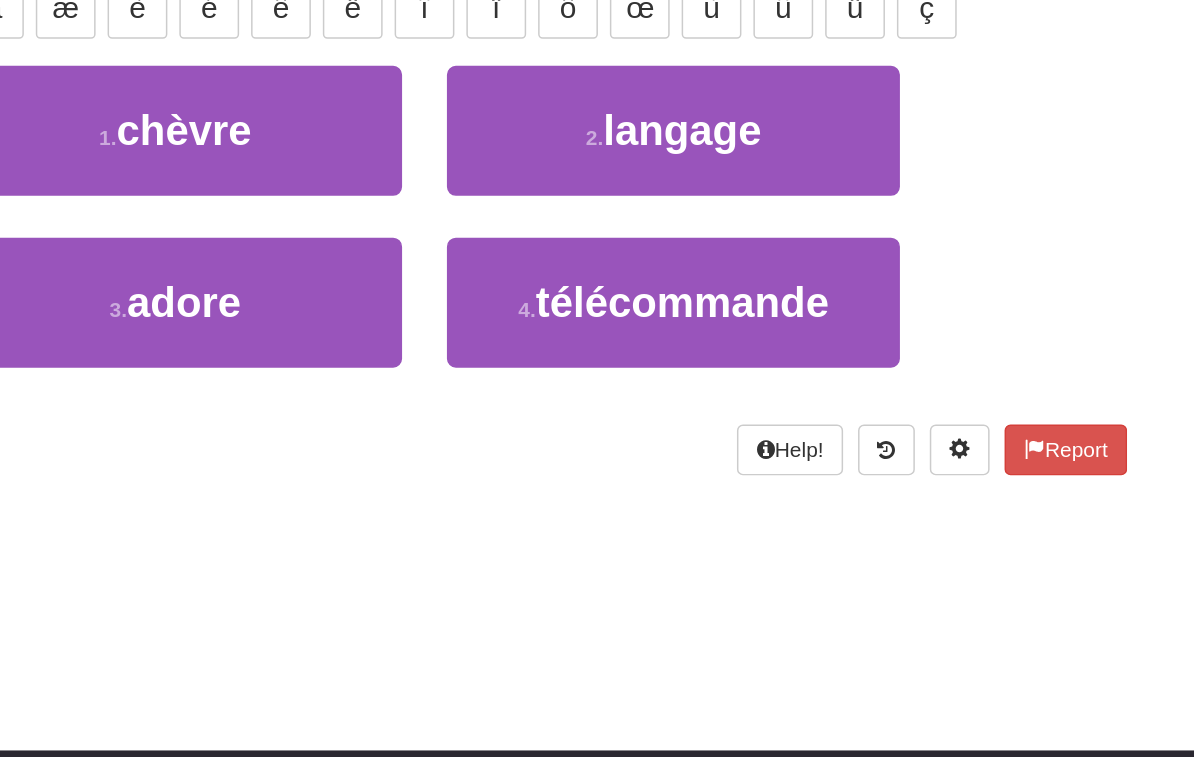 click on "2 .  langage" at bounding box center (763, 288) 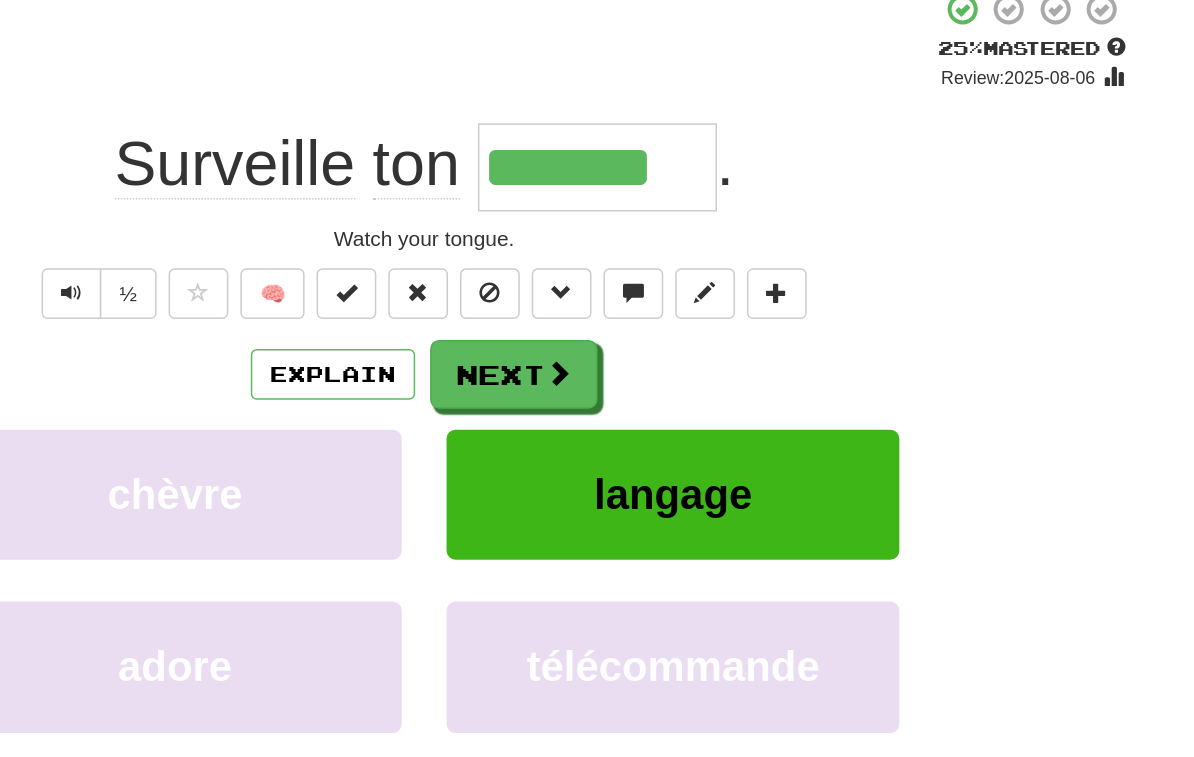 click at bounding box center [687, 274] 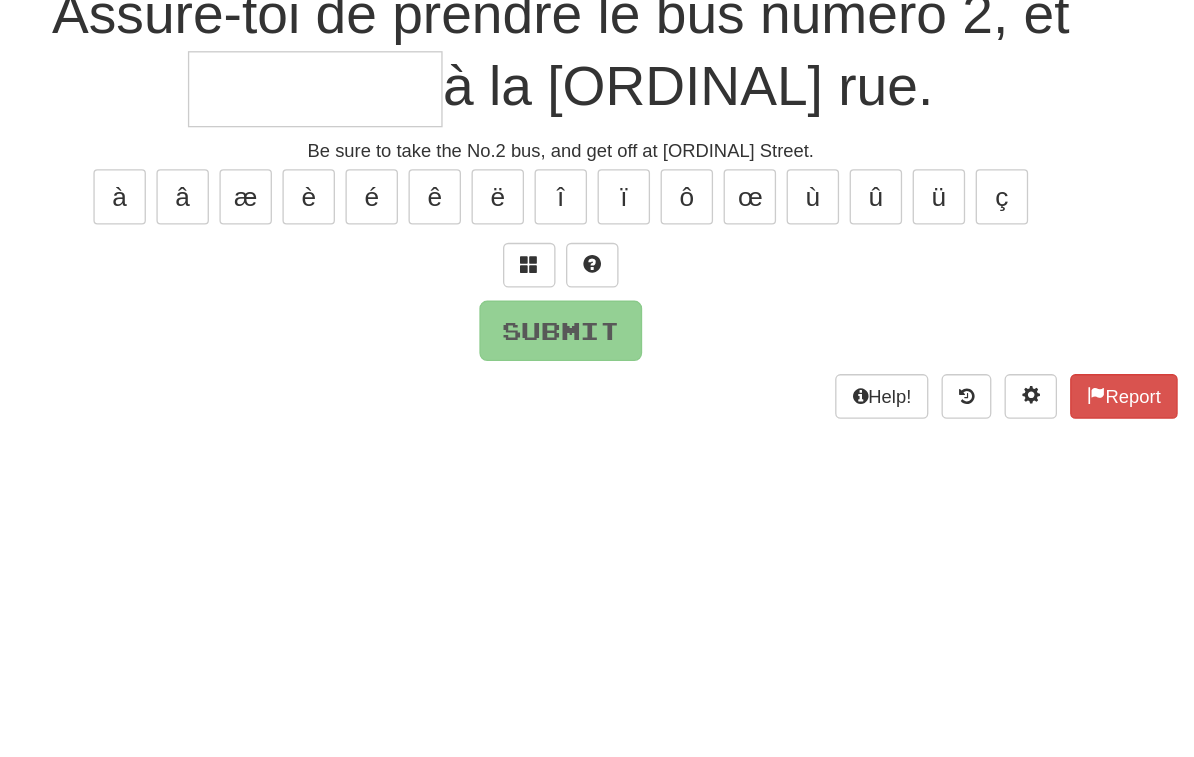 click at bounding box center [573, 312] 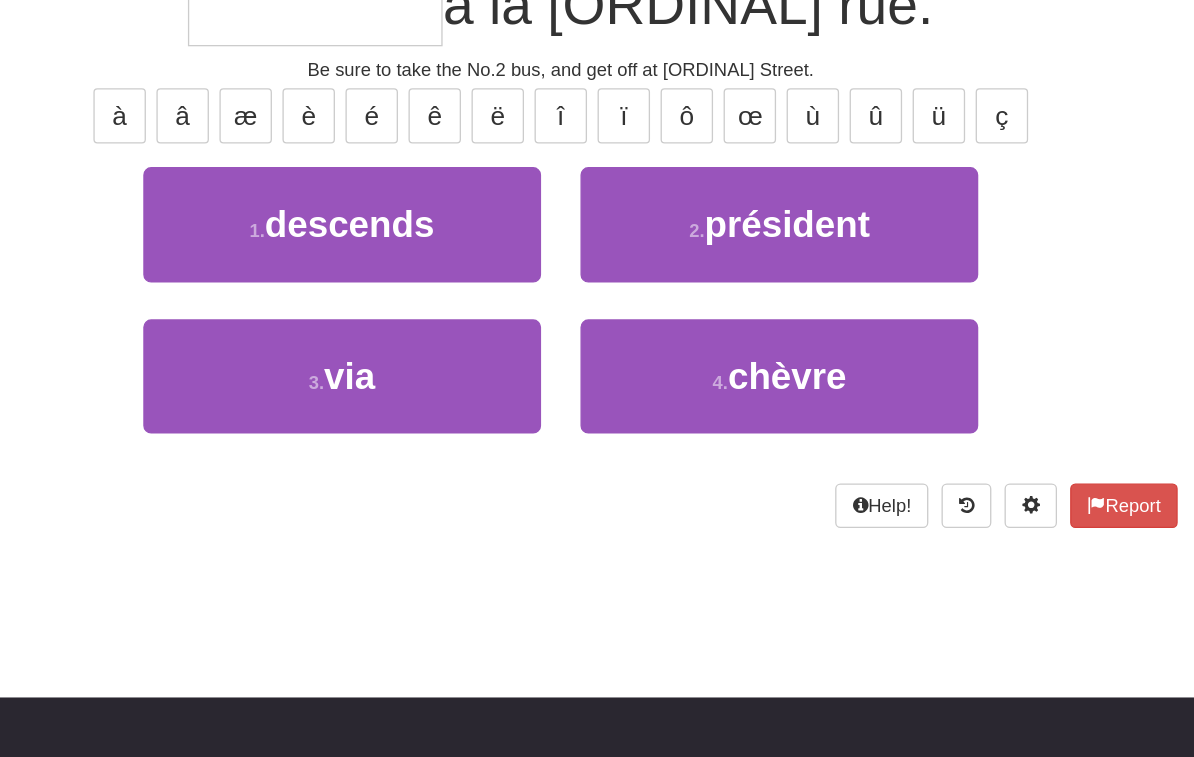 click on "1 .  descends" at bounding box center [430, 342] 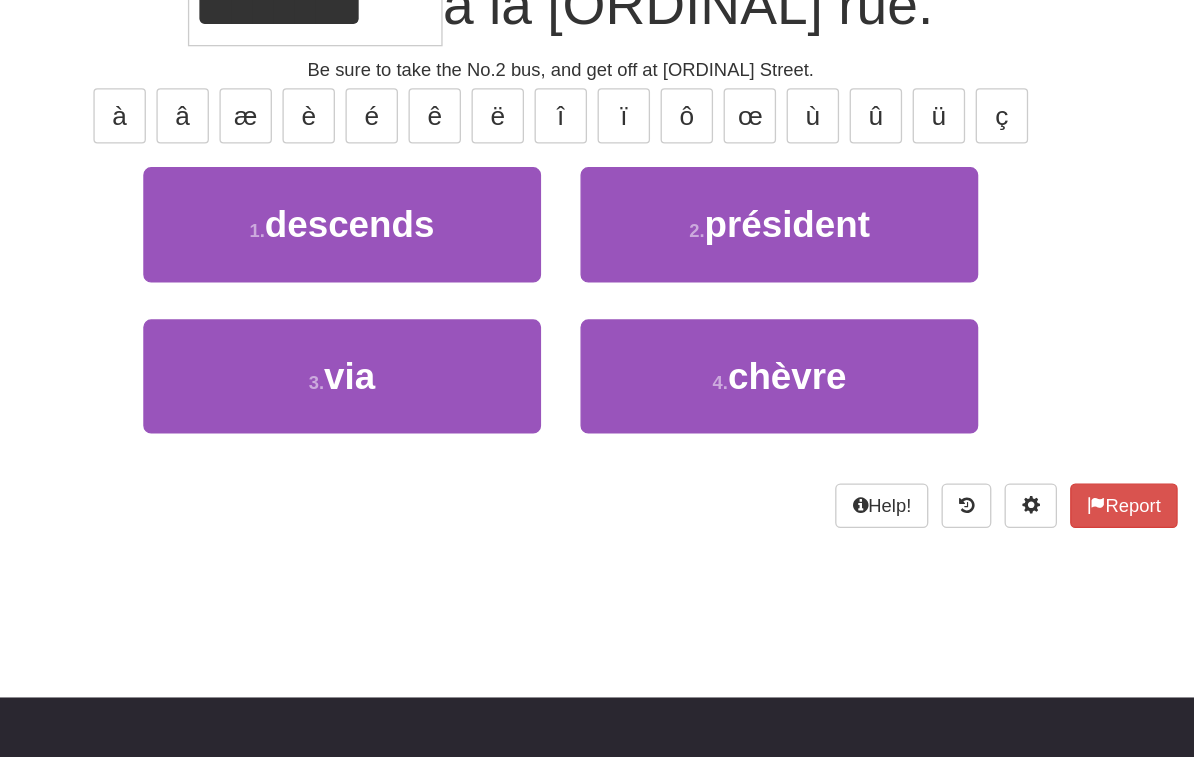 scroll, scrollTop: 120, scrollLeft: 0, axis: vertical 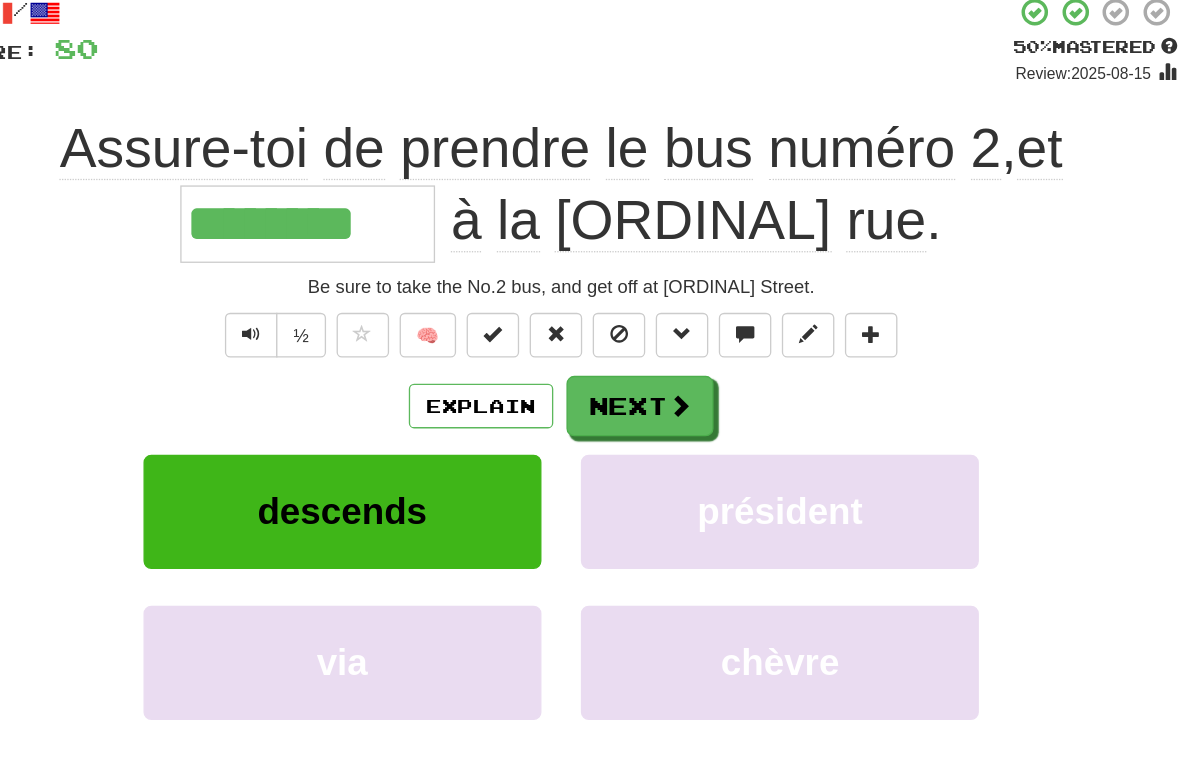 click at bounding box center (687, 313) 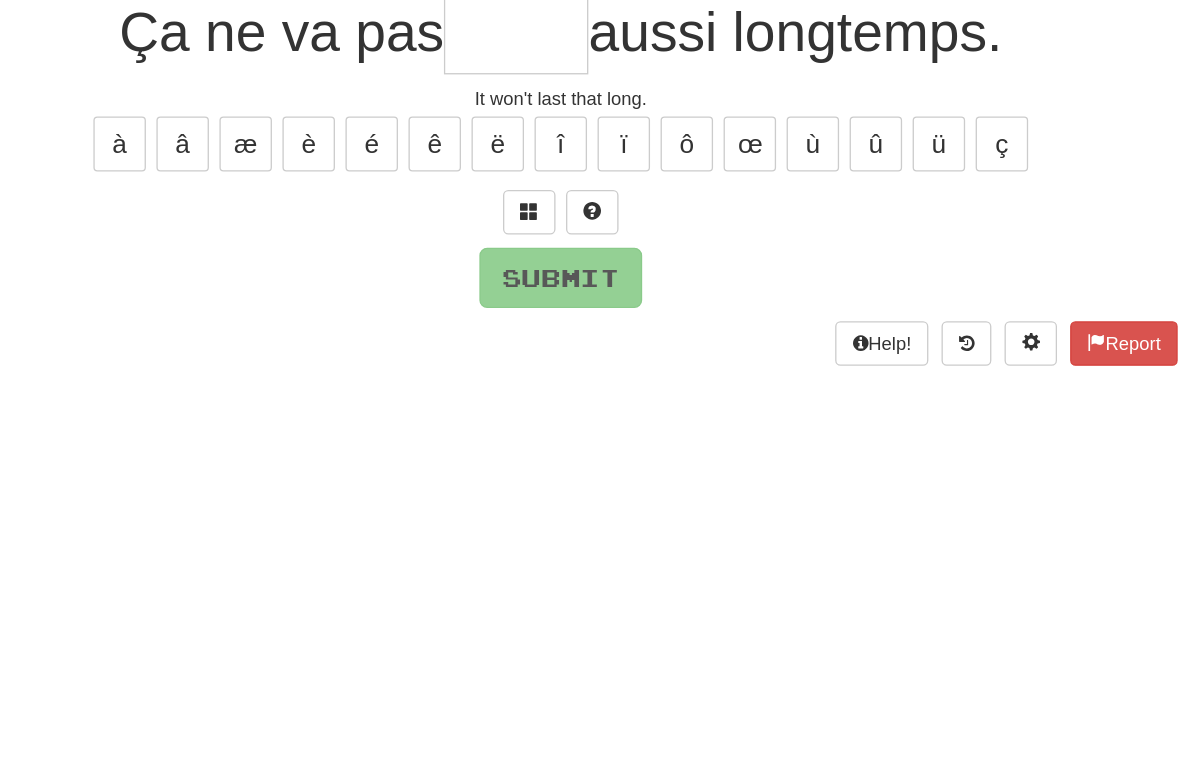click at bounding box center [573, 241] 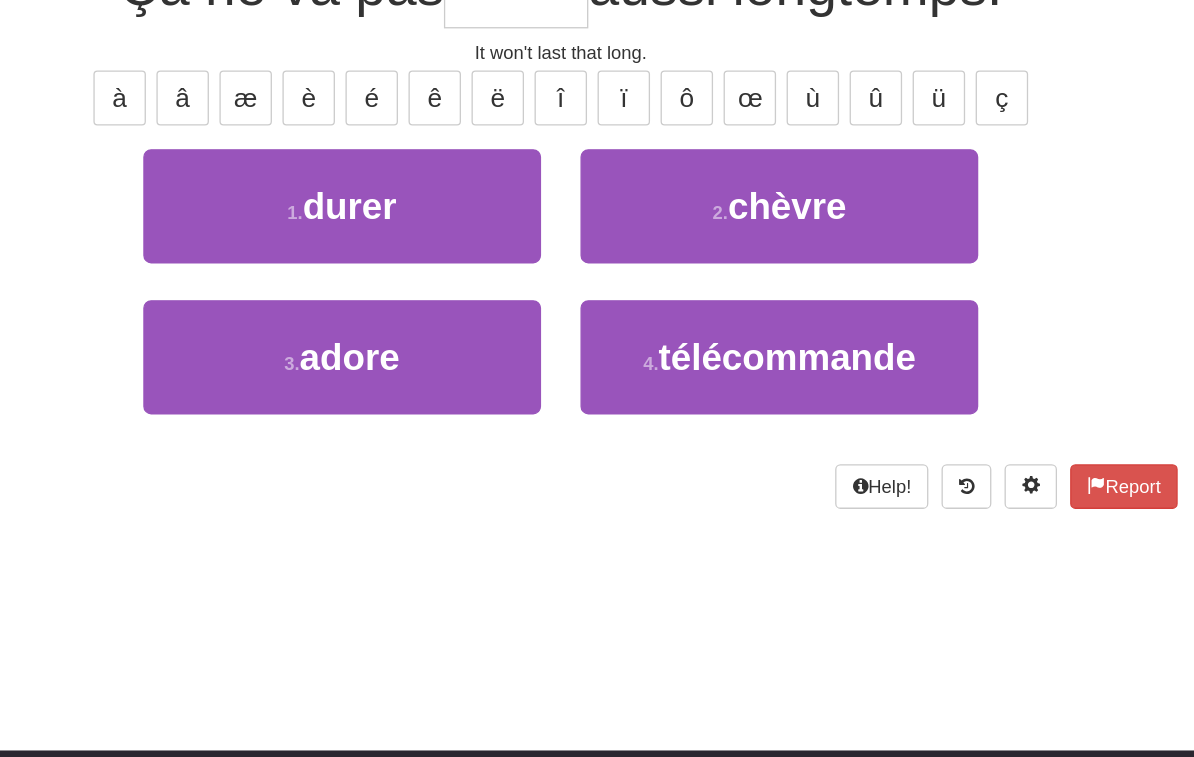 click on "1 .  durer" at bounding box center (430, 272) 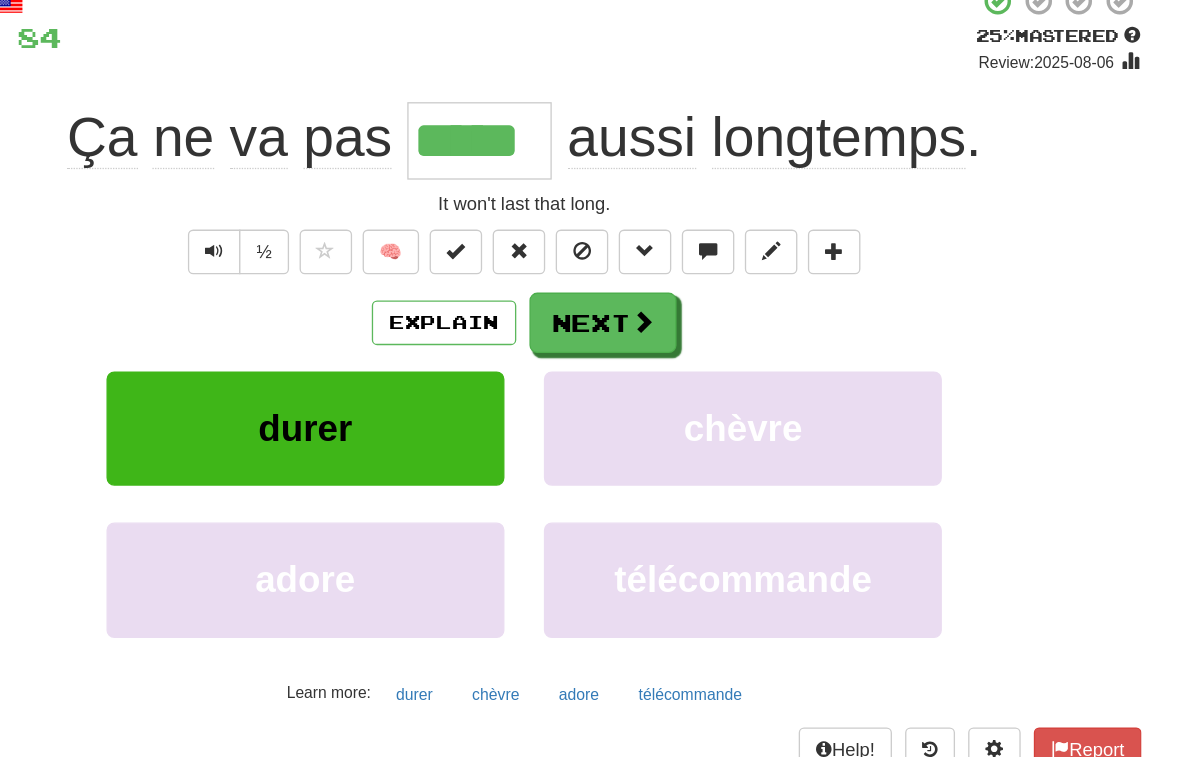 click on "Next" at bounding box center (657, 259) 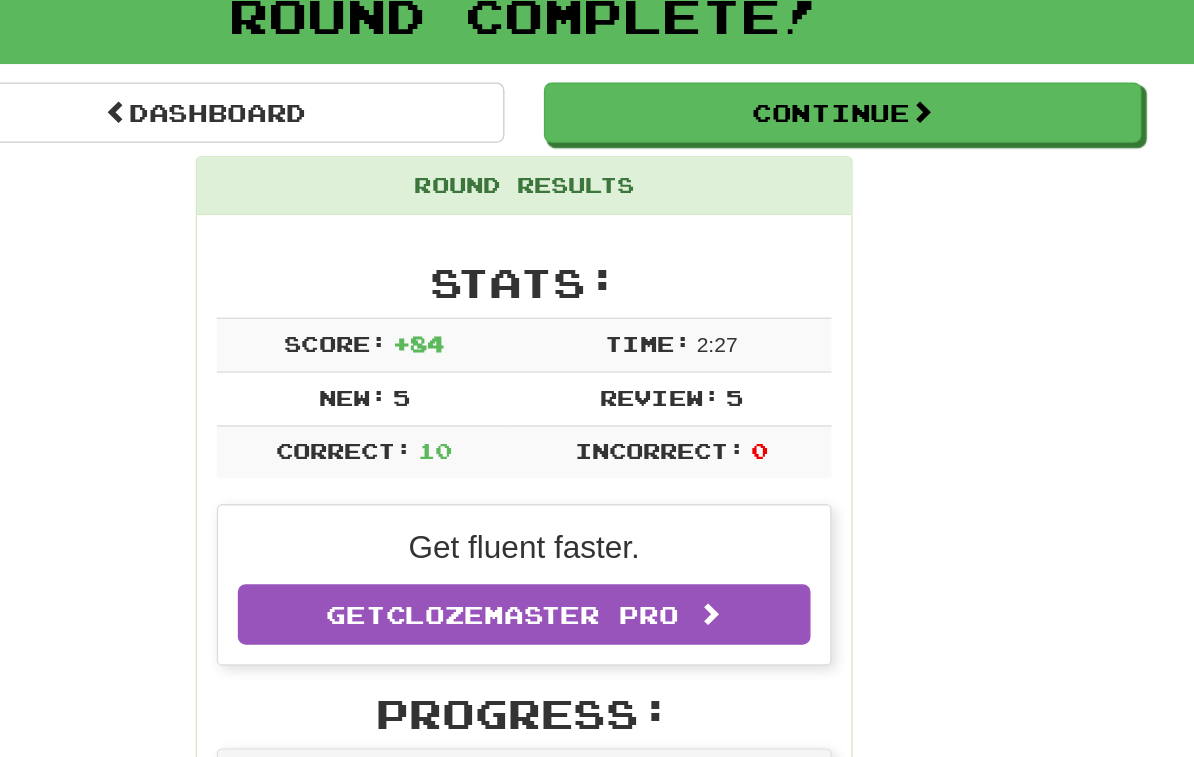 click on "Continue" at bounding box center (839, 99) 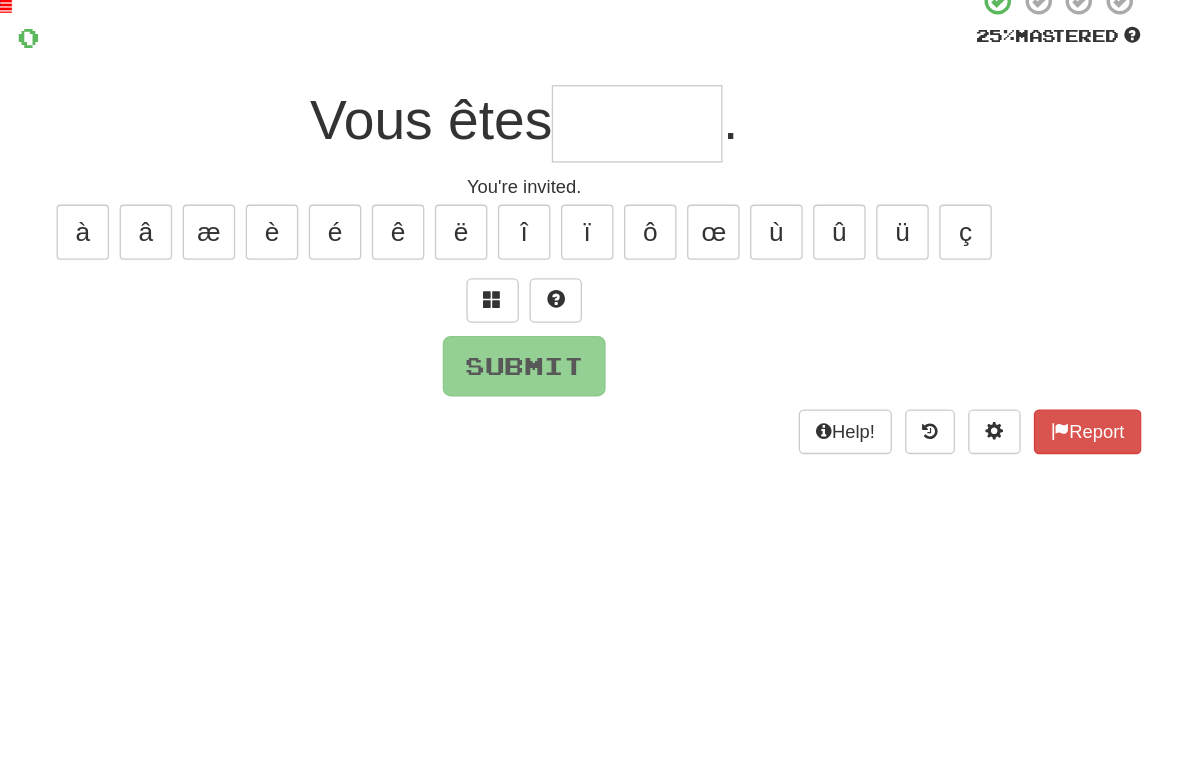 click at bounding box center (573, 242) 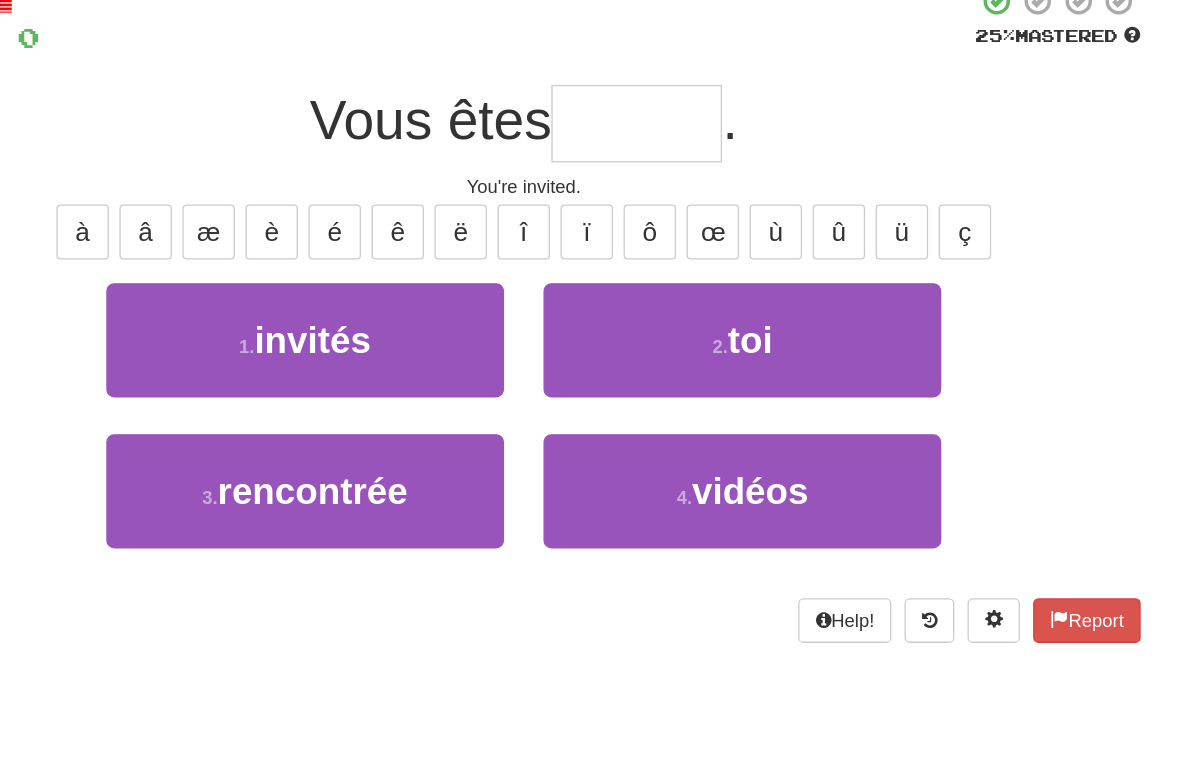 click on "1 .  invités" at bounding box center (430, 272) 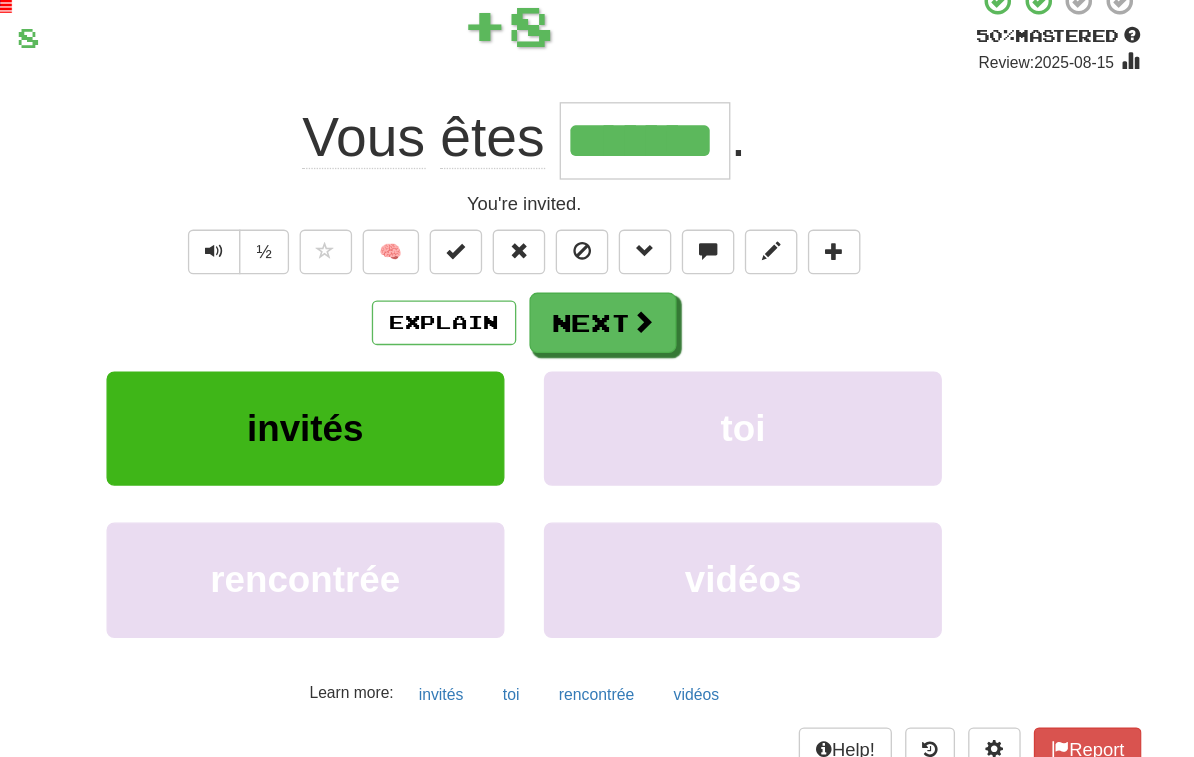 click on "Next" at bounding box center (657, 259) 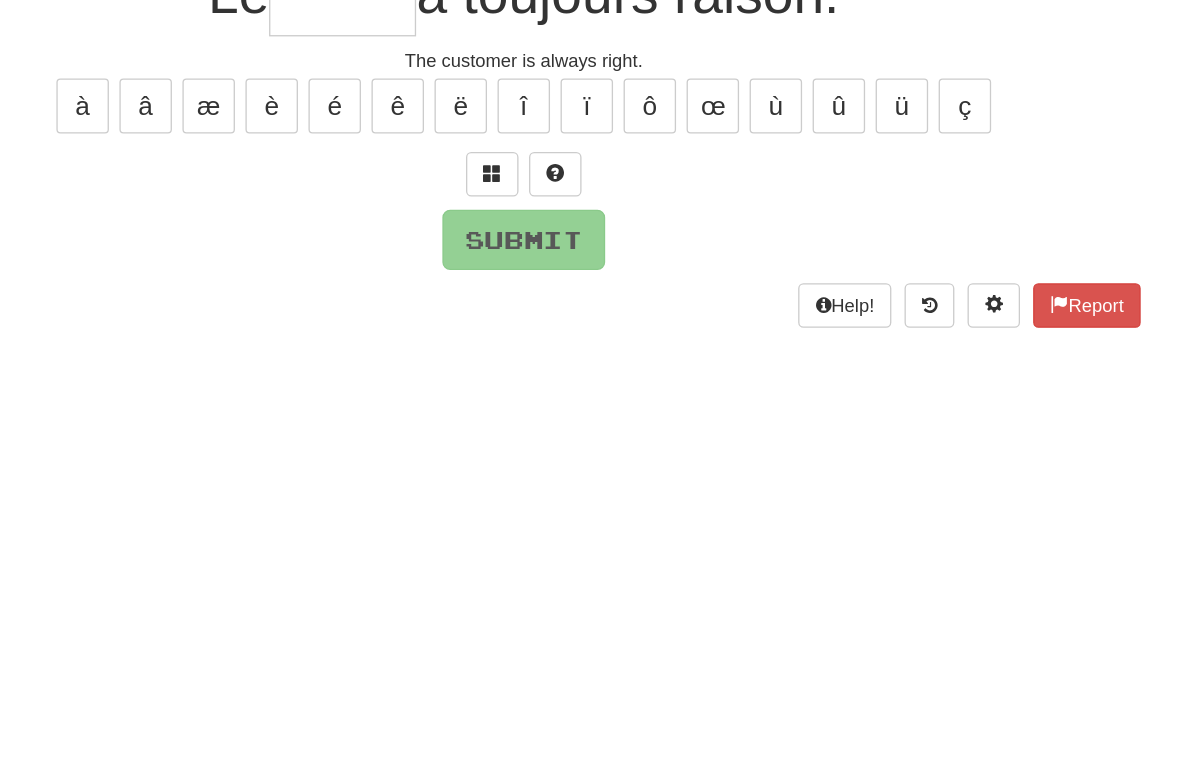 click at bounding box center (573, 242) 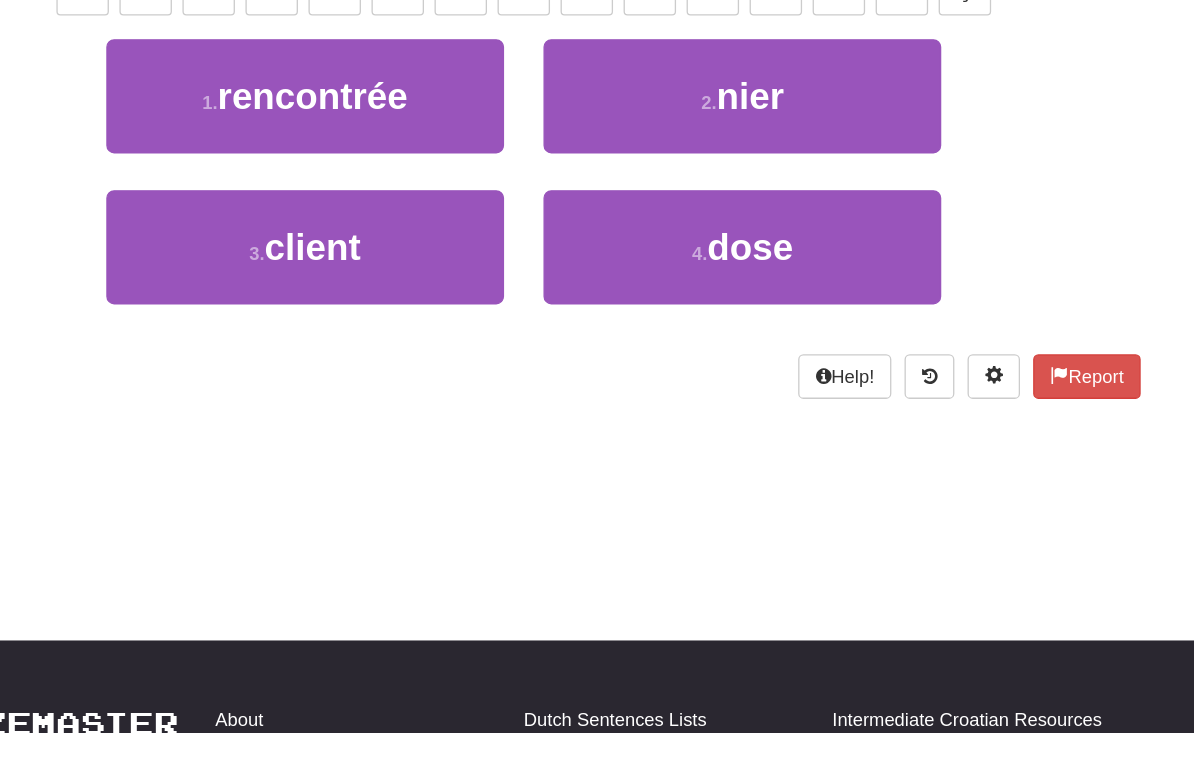 click on "3 .  client" at bounding box center (430, 387) 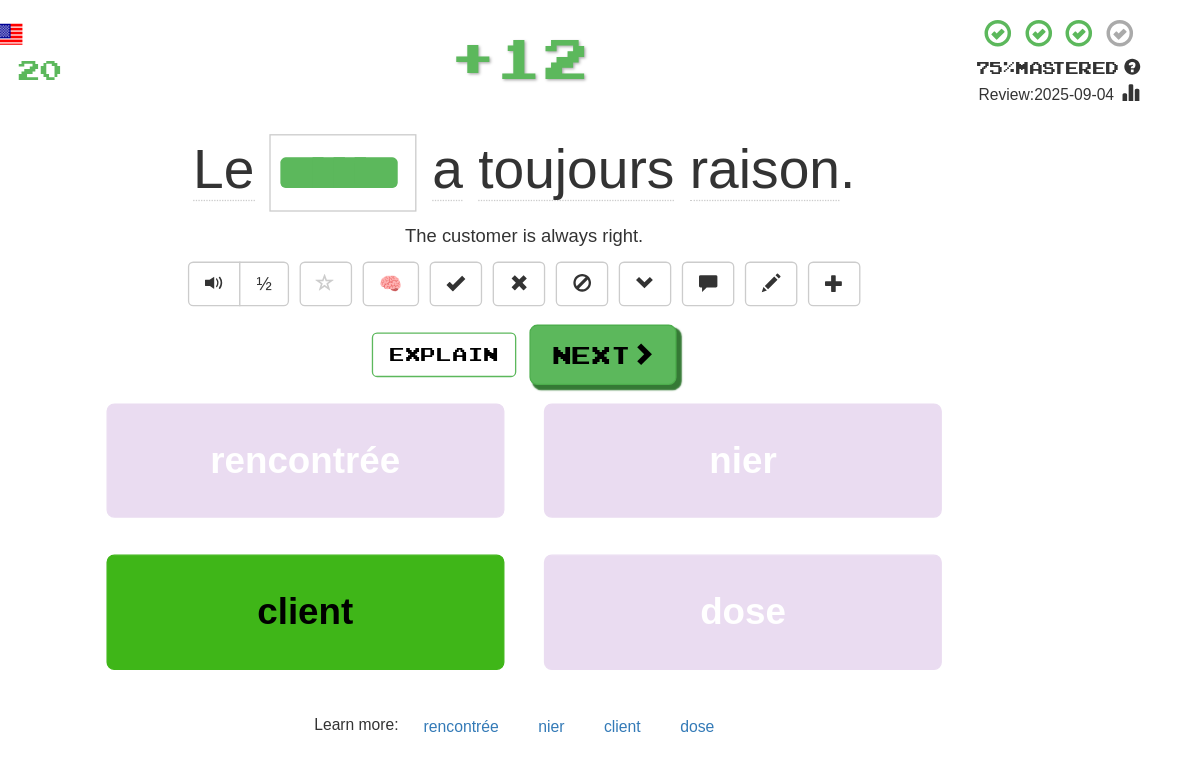 scroll, scrollTop: 108, scrollLeft: 0, axis: vertical 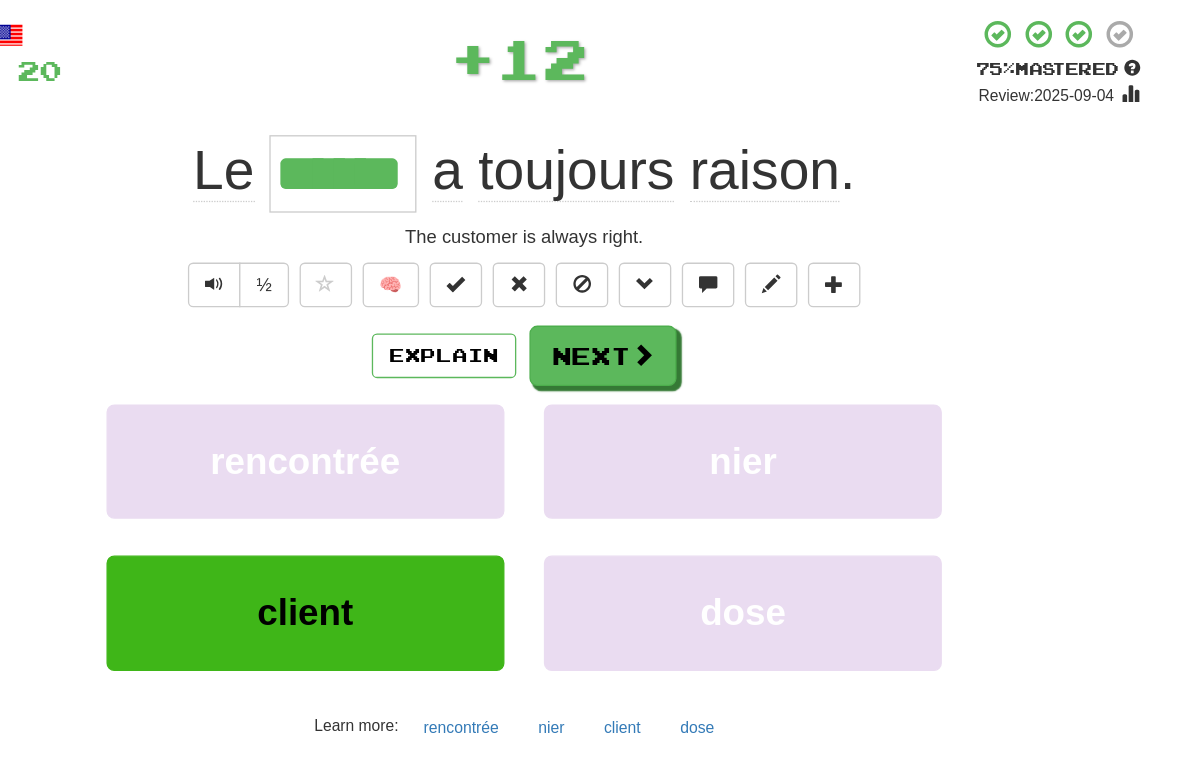 click on "Next" at bounding box center [657, 271] 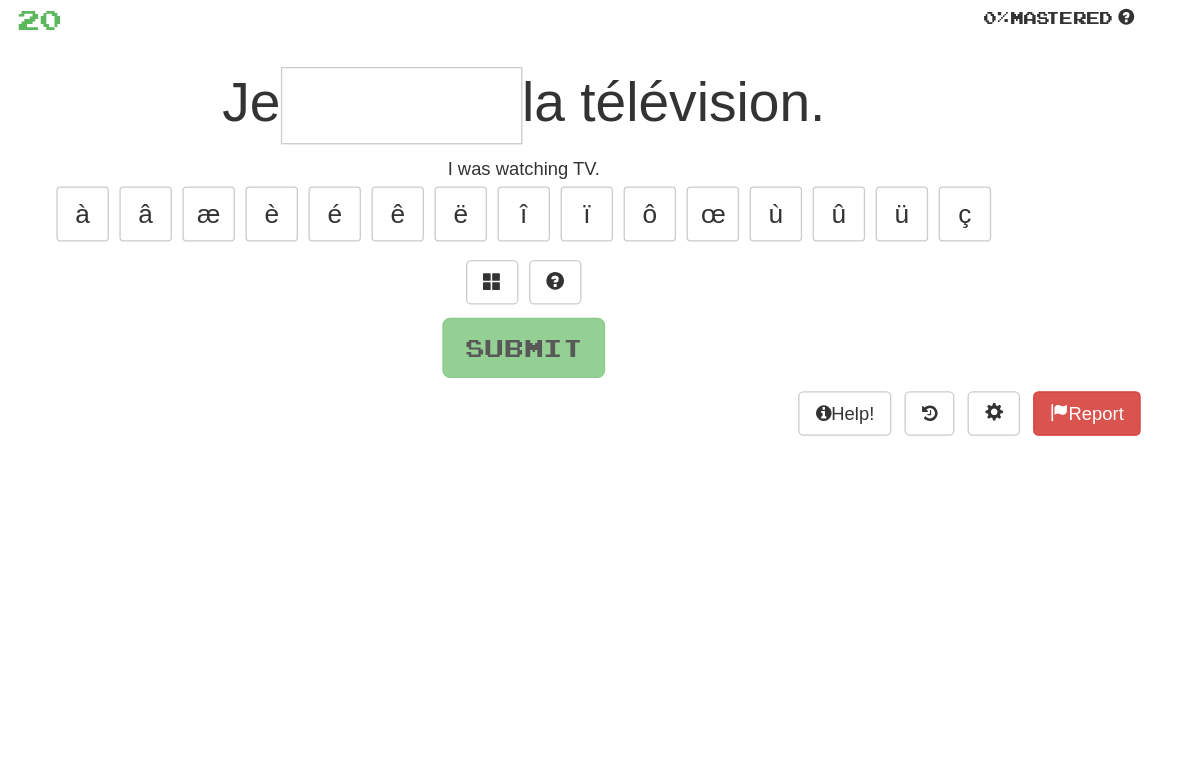 click at bounding box center (573, 254) 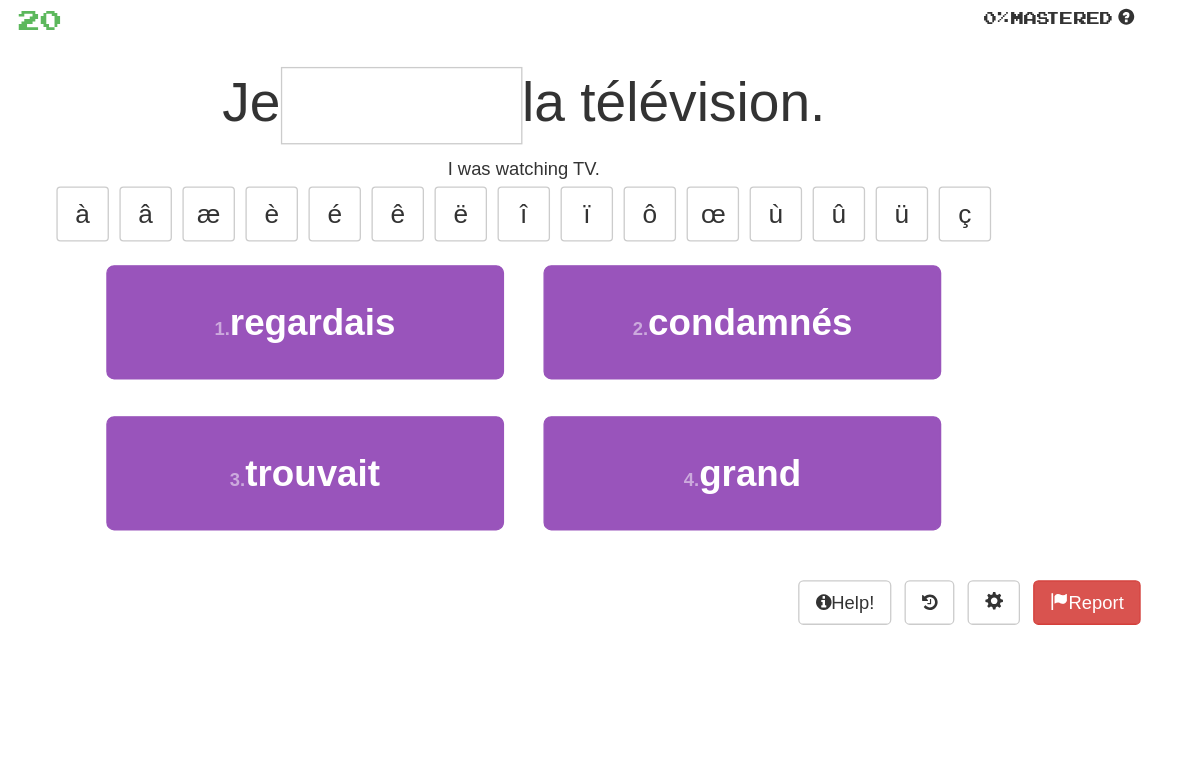 click on "1 .  regardais" at bounding box center (430, 284) 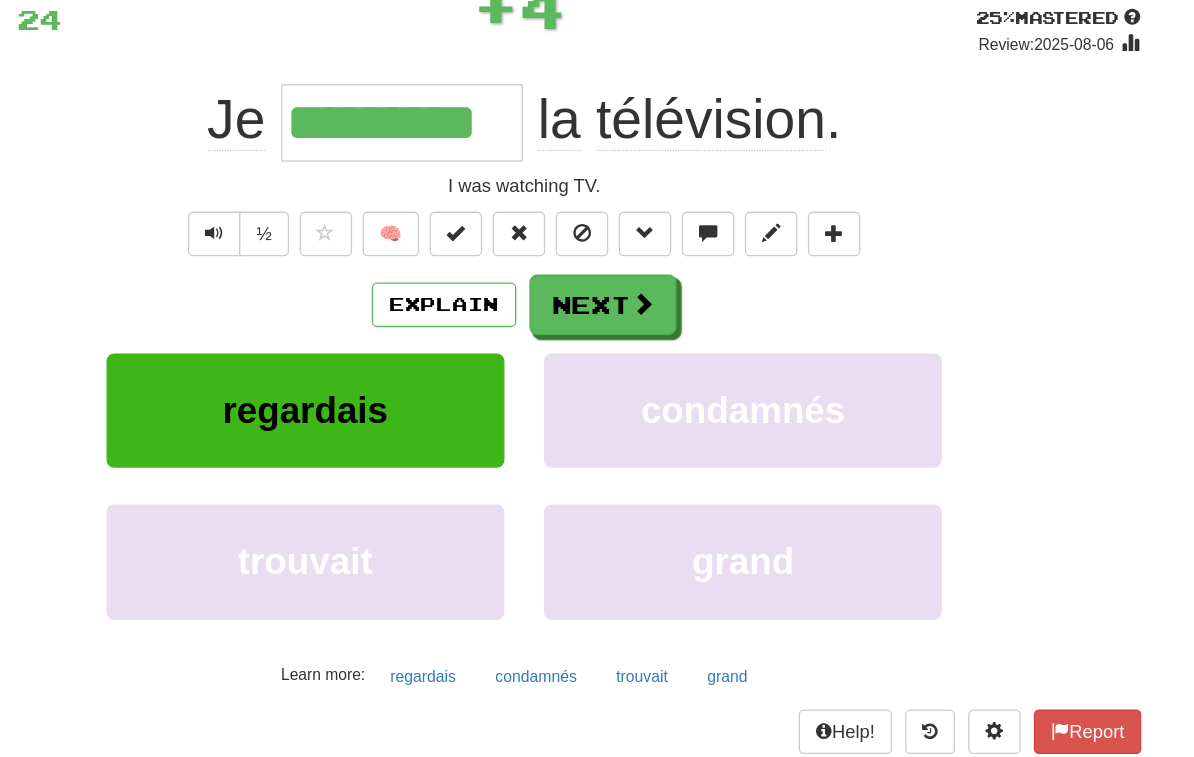 click at bounding box center [687, 270] 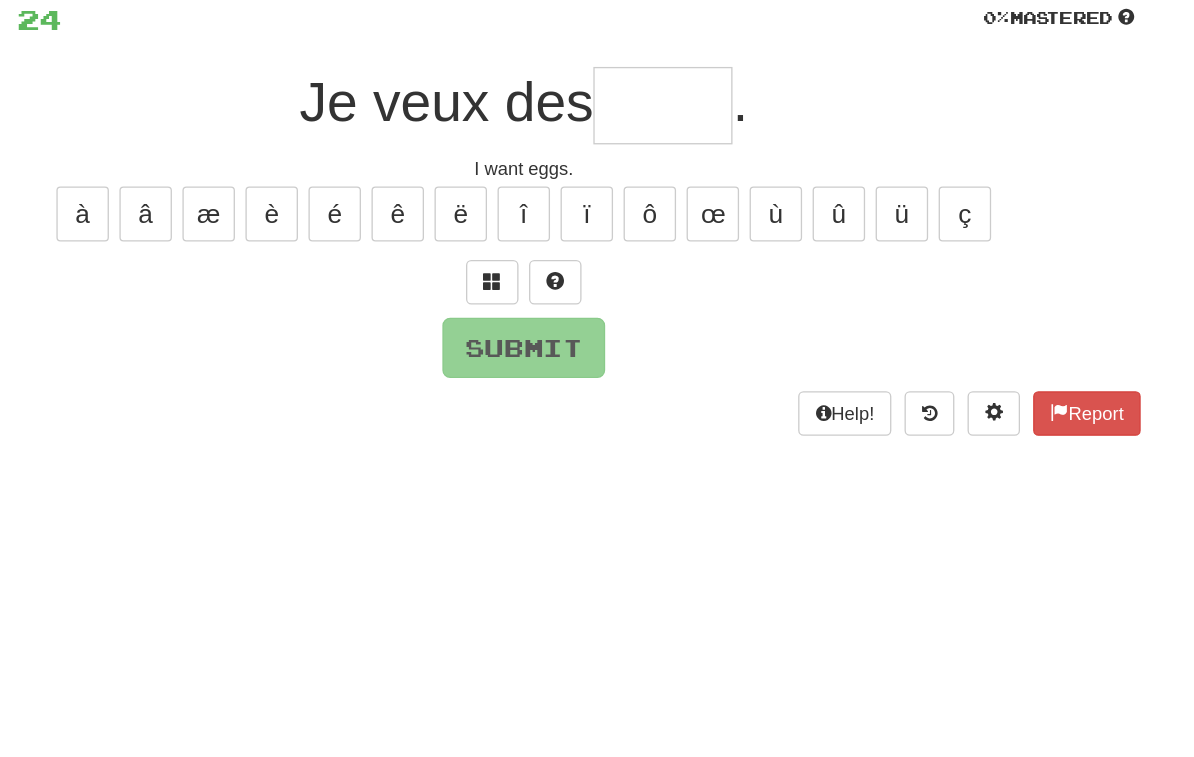 click at bounding box center (573, 254) 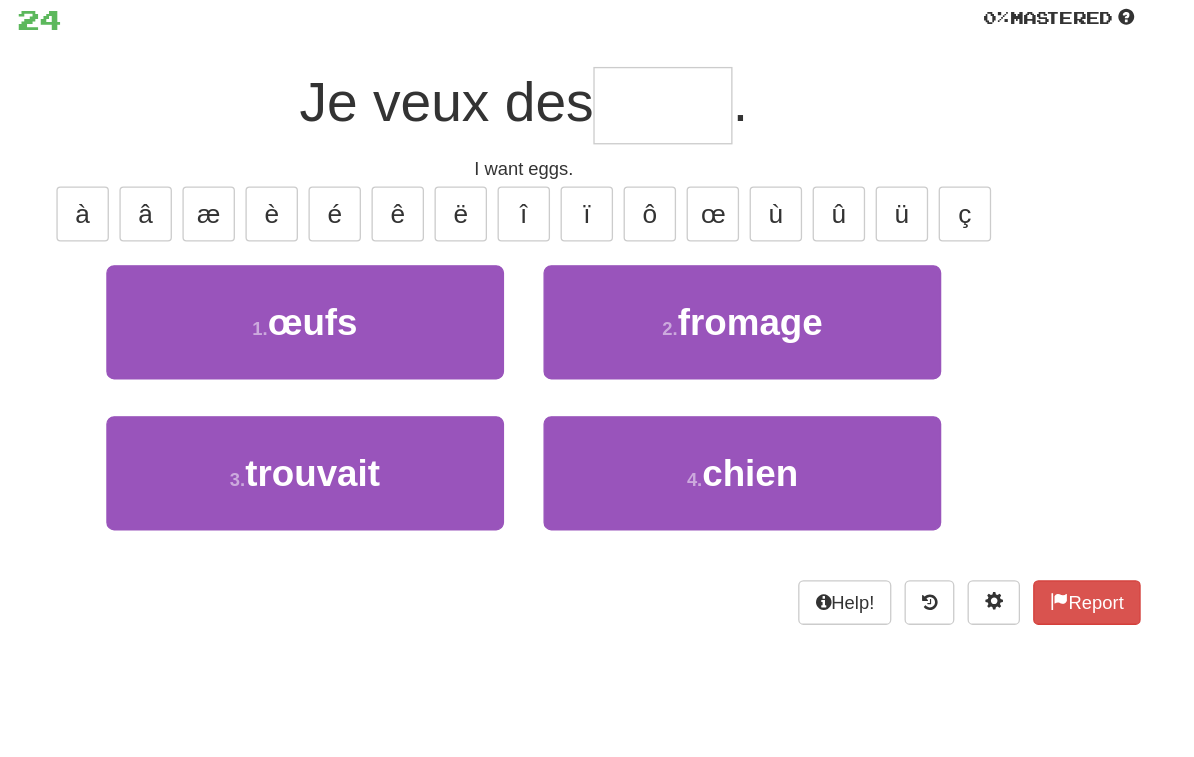 click on "1 .  œufs" at bounding box center [430, 284] 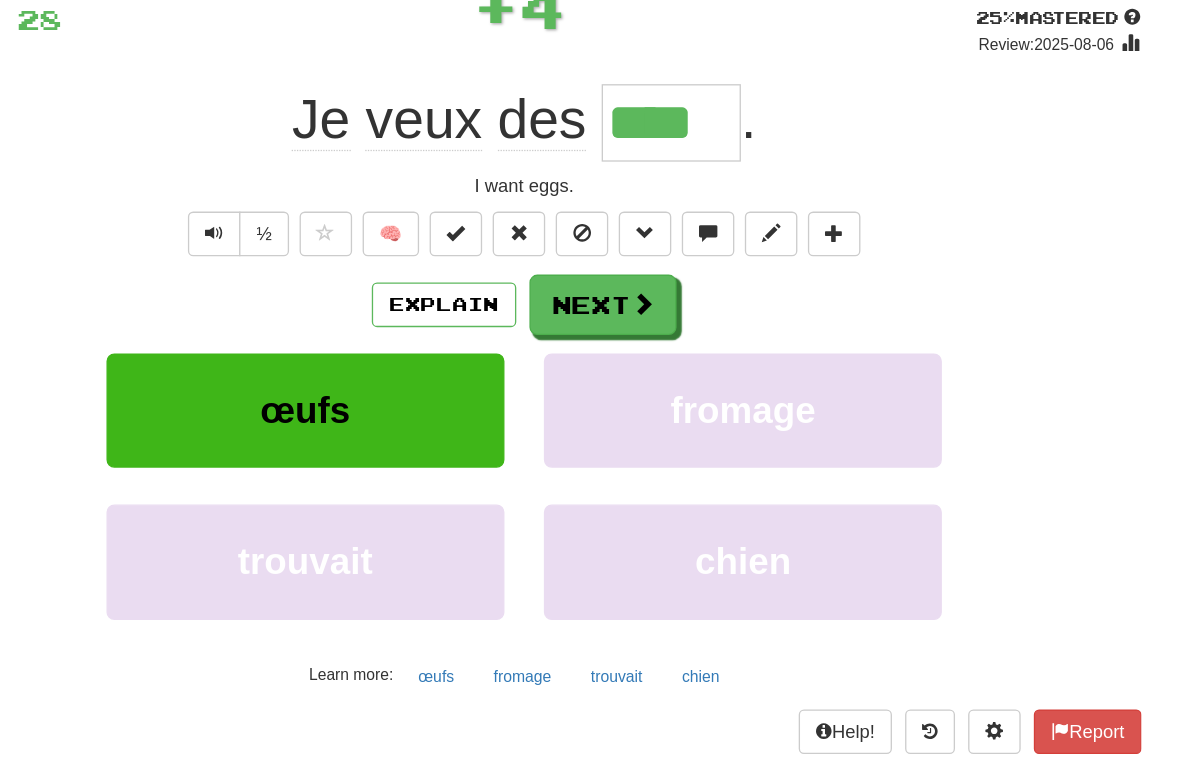 click at bounding box center (687, 270) 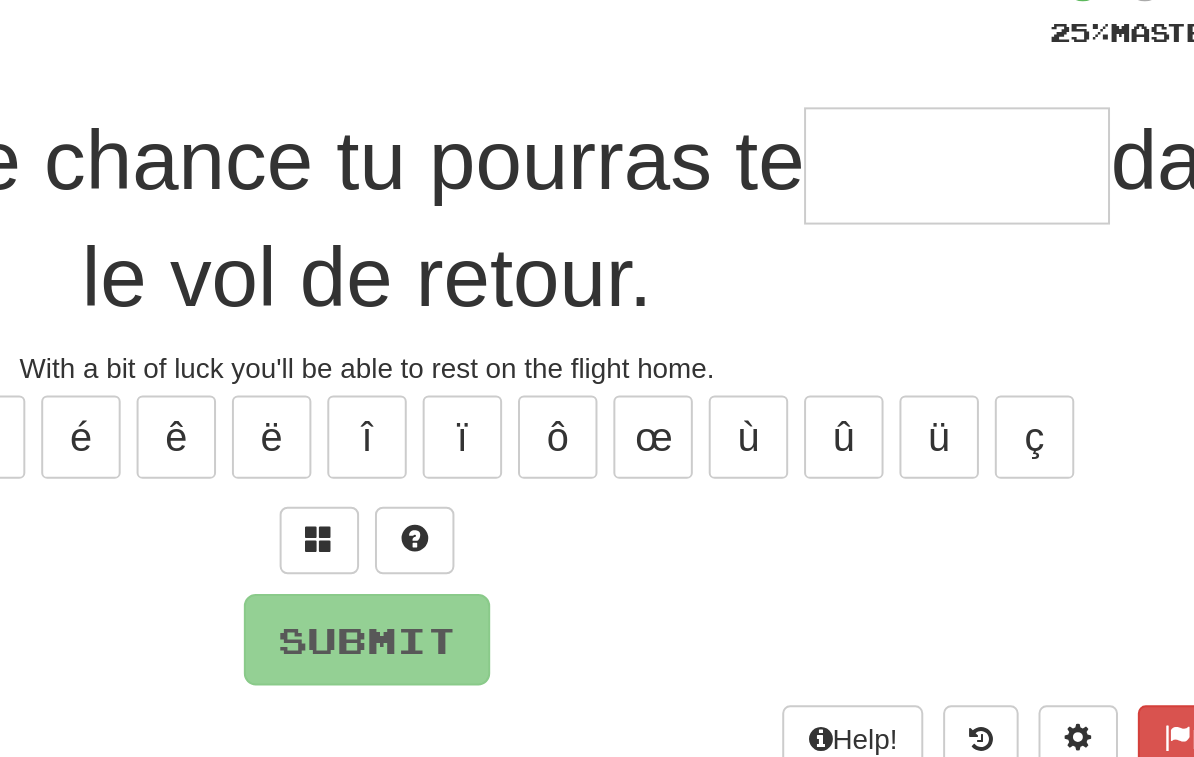 scroll, scrollTop: 42, scrollLeft: 0, axis: vertical 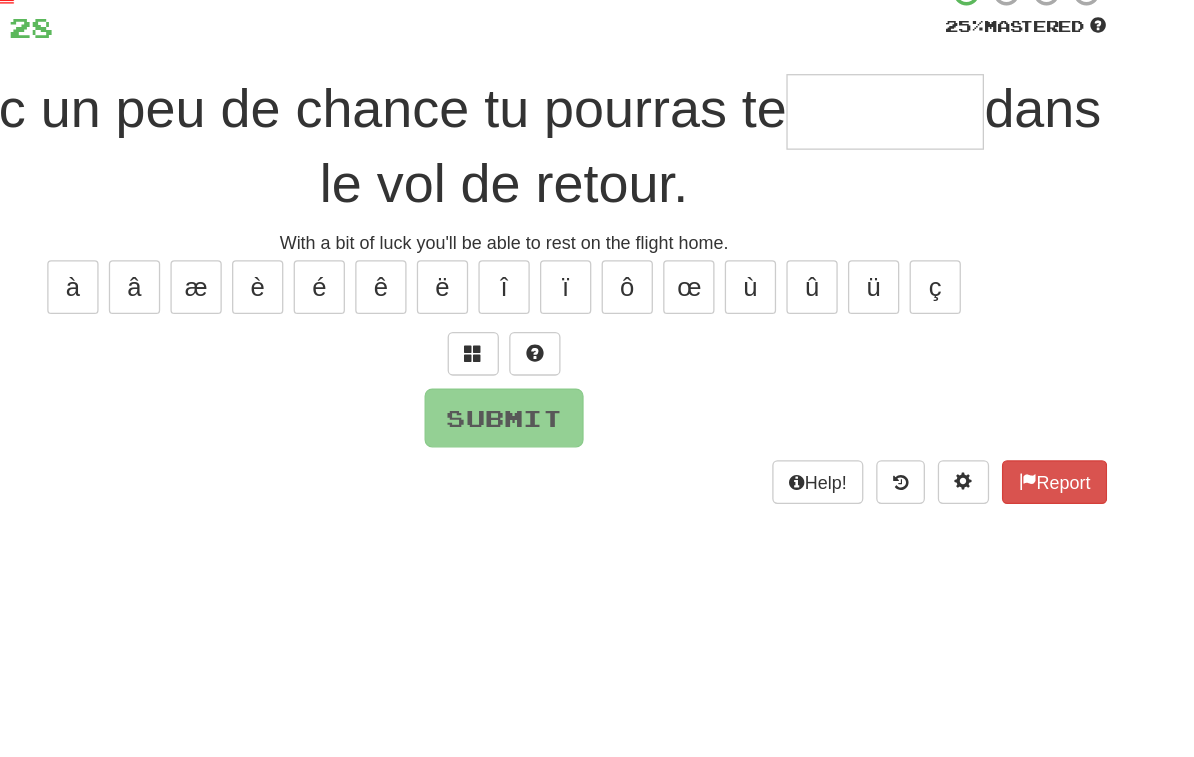 click at bounding box center [573, 374] 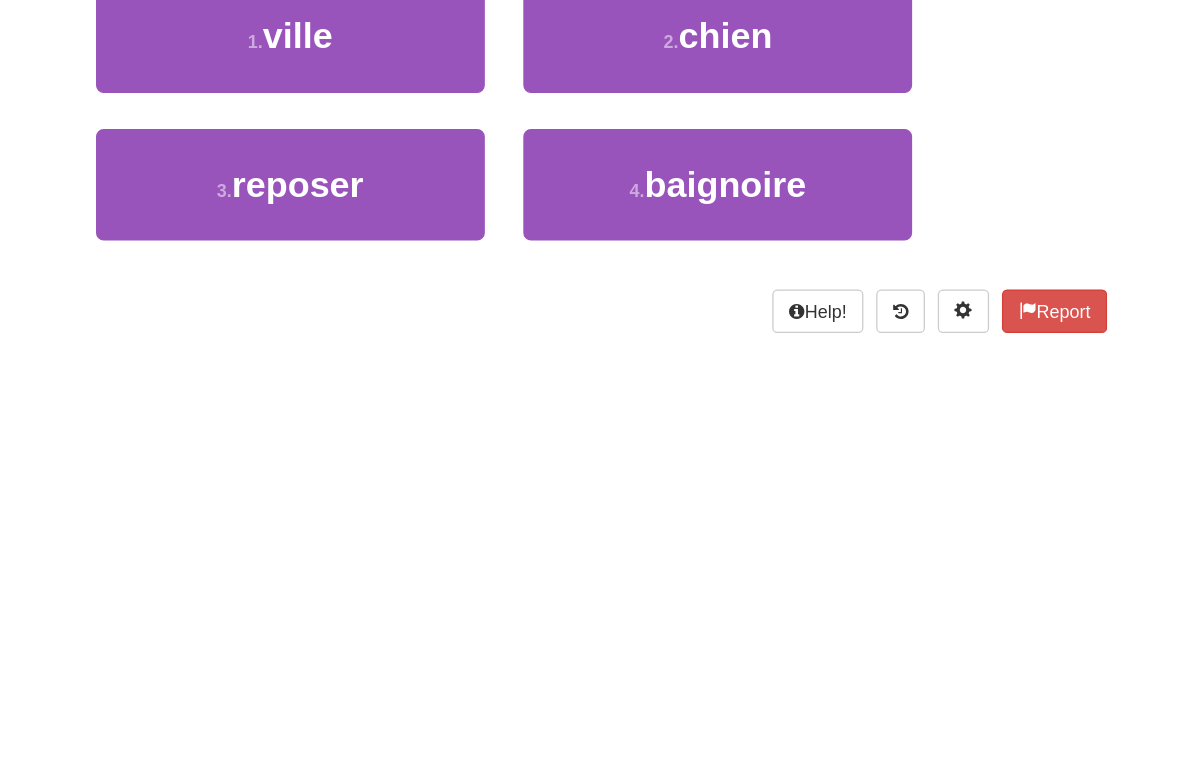 click on "3 .  reposer" at bounding box center (430, 520) 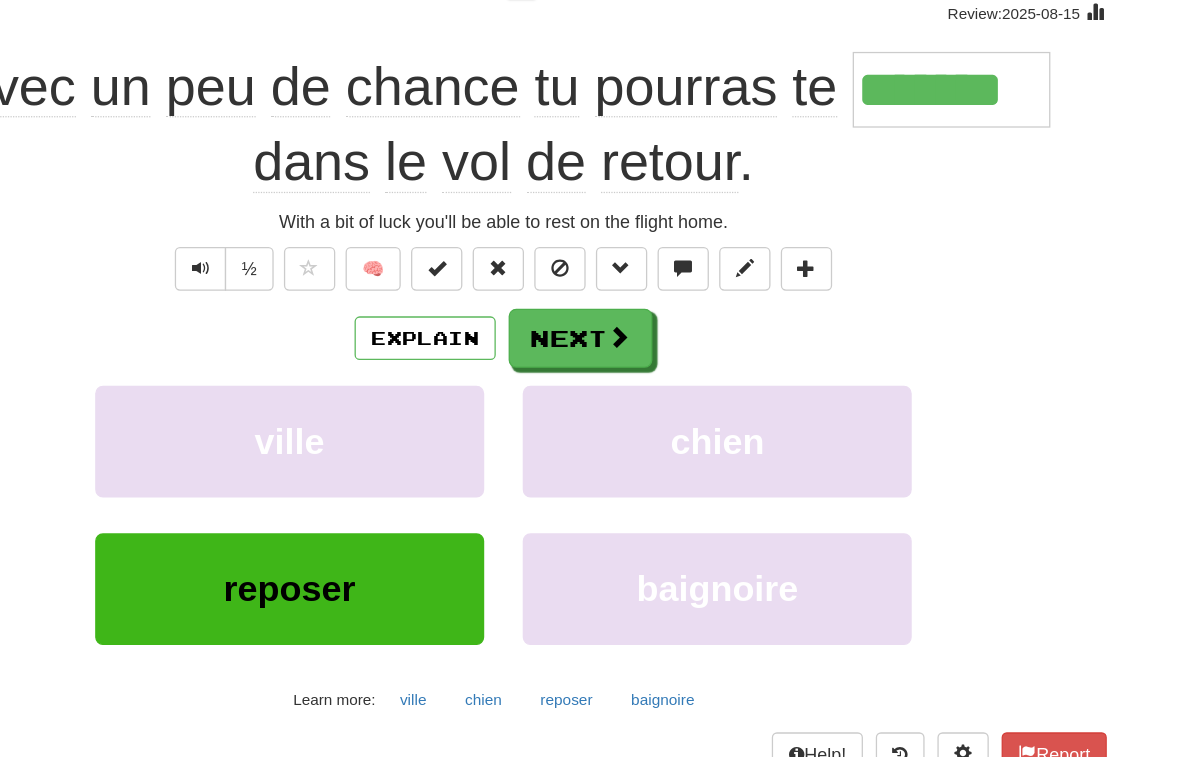 scroll, scrollTop: 165, scrollLeft: 0, axis: vertical 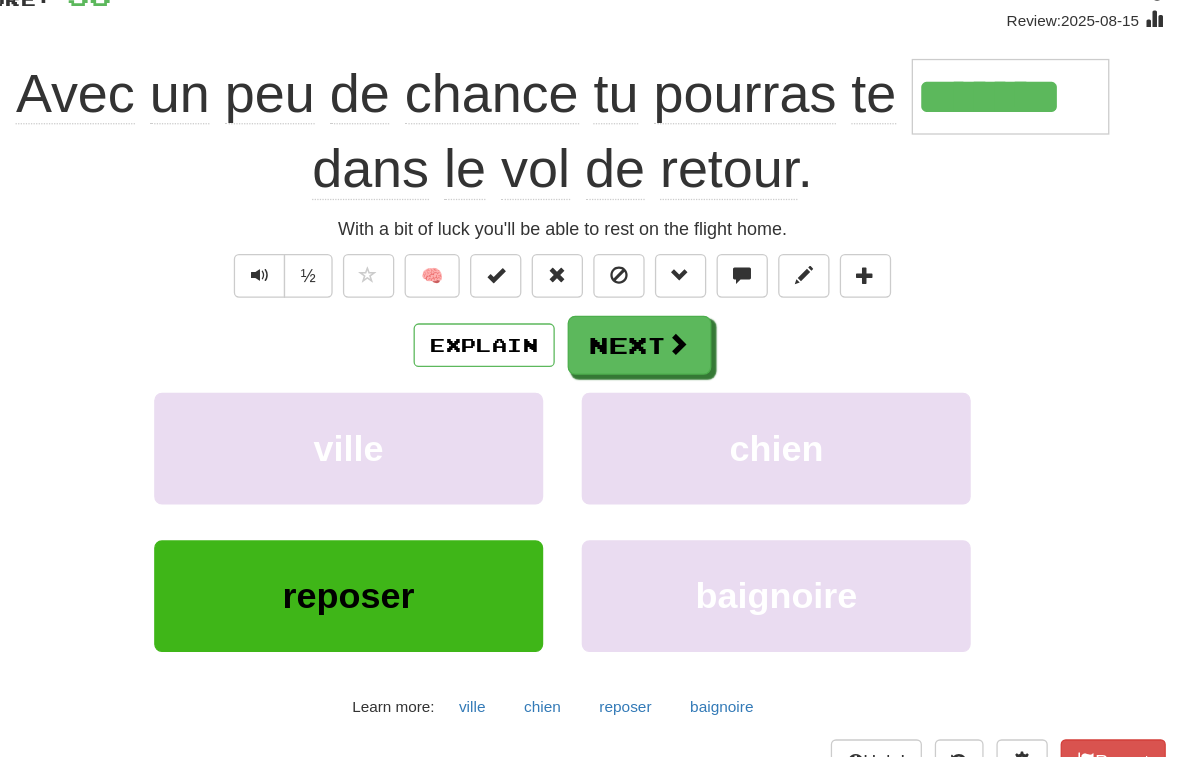click at bounding box center [687, 268] 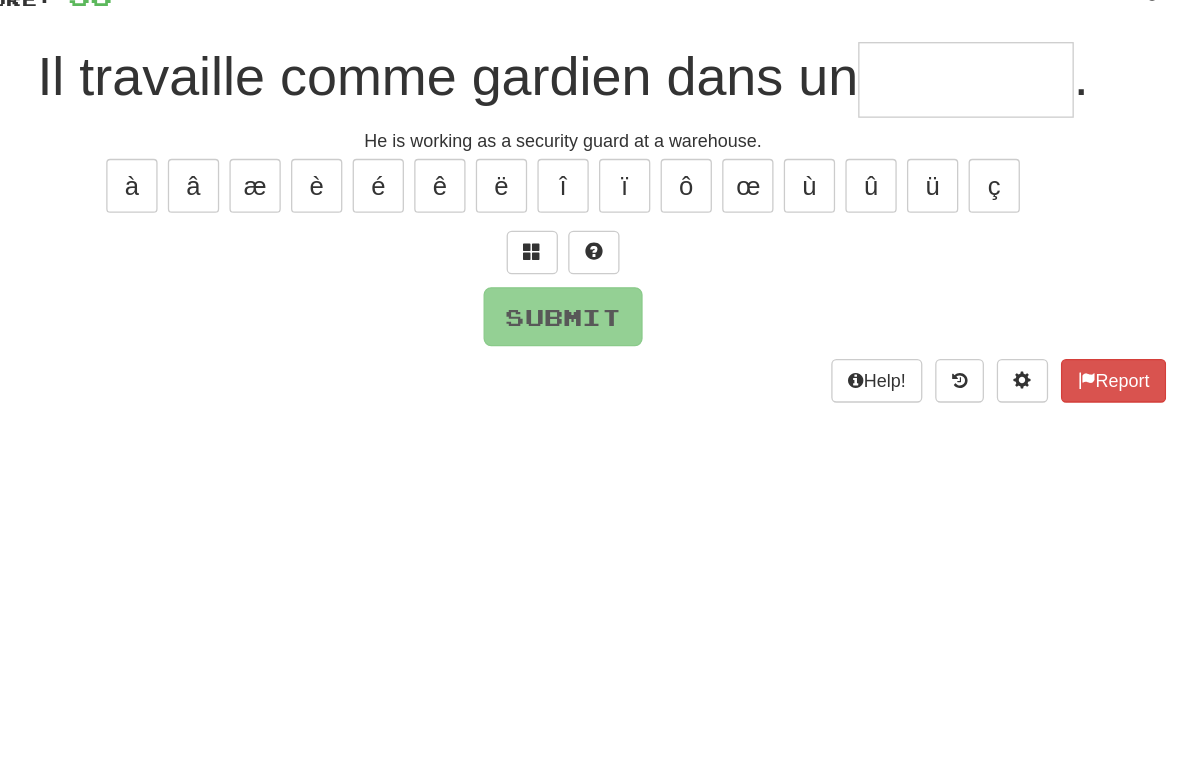 click at bounding box center [573, 197] 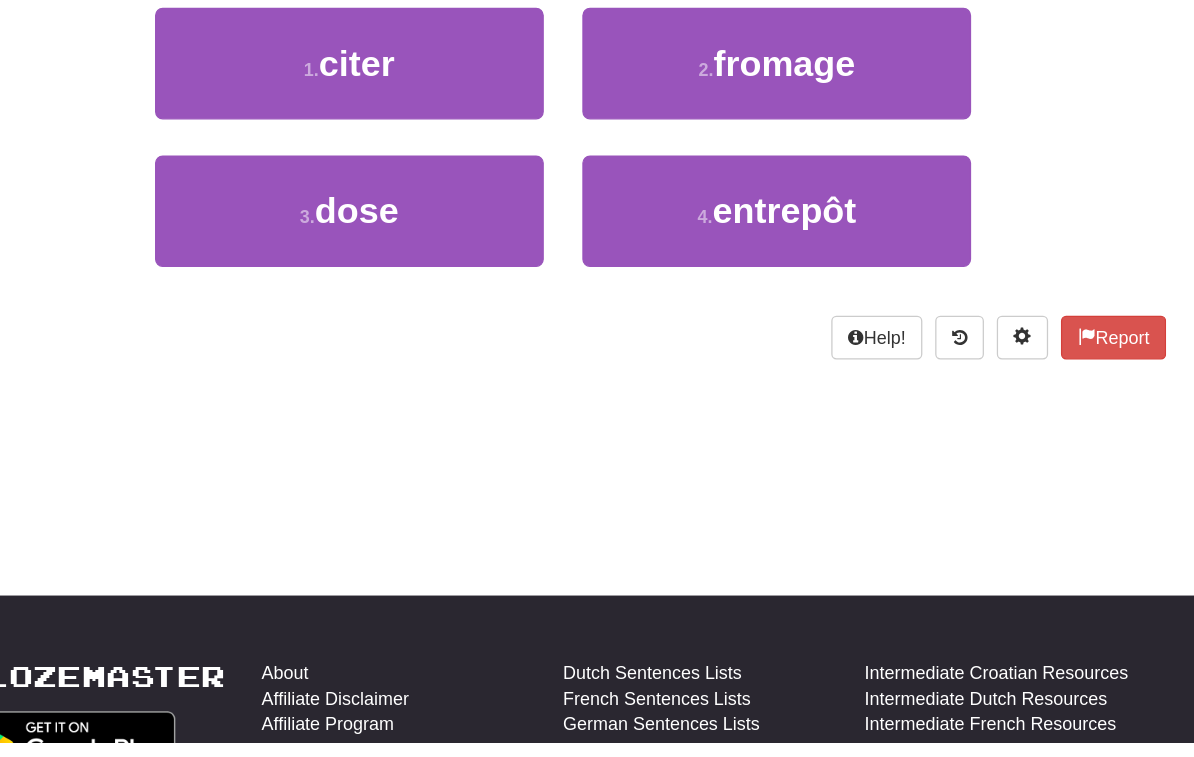 click on "entrepôt" at bounding box center [769, 342] 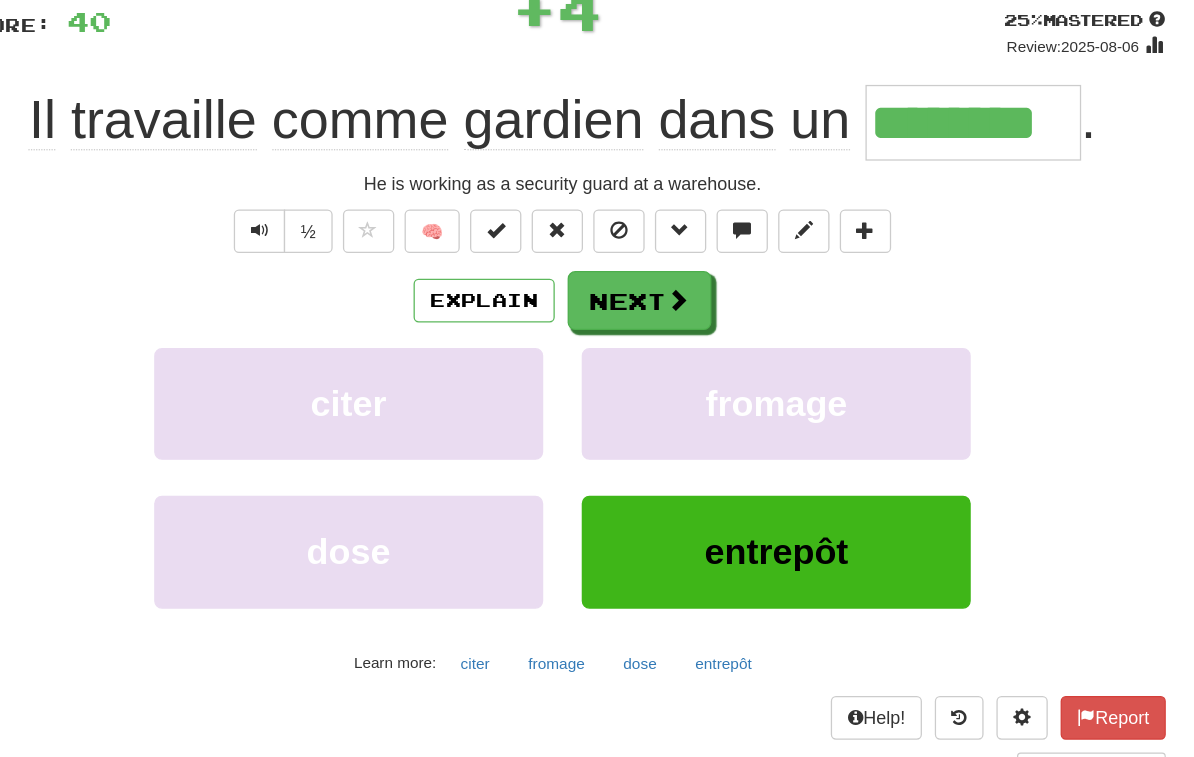 scroll, scrollTop: 145, scrollLeft: 0, axis: vertical 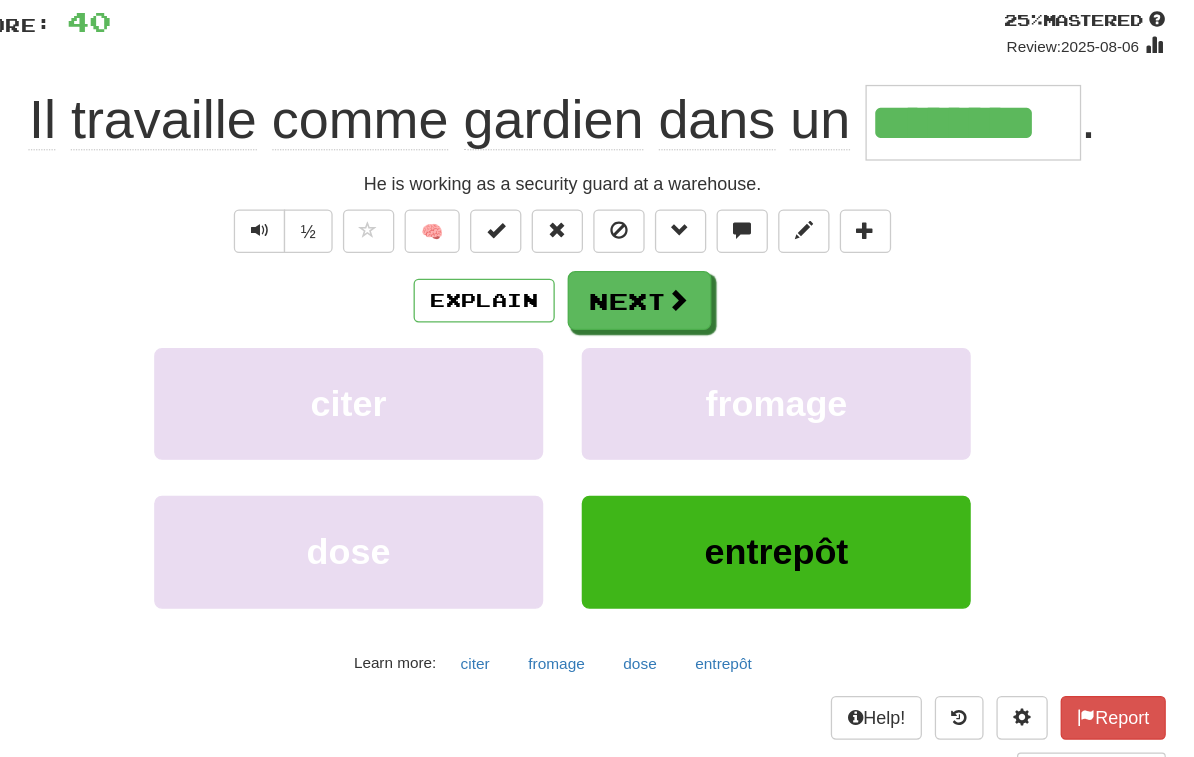 click on "Next" at bounding box center (657, 234) 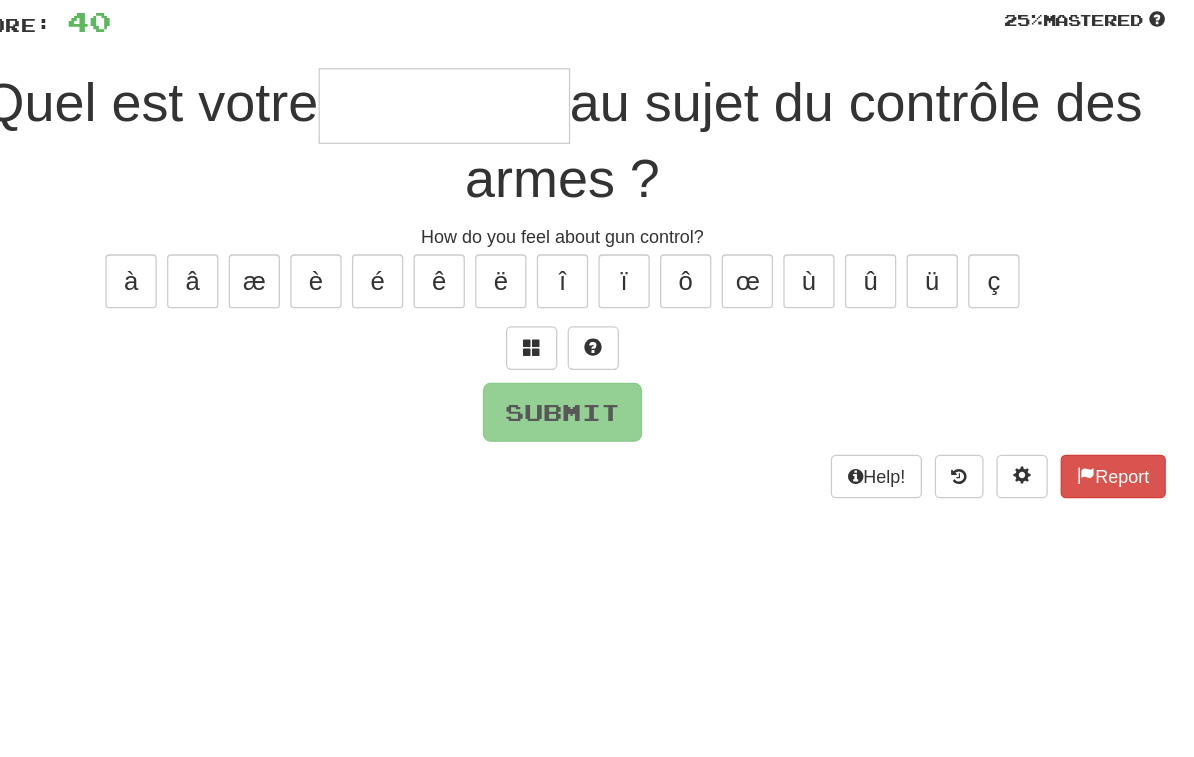 scroll, scrollTop: 145, scrollLeft: 0, axis: vertical 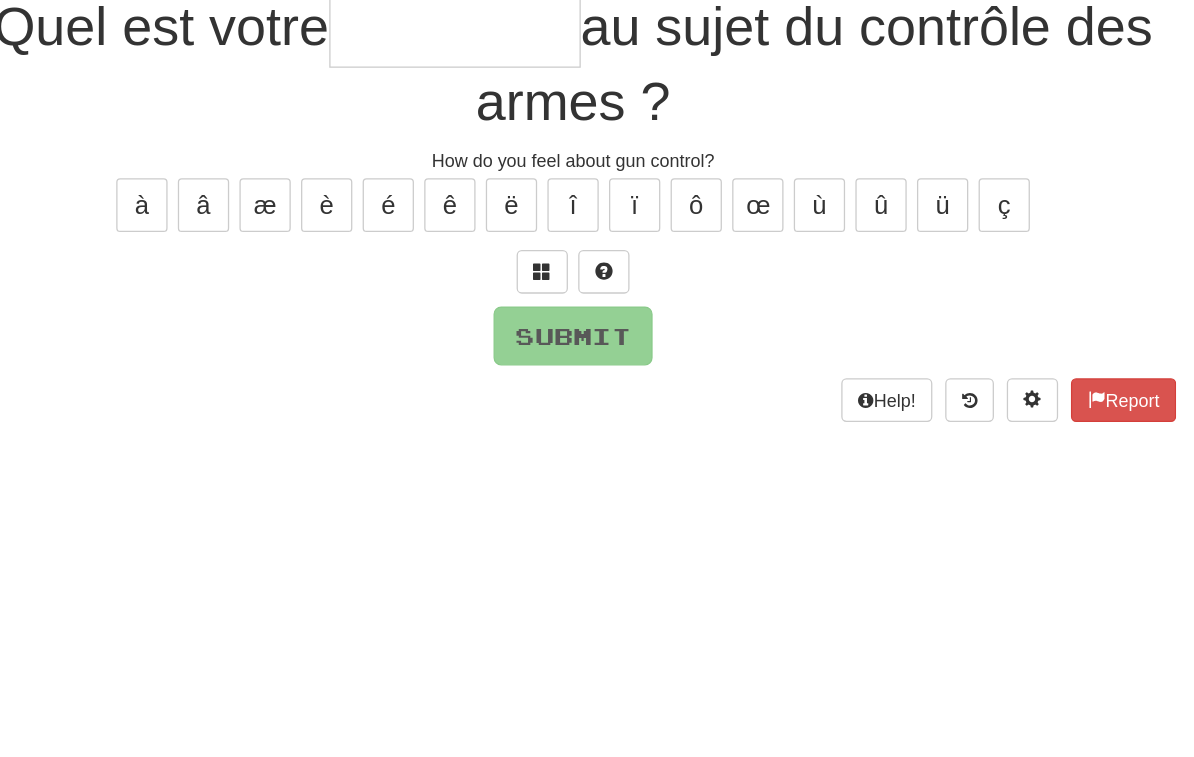 click at bounding box center (573, 270) 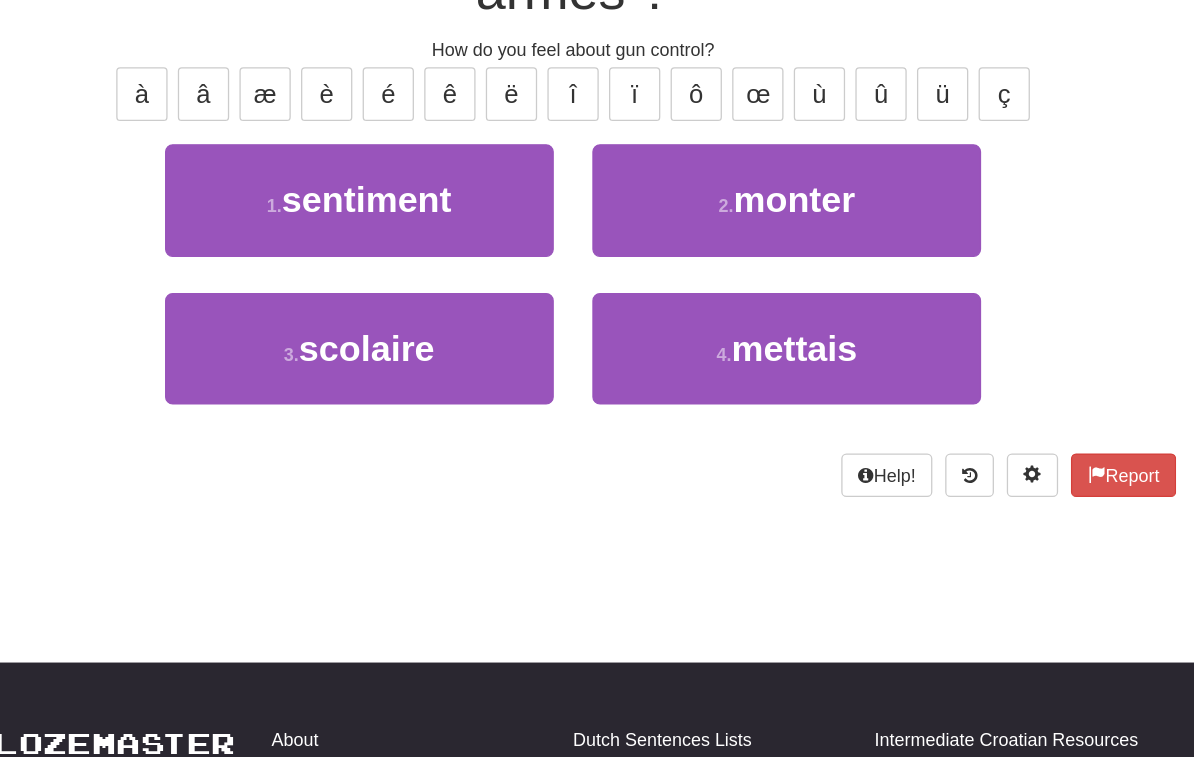 click on "1 .  sentiment" at bounding box center (430, 301) 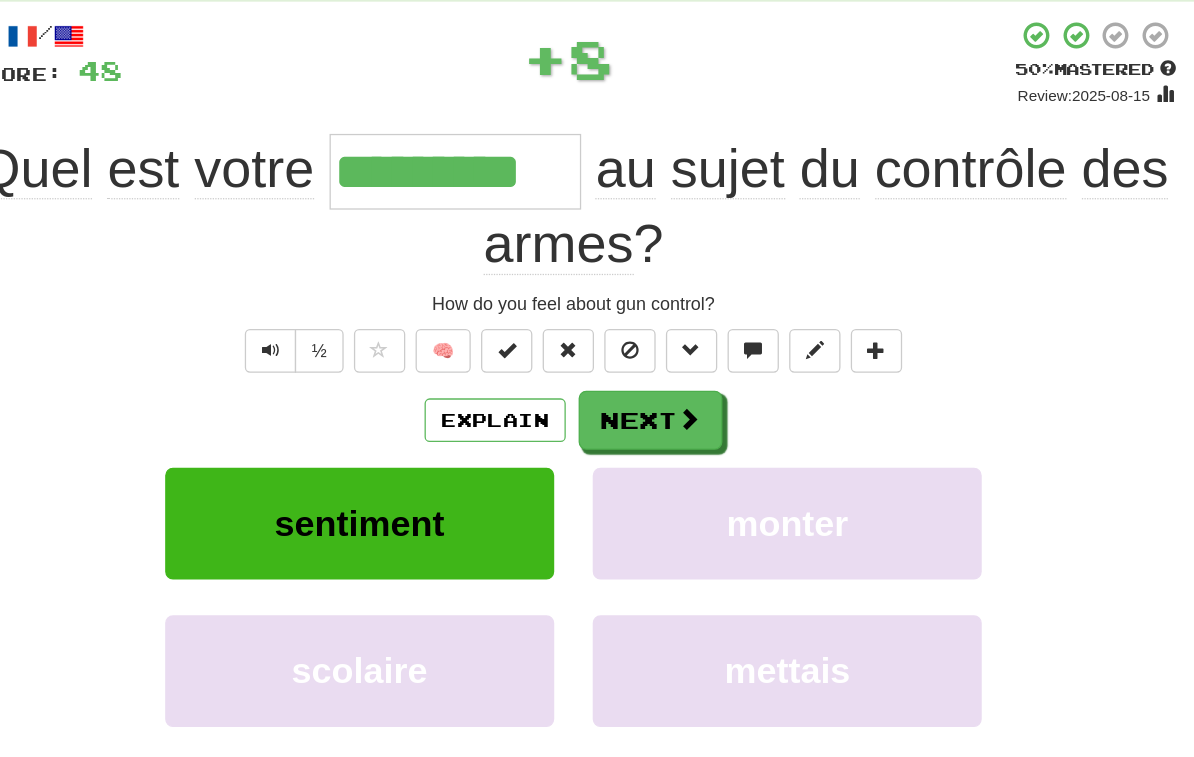 scroll, scrollTop: 107, scrollLeft: 0, axis: vertical 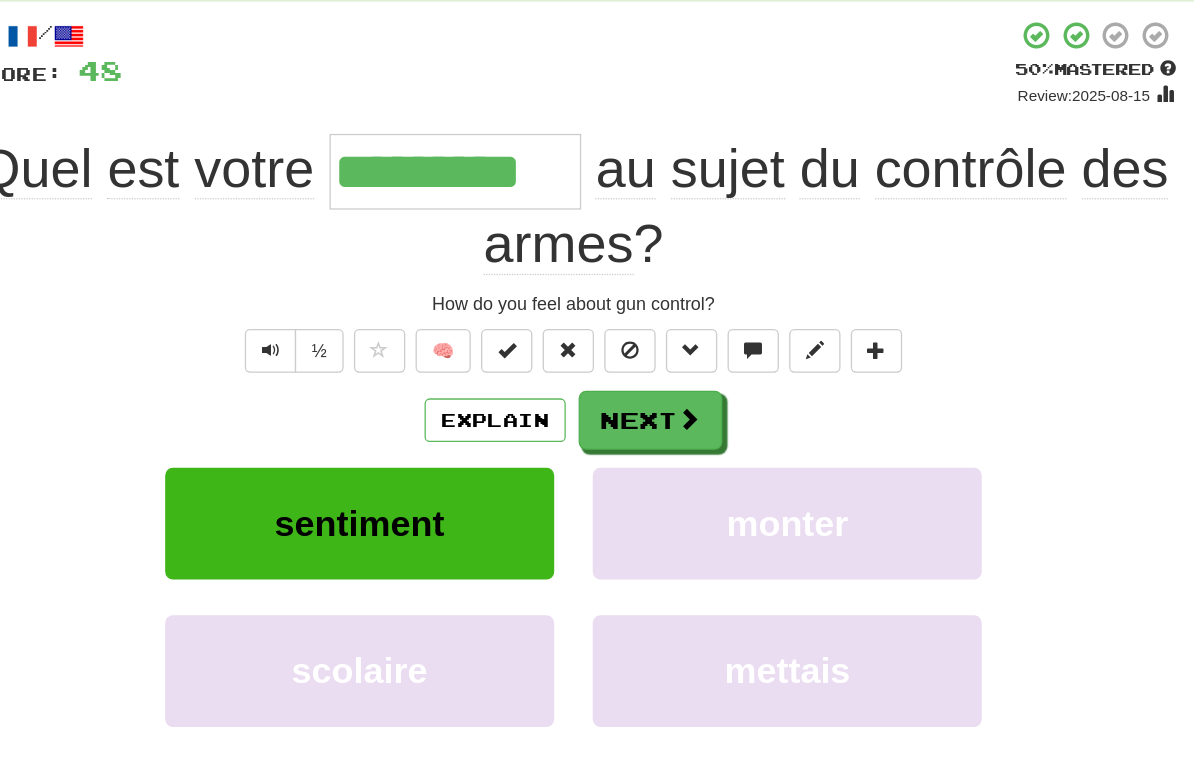click at bounding box center (687, 326) 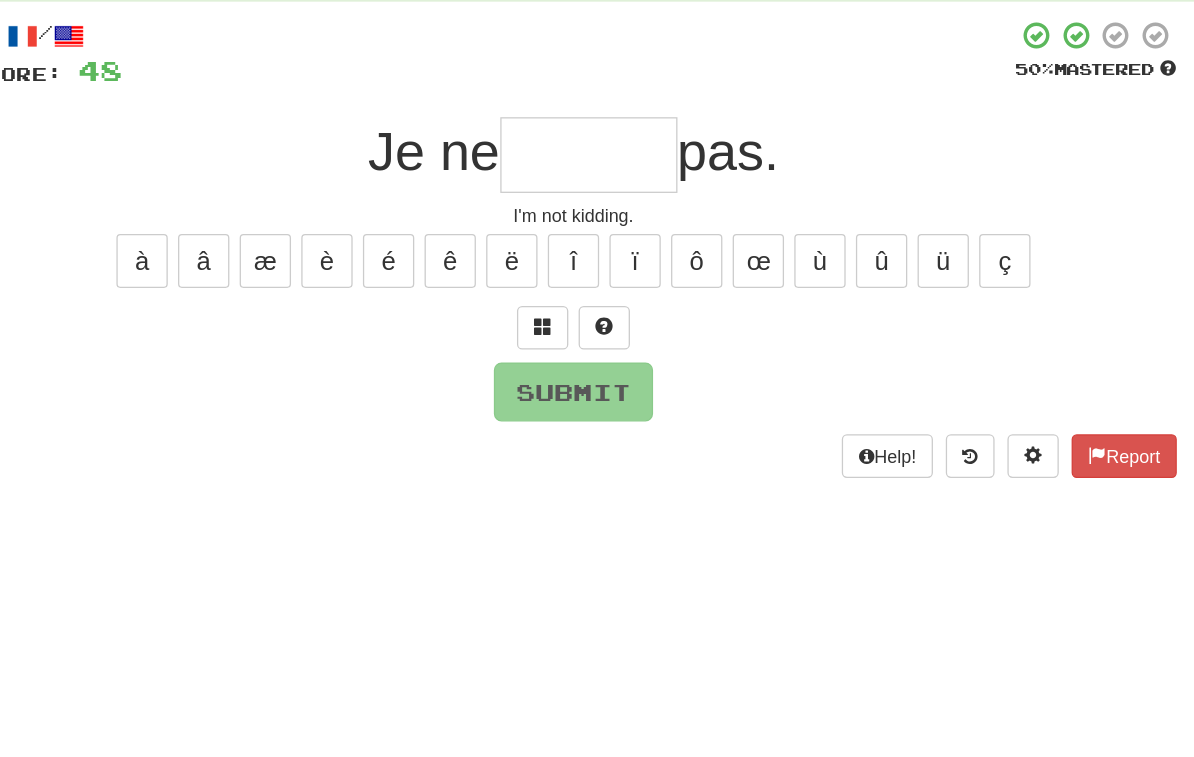 scroll, scrollTop: 107, scrollLeft: 0, axis: vertical 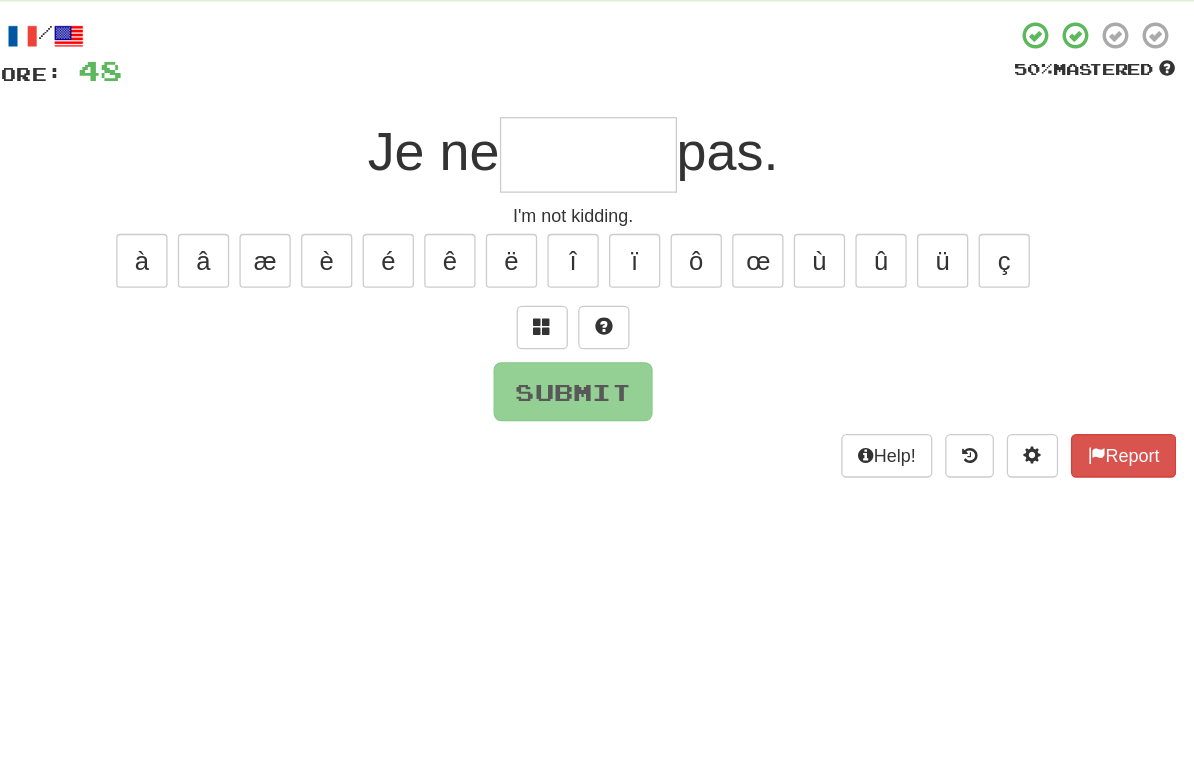 click at bounding box center [573, 254] 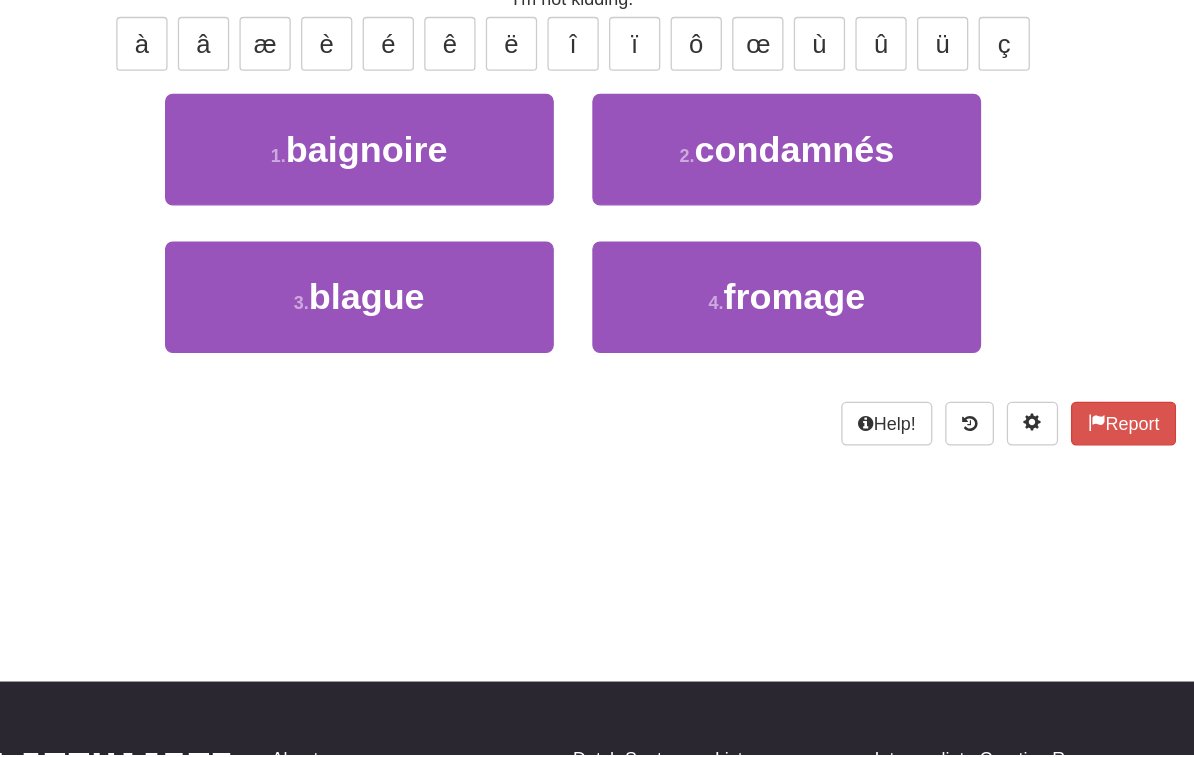 click on "3 .  blague" at bounding box center (430, 400) 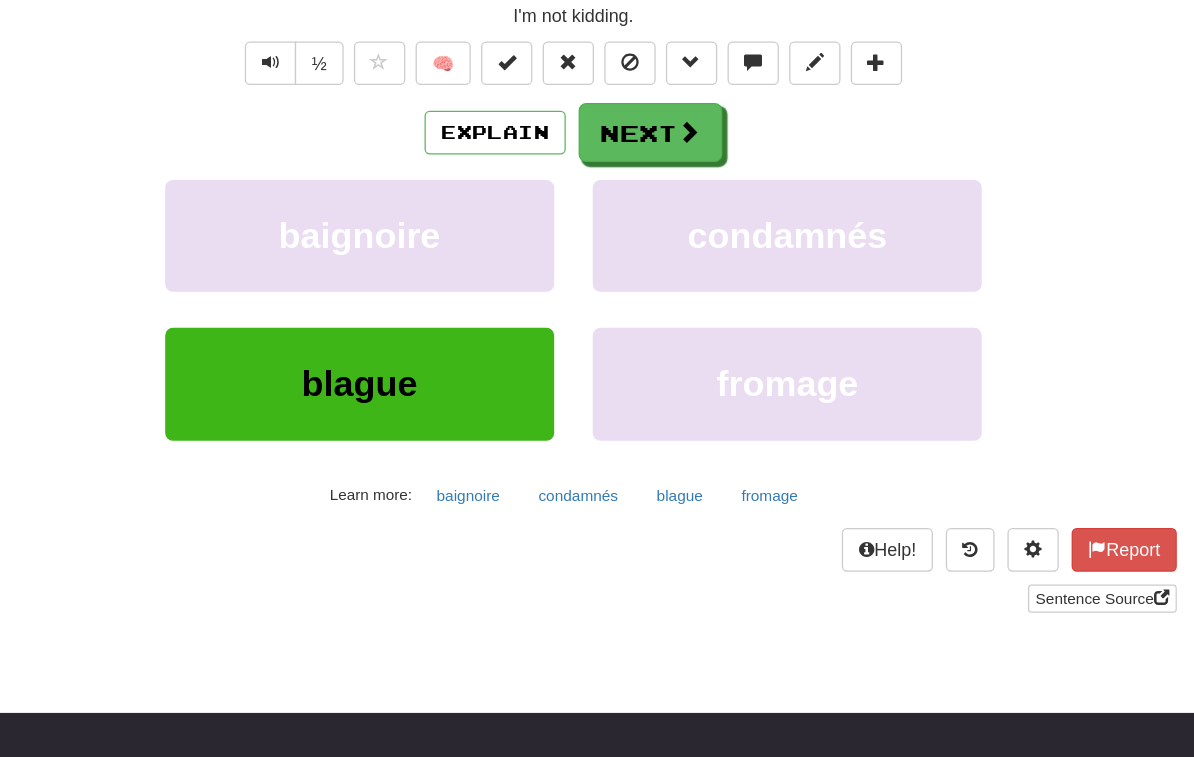 click on "Next" at bounding box center [657, 245] 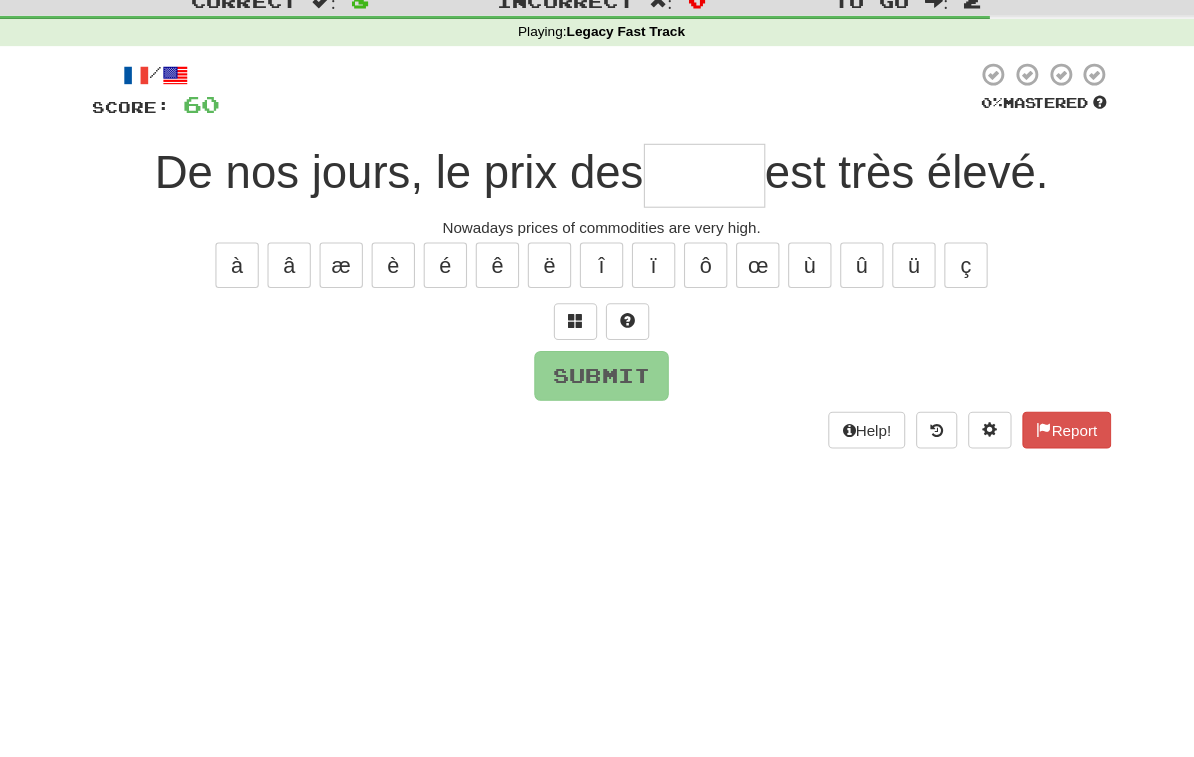scroll, scrollTop: 61, scrollLeft: 0, axis: vertical 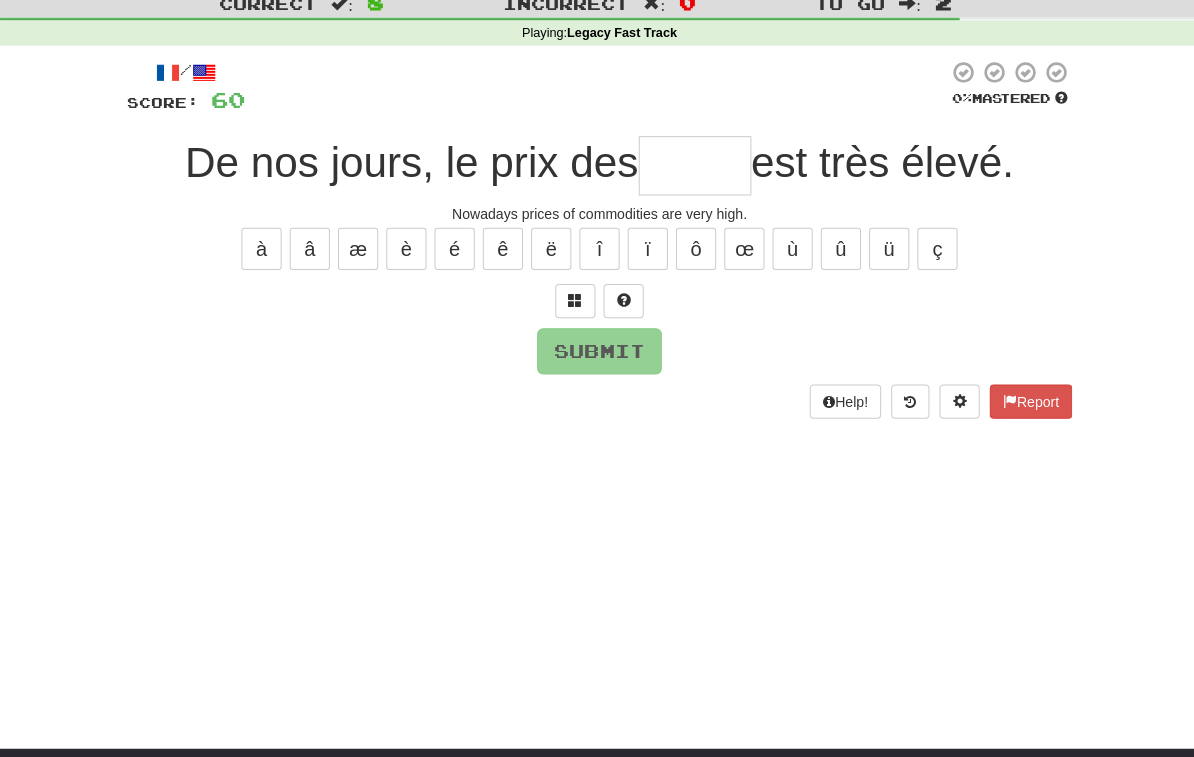 click at bounding box center (573, 301) 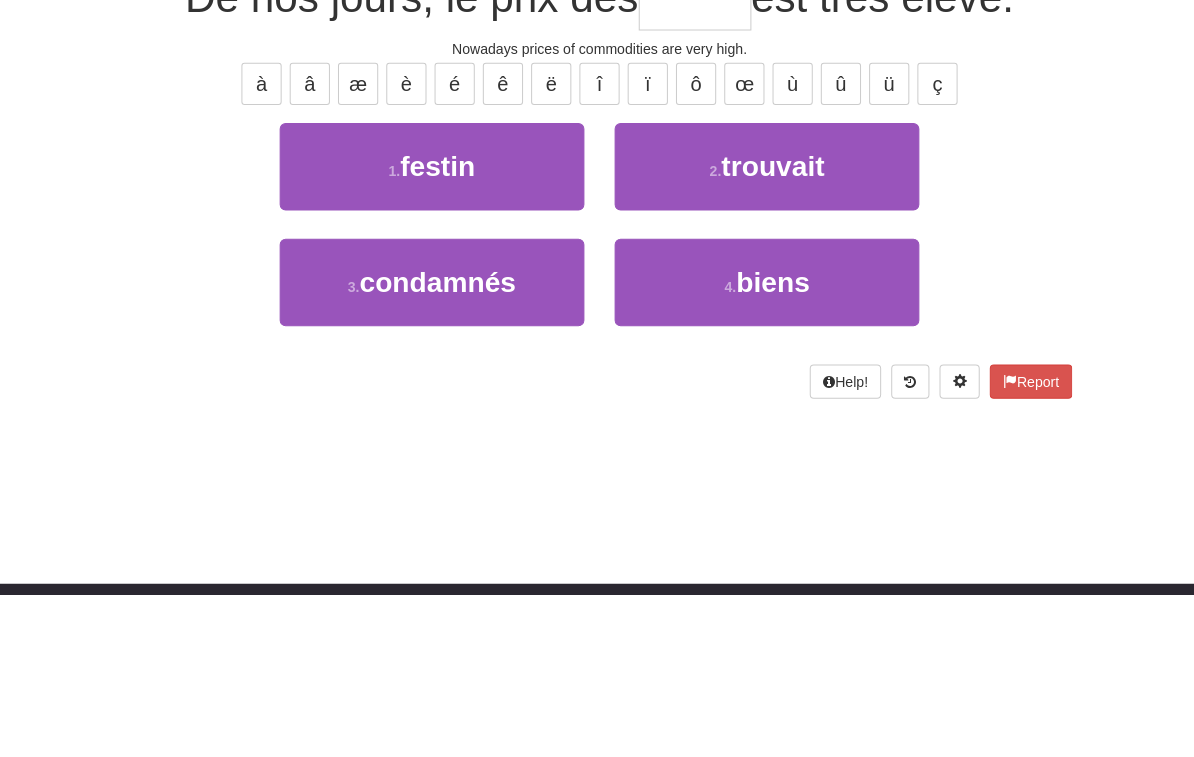 click on "3 .  condamnés" at bounding box center (430, 446) 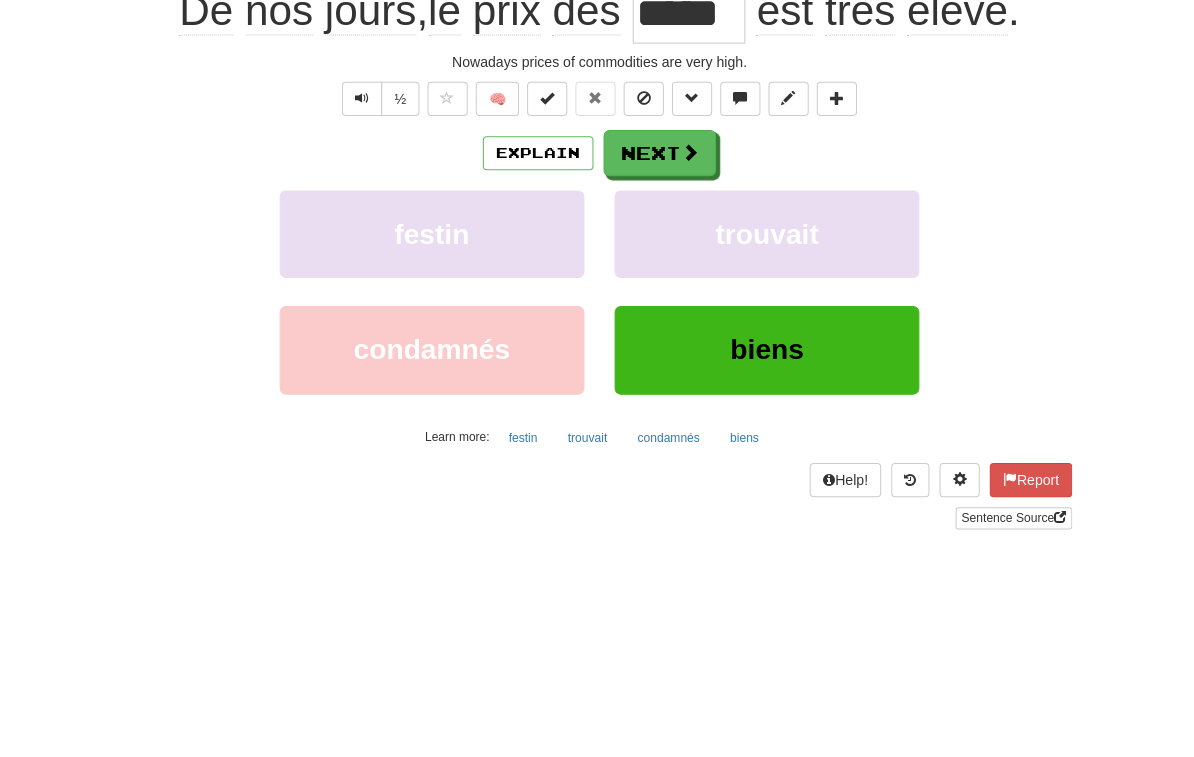 scroll, scrollTop: 227, scrollLeft: 0, axis: vertical 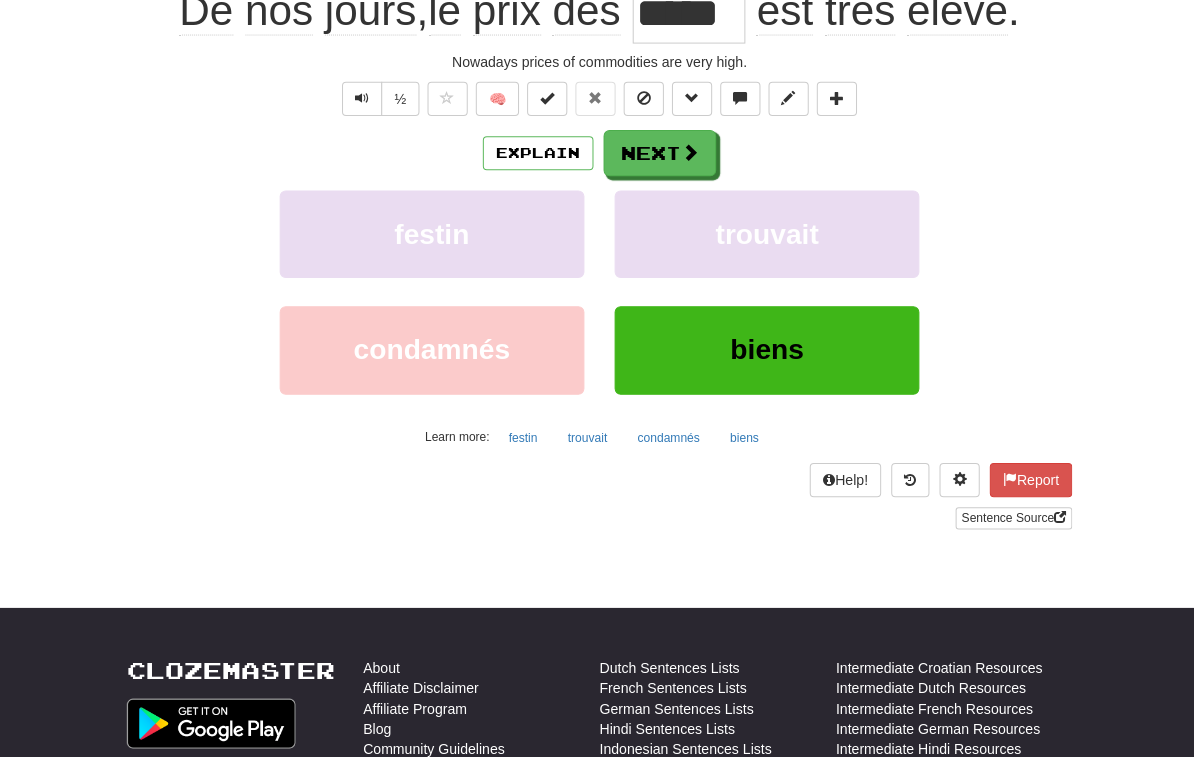 click on "biens" at bounding box center (763, 347) 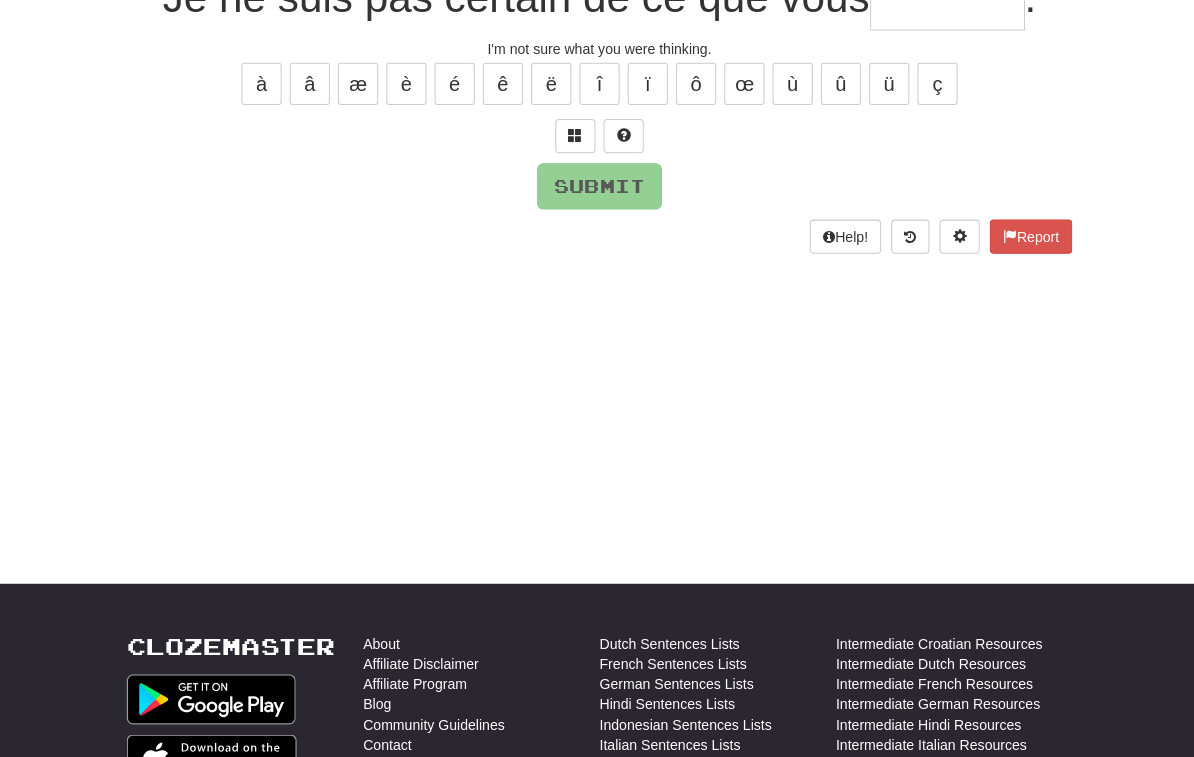 scroll, scrollTop: 45, scrollLeft: 0, axis: vertical 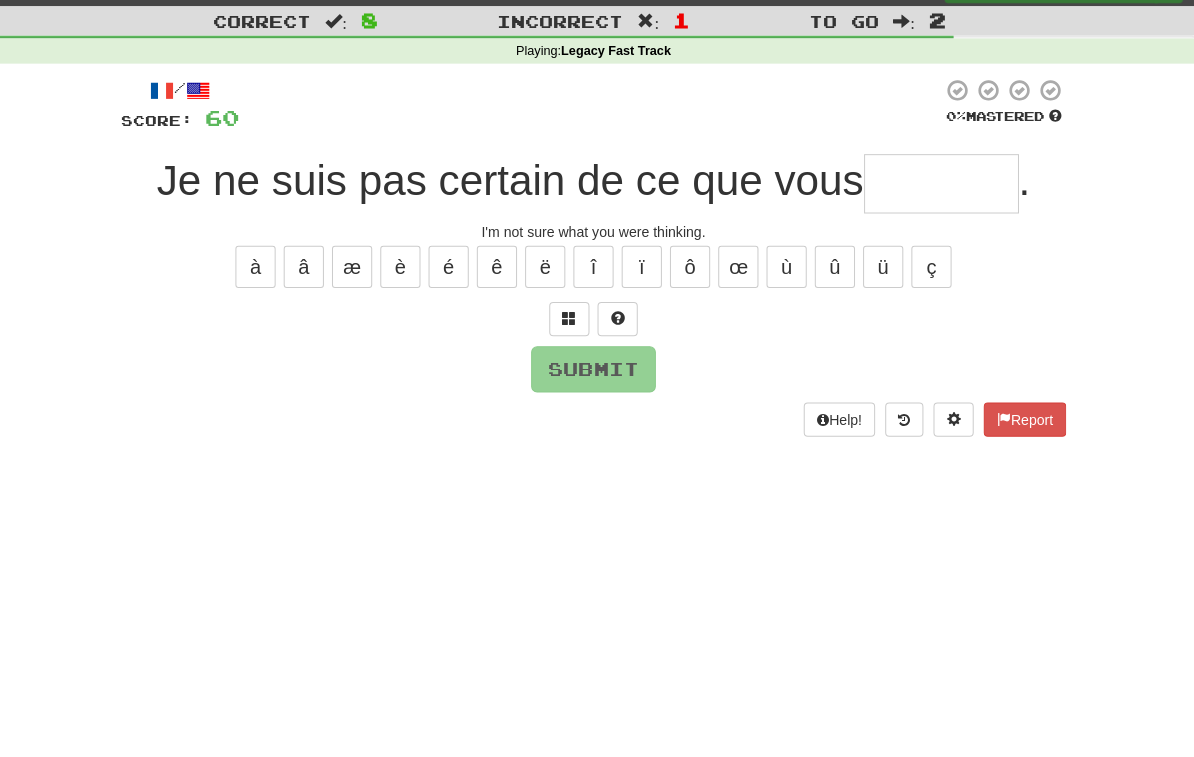 click at bounding box center [573, 317] 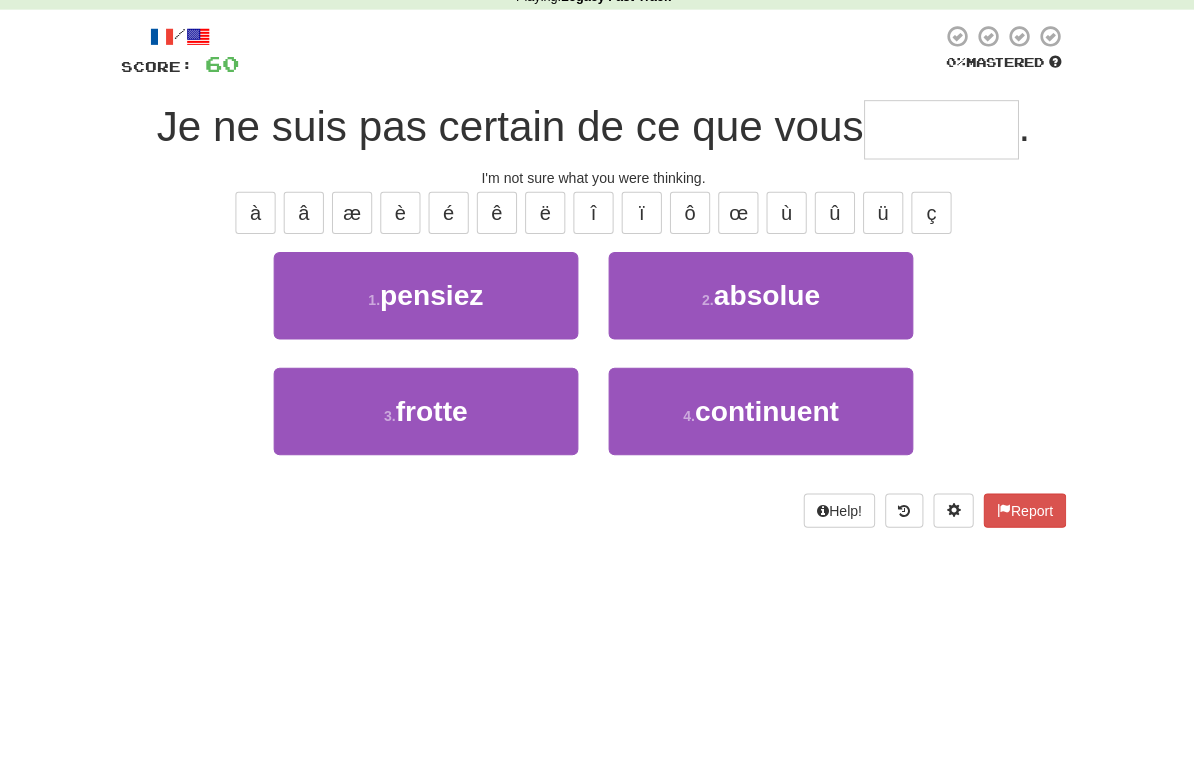 click on "1 .  pensiez" at bounding box center [430, 347] 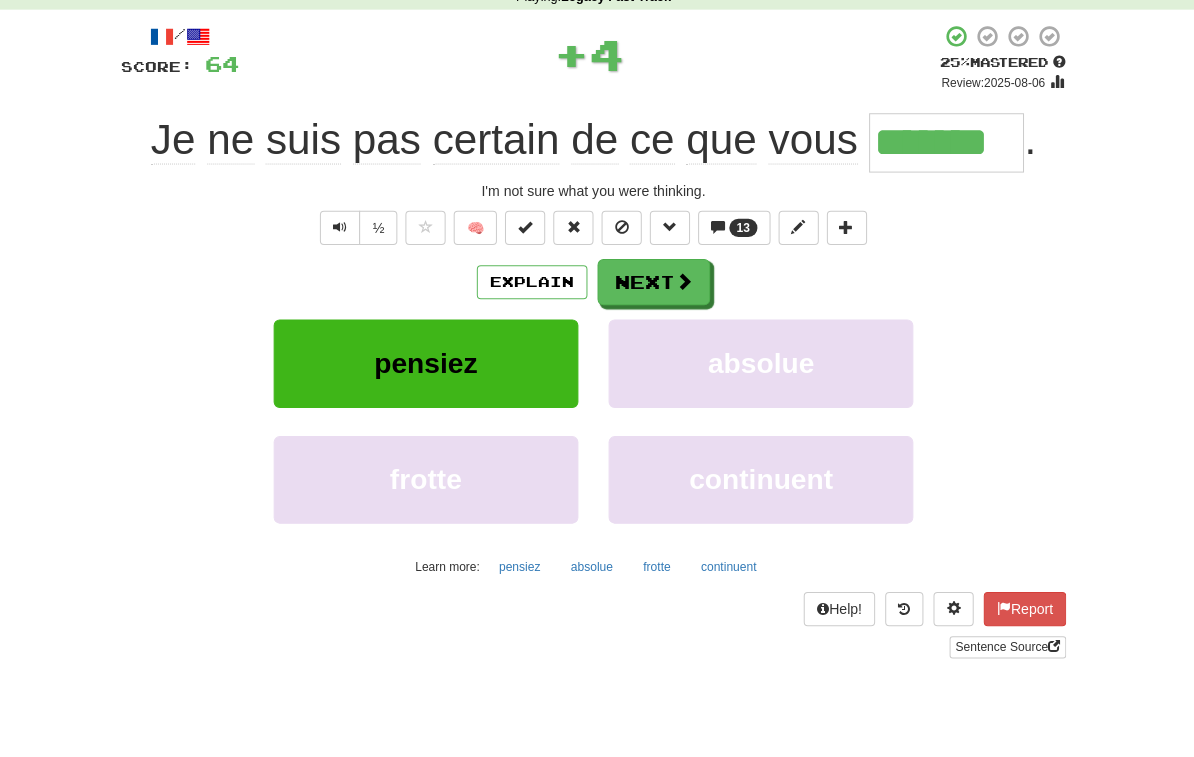 scroll, scrollTop: 99, scrollLeft: 0, axis: vertical 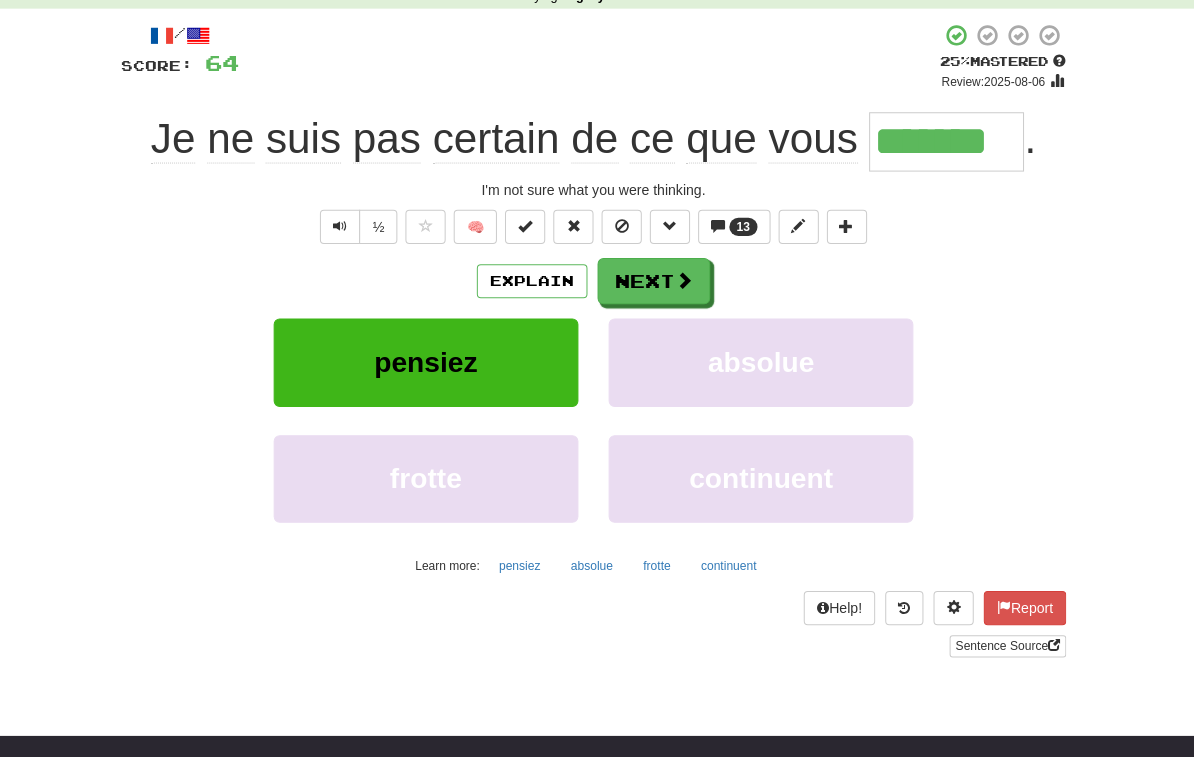 click at bounding box center [687, 279] 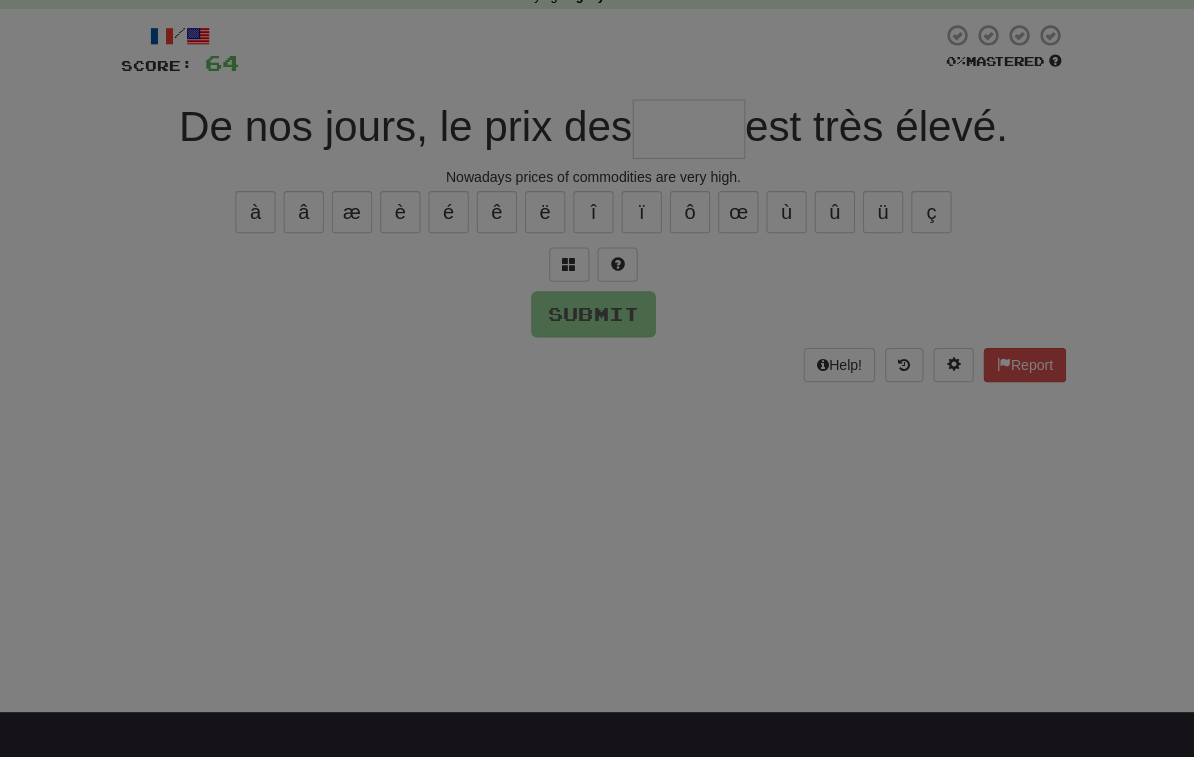 scroll, scrollTop: 98, scrollLeft: 0, axis: vertical 